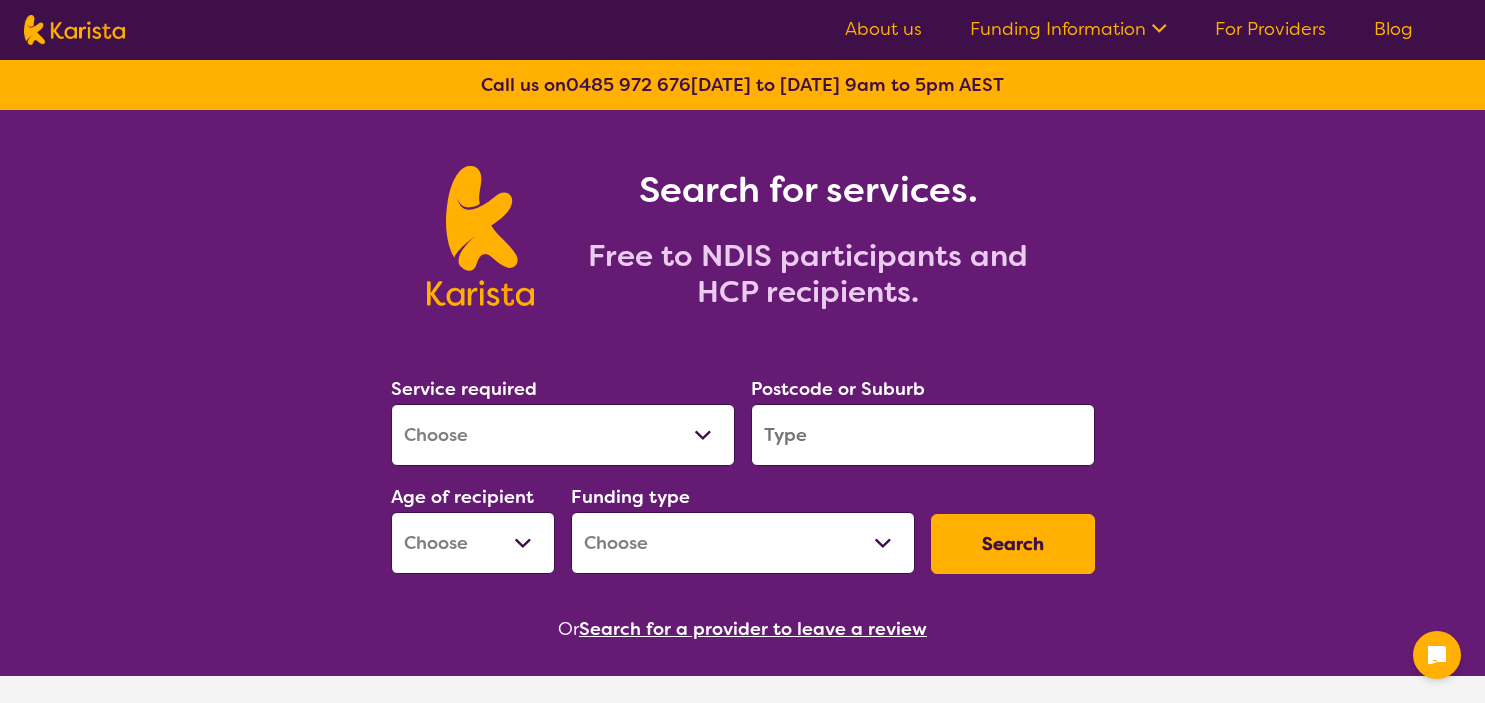 scroll, scrollTop: 0, scrollLeft: 0, axis: both 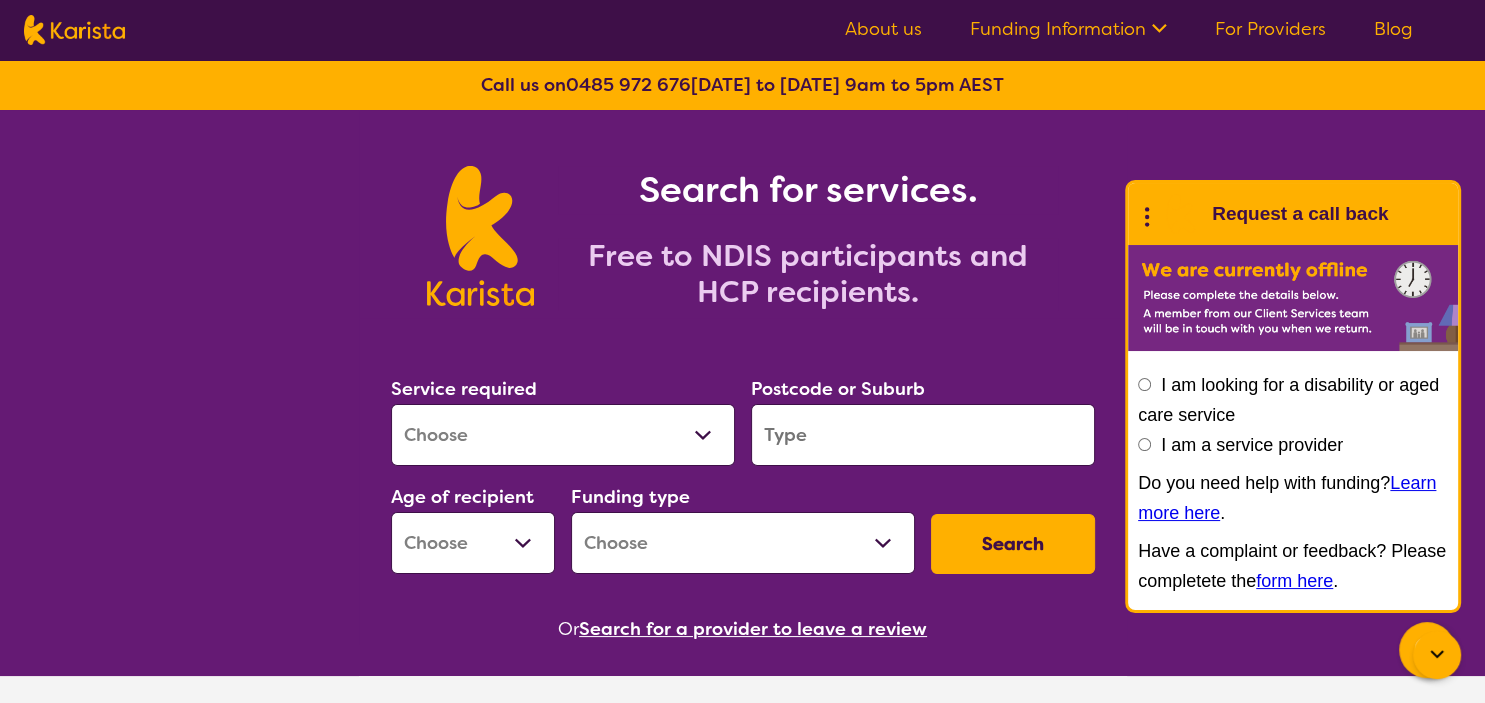 click on "Allied Health Assistant Assessment ([MEDICAL_DATA] or [MEDICAL_DATA]) Behaviour support Counselling Dietitian Domestic and home help Employment Support Exercise physiology Home Care Package Provider Key Worker NDIS Plan management NDIS Support Coordination Nursing services [MEDICAL_DATA] Personal care Physiotherapy [MEDICAL_DATA] Psychology Psychosocial Recovery Coach Respite [MEDICAL_DATA] Support worker Supported accommodation" at bounding box center (563, 435) 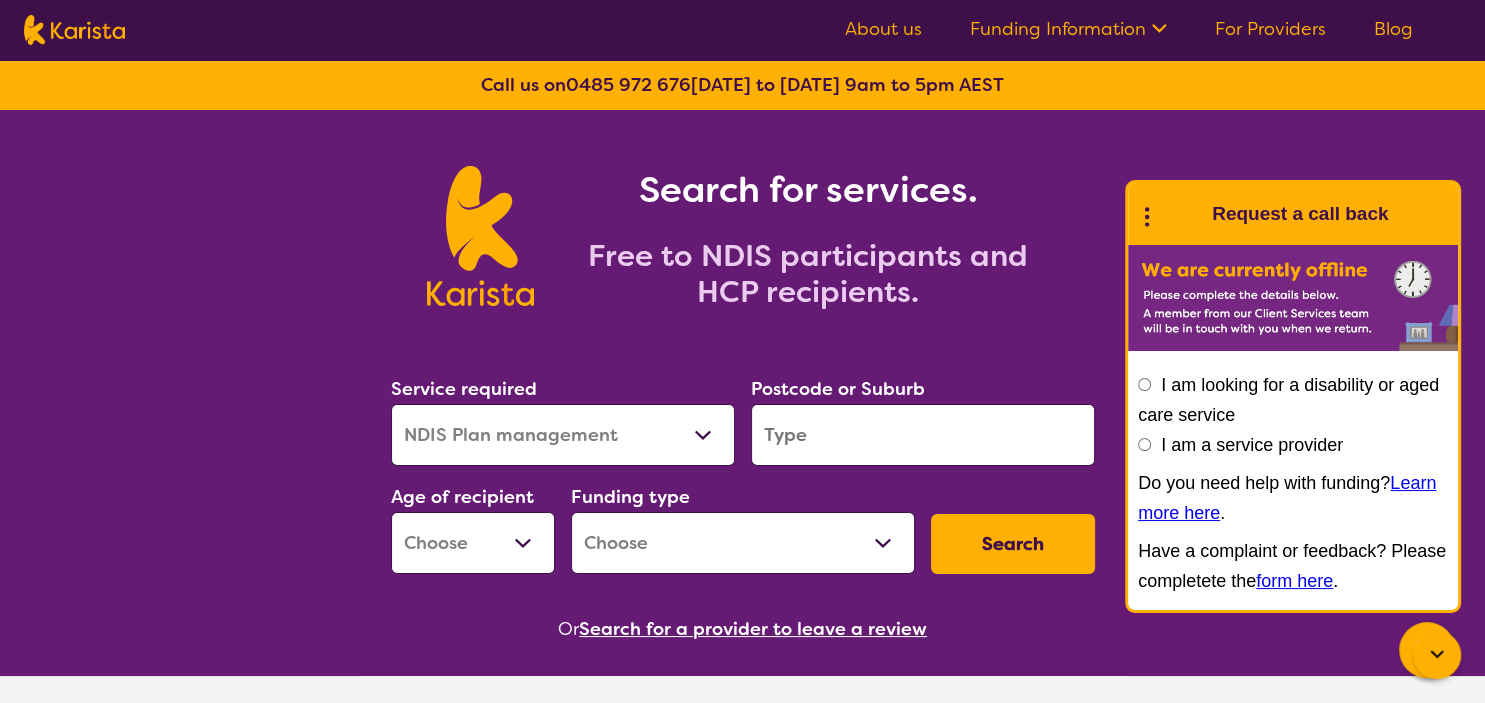 click on "NDIS Plan management" at bounding box center [0, 0] 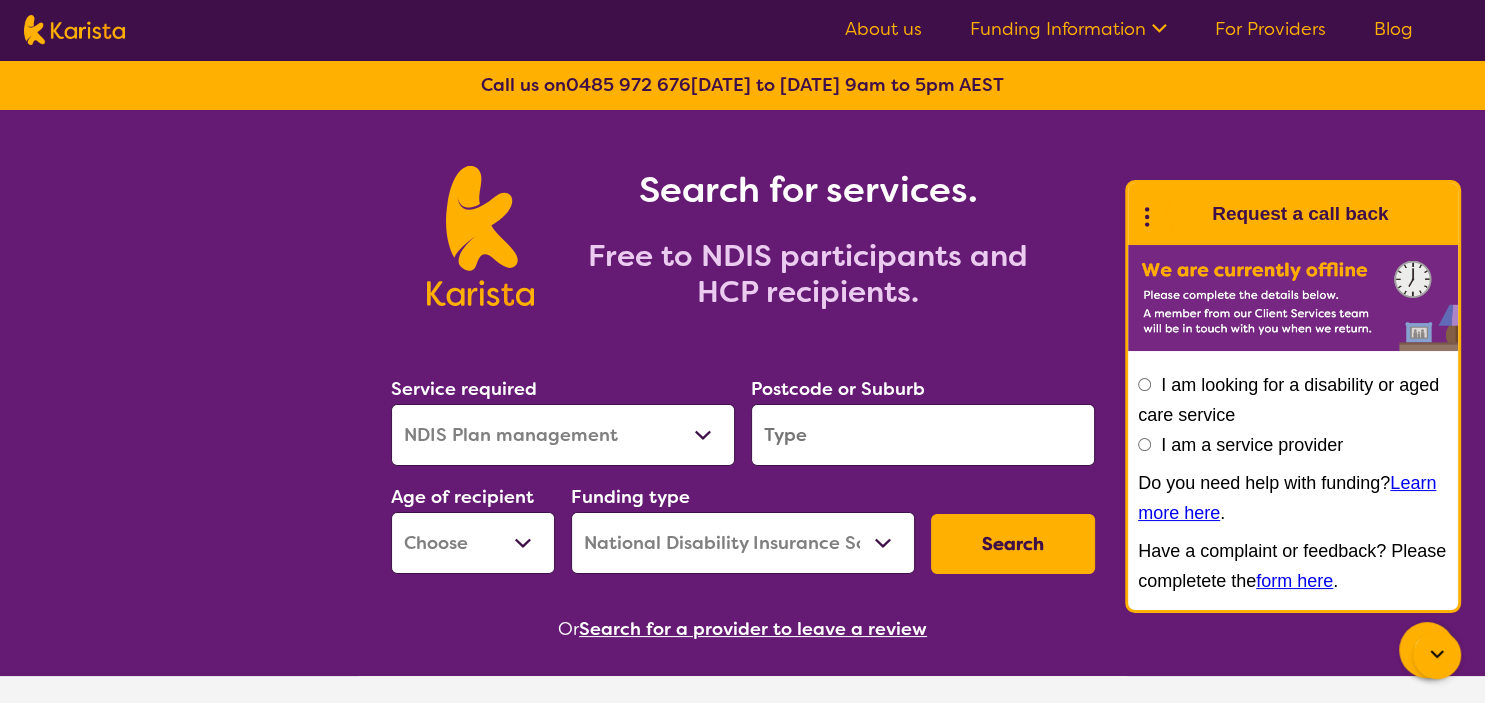 click at bounding box center (923, 435) 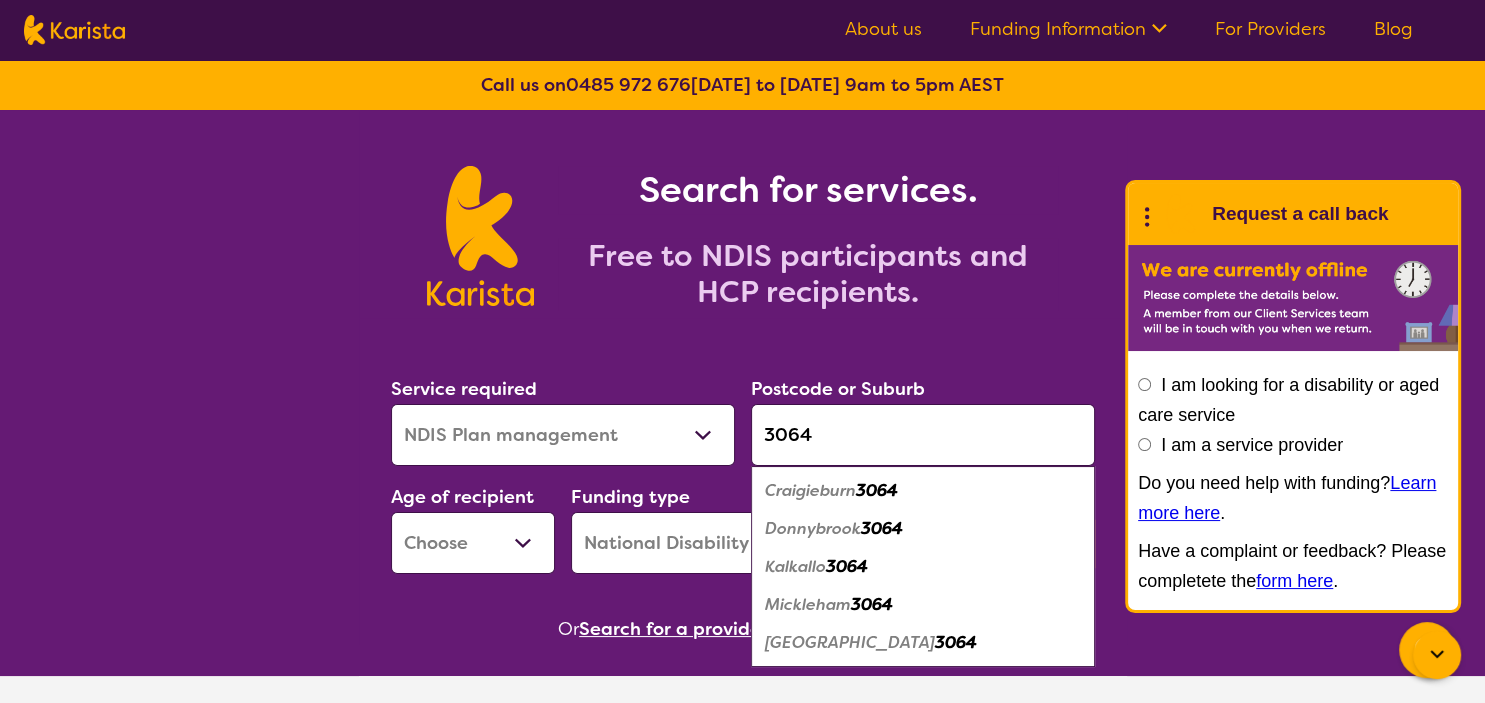 type on "3064" 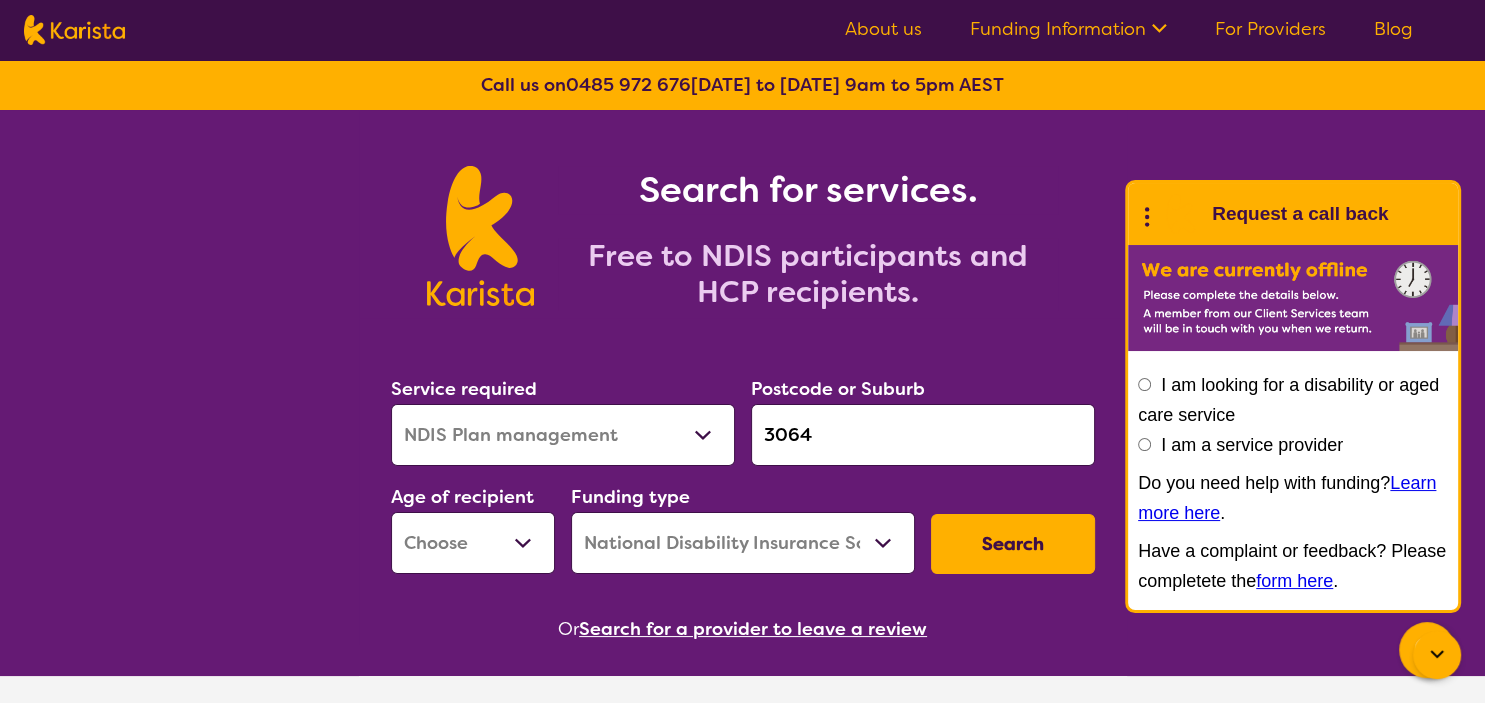click on "Early Childhood - 0 to 9 Child - 10 to 11 Adolescent - 12 to 17 Adult - 18 to 64 Aged - [DEMOGRAPHIC_DATA]+" at bounding box center [473, 543] 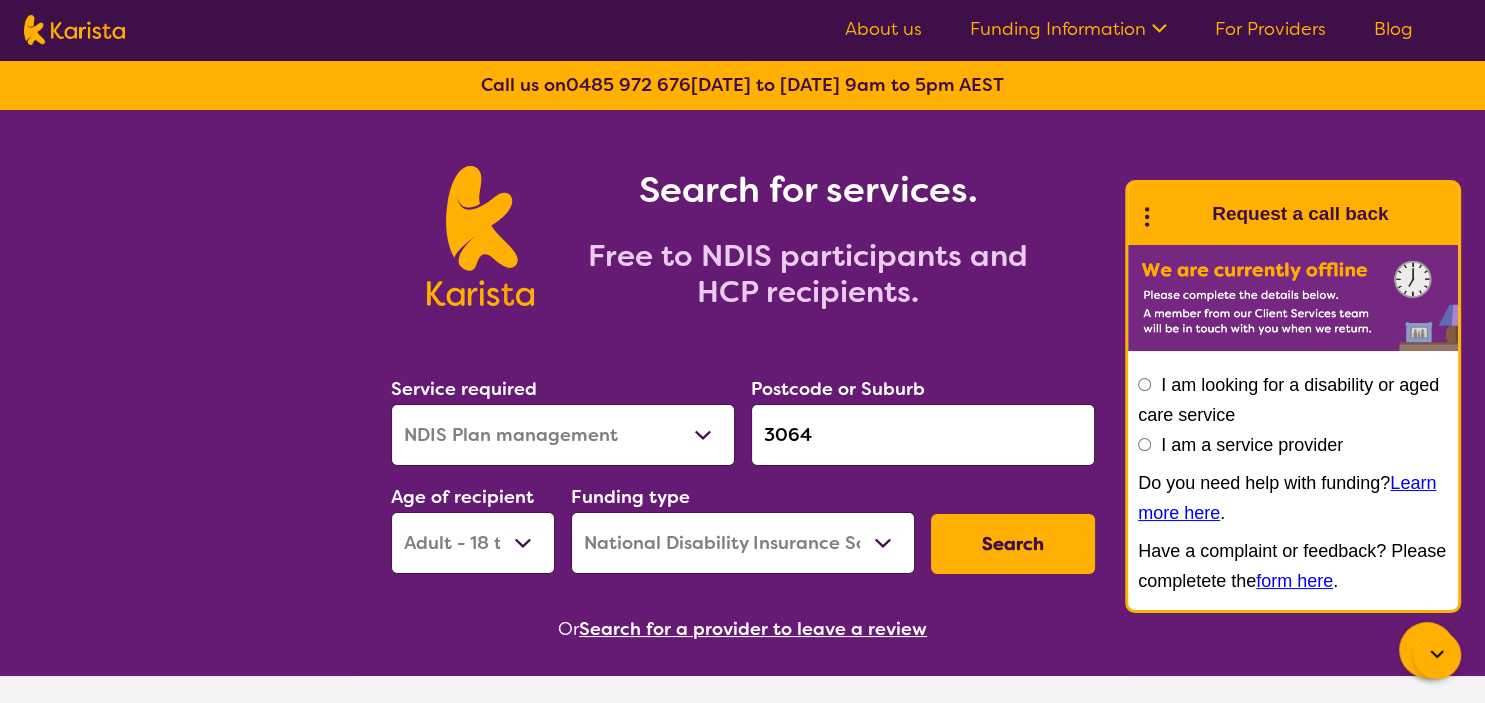 click on "Adult - 18 to 64" at bounding box center [0, 0] 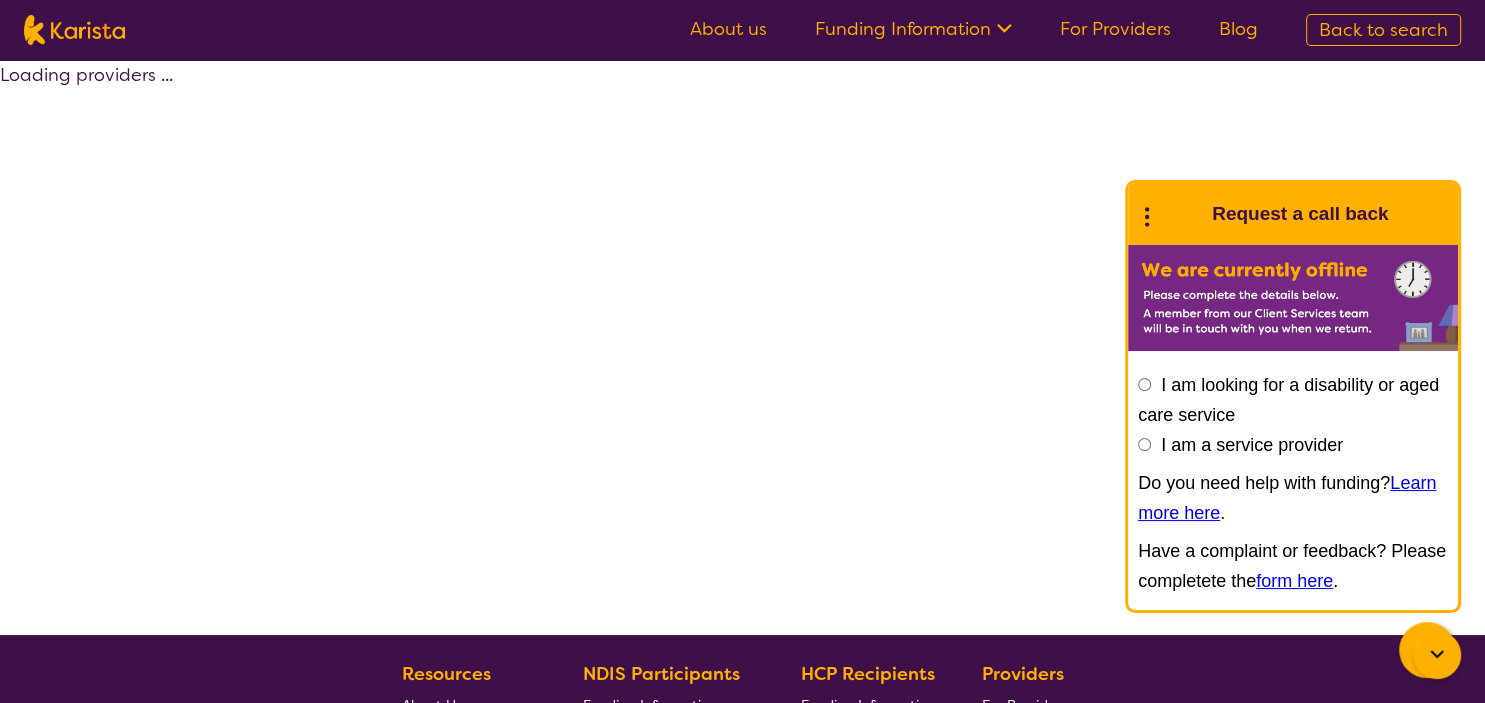 select on "by_score" 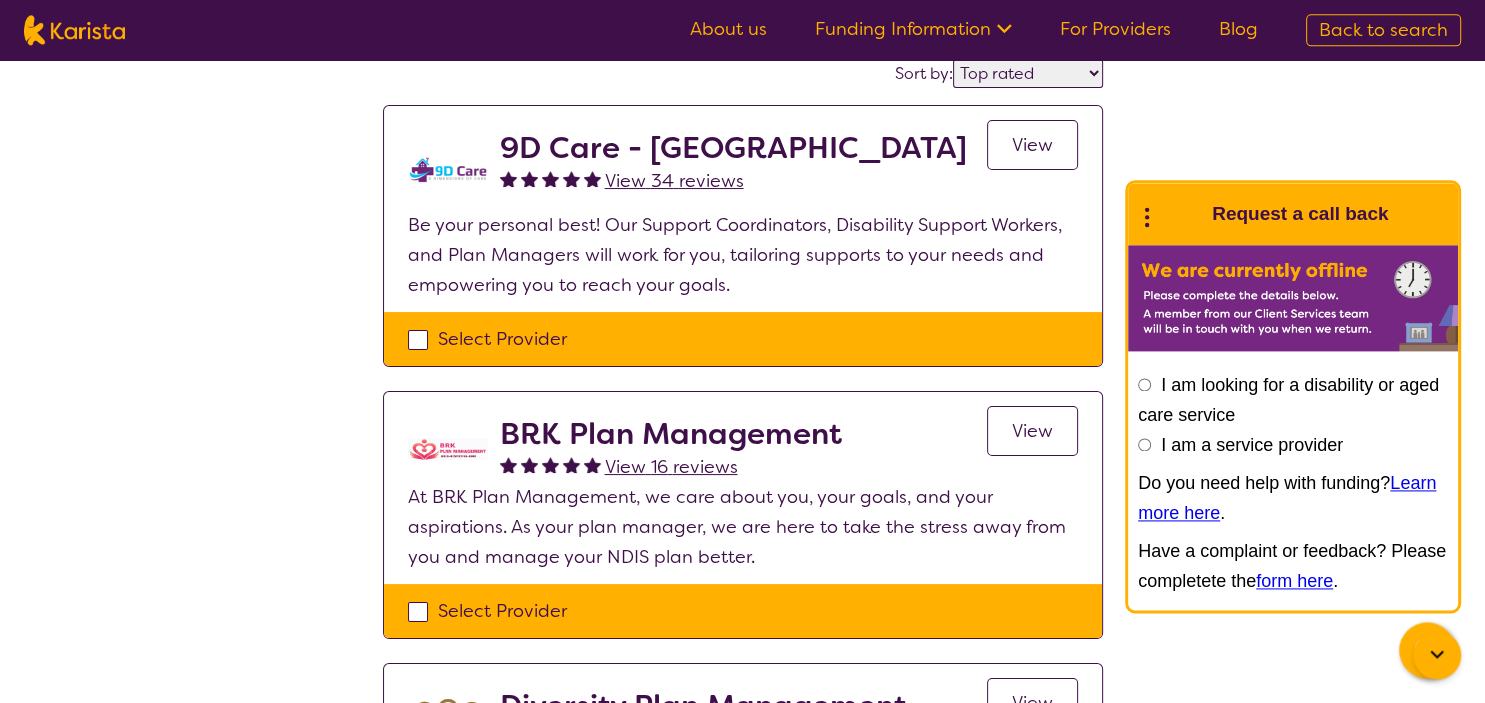 scroll, scrollTop: 188, scrollLeft: 0, axis: vertical 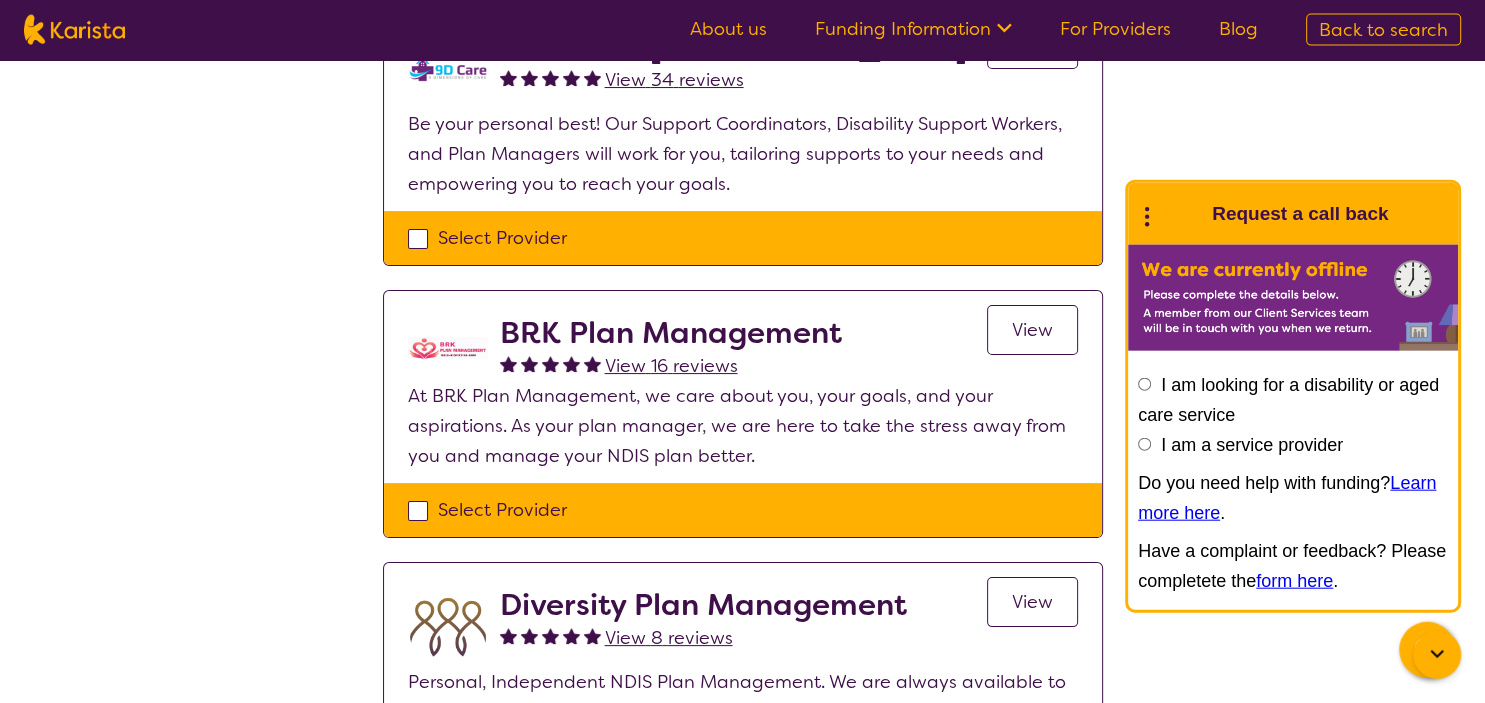 drag, startPoint x: 1484, startPoint y: 80, endPoint x: 1482, endPoint y: 40, distance: 40.04997 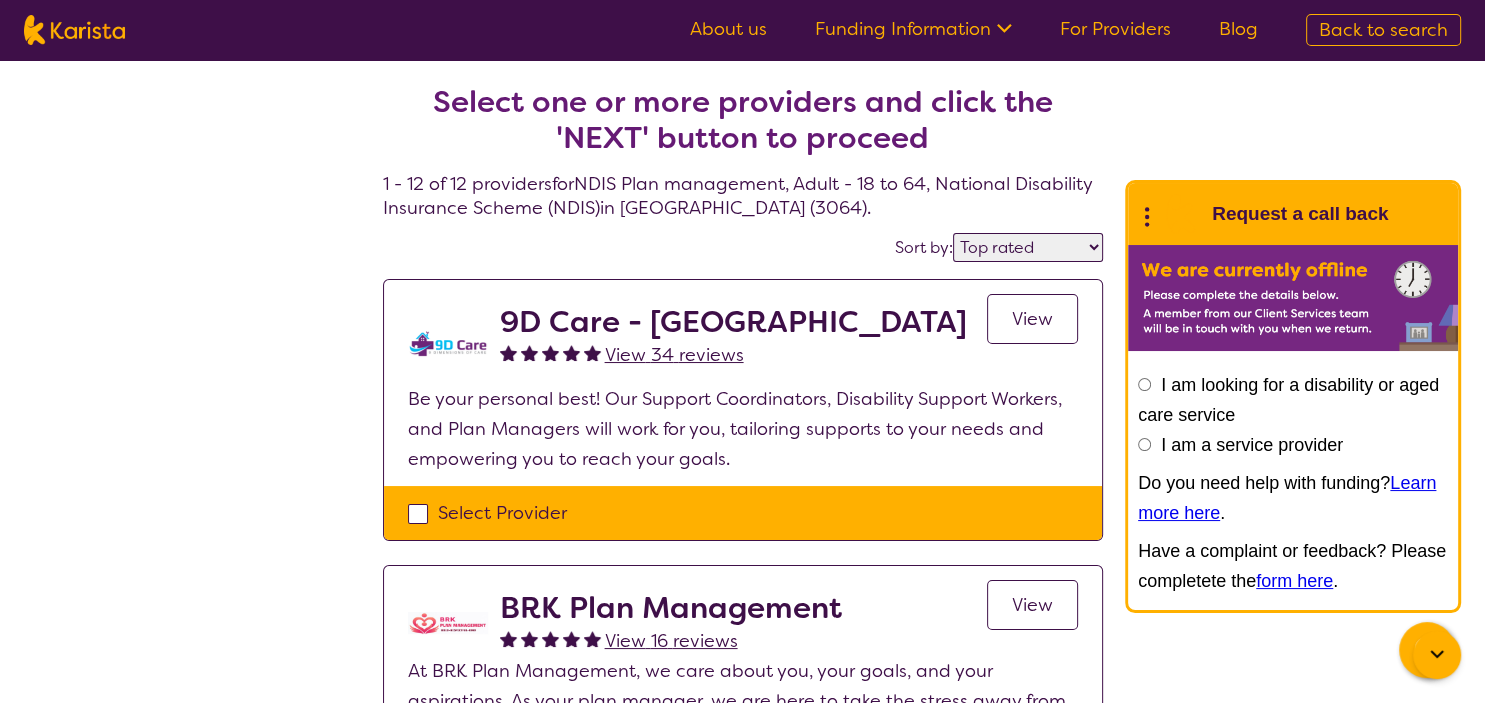 click on "View   34   reviews" at bounding box center [674, 355] 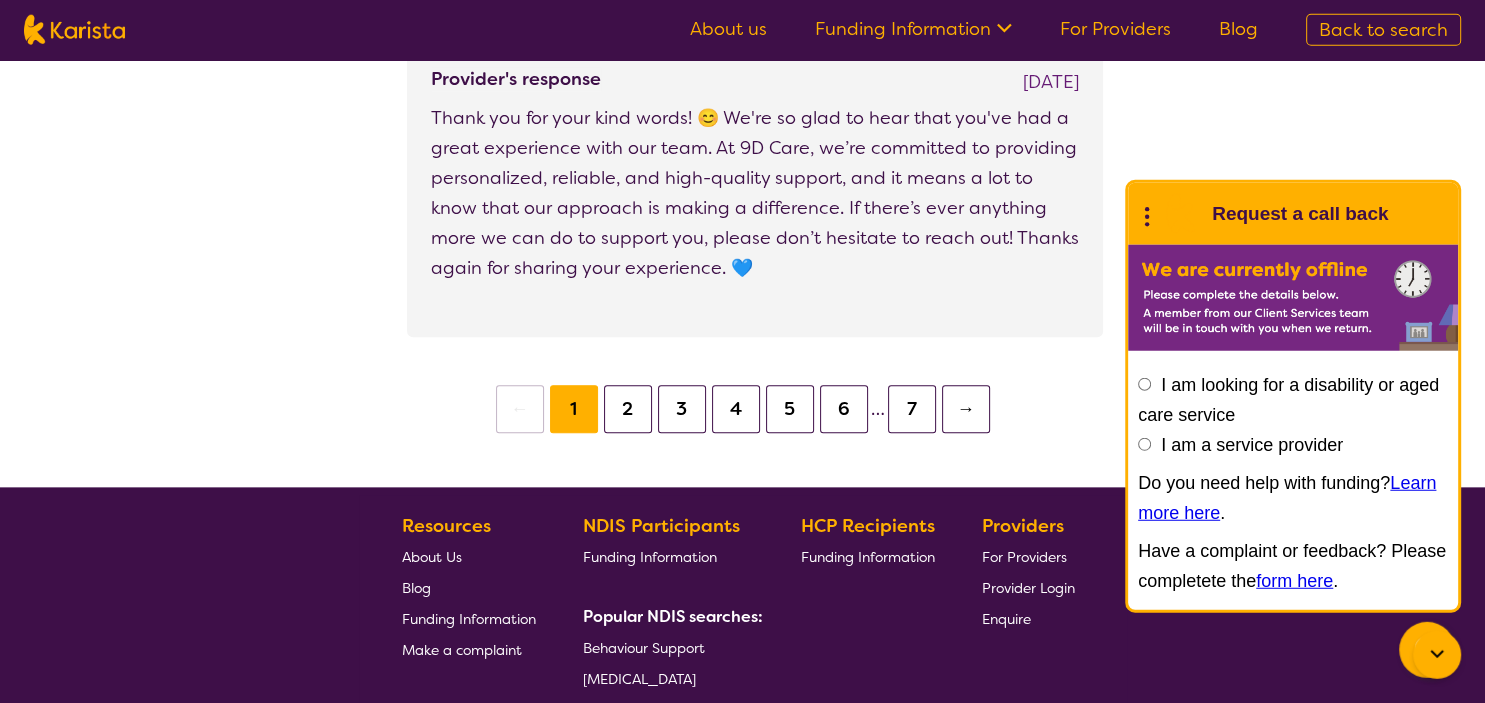 scroll, scrollTop: 2217, scrollLeft: 0, axis: vertical 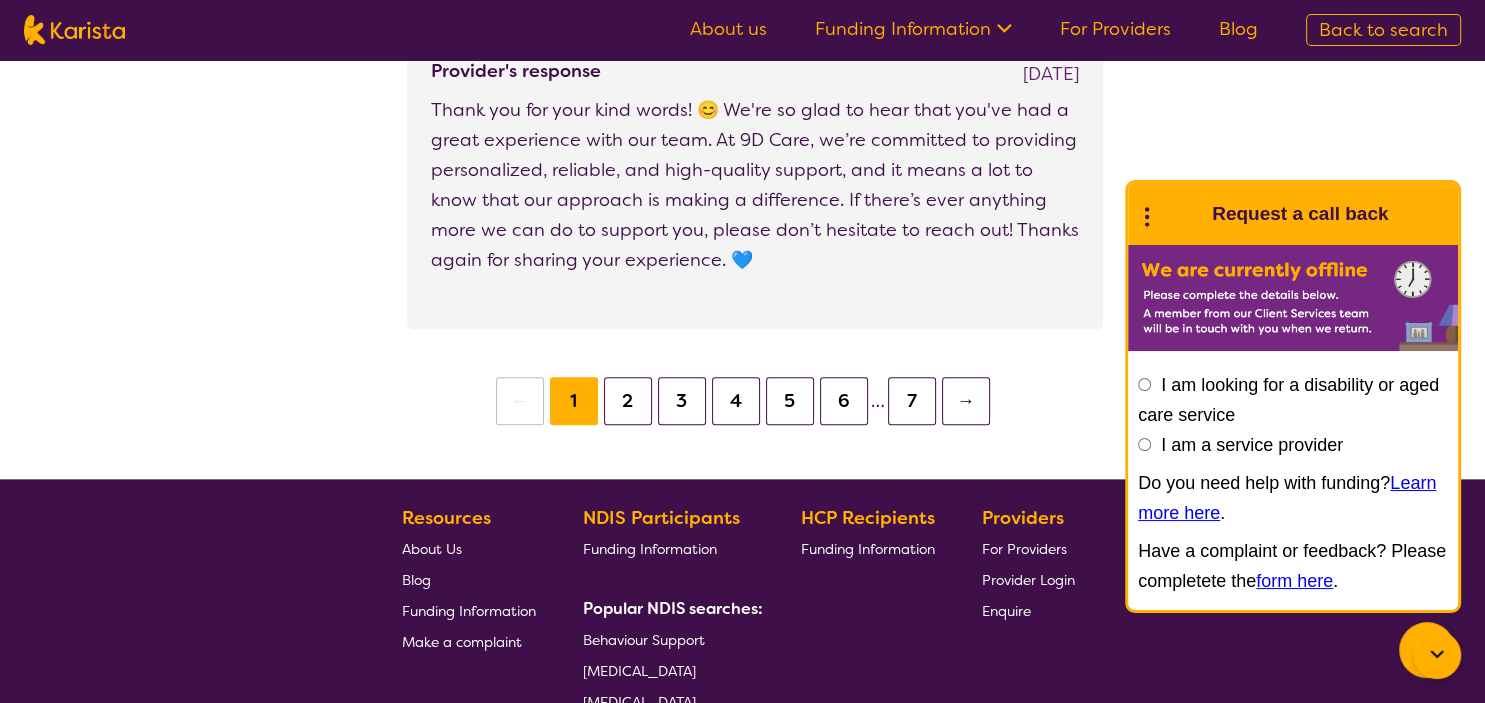 click on "2" at bounding box center [628, 401] 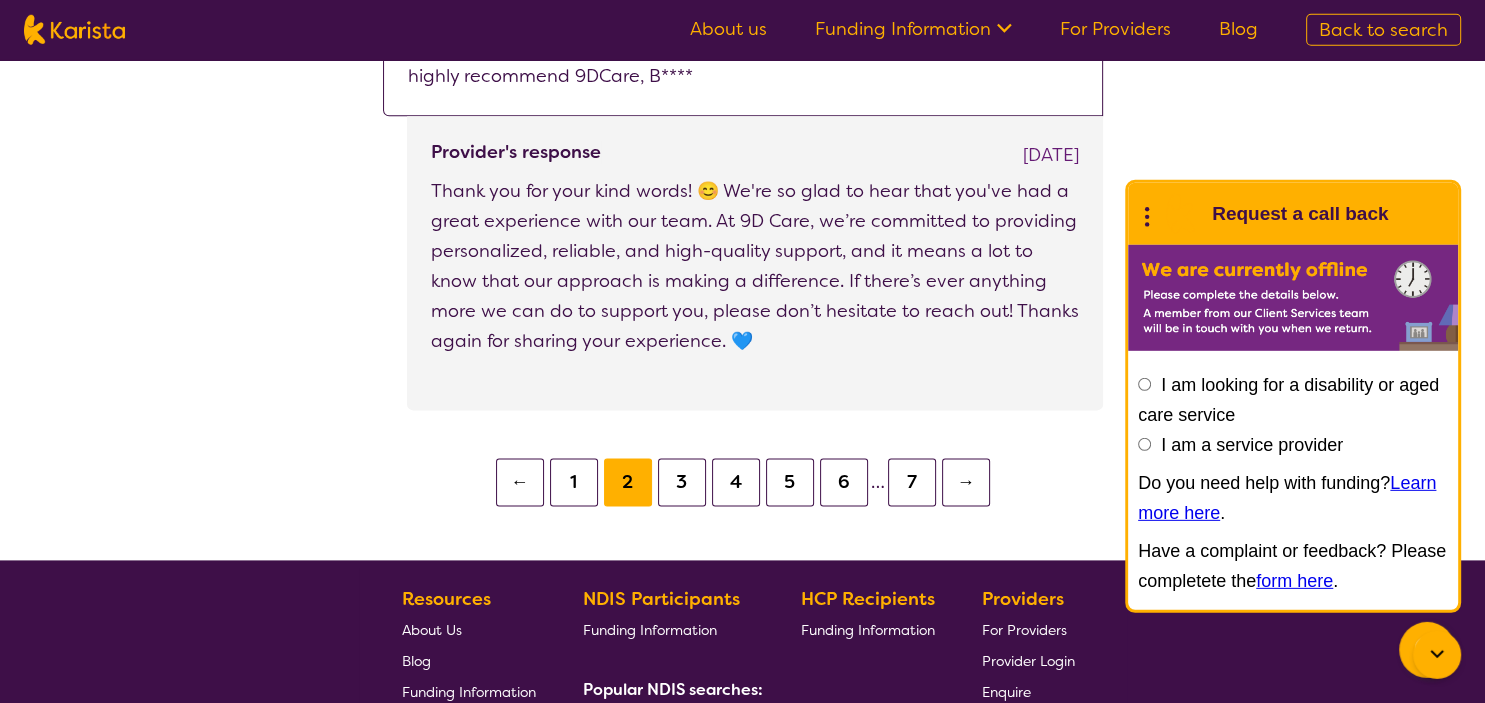 scroll, scrollTop: 2500, scrollLeft: 0, axis: vertical 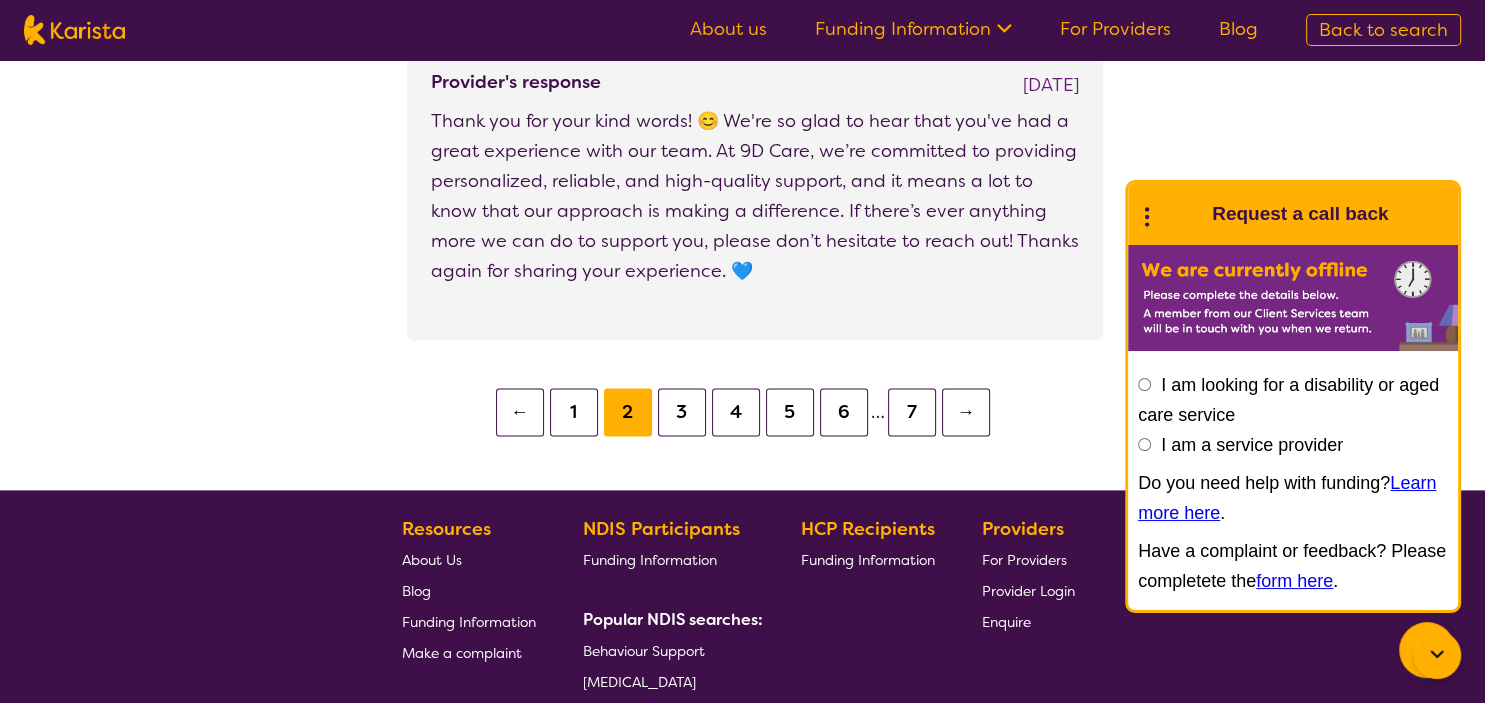 click on "3" at bounding box center [682, 412] 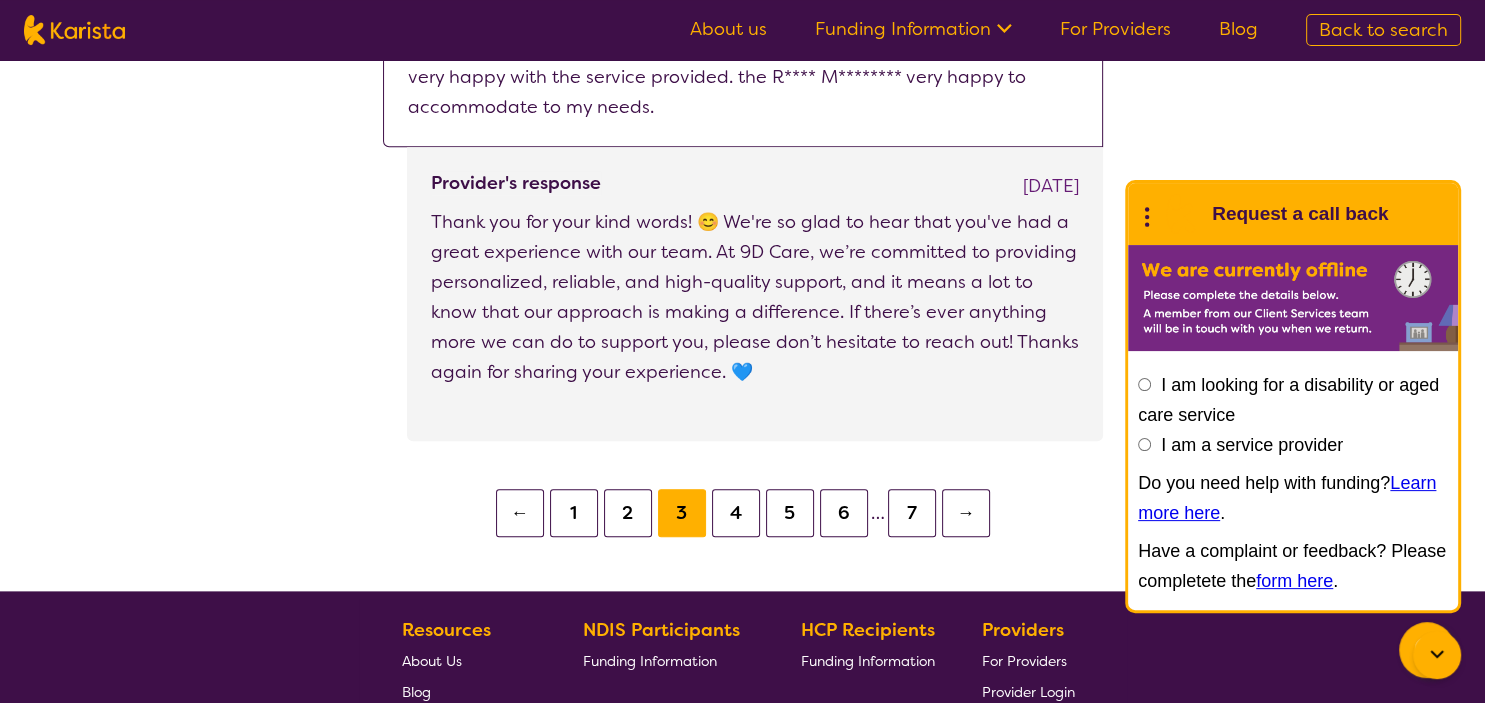 scroll, scrollTop: 2236, scrollLeft: 0, axis: vertical 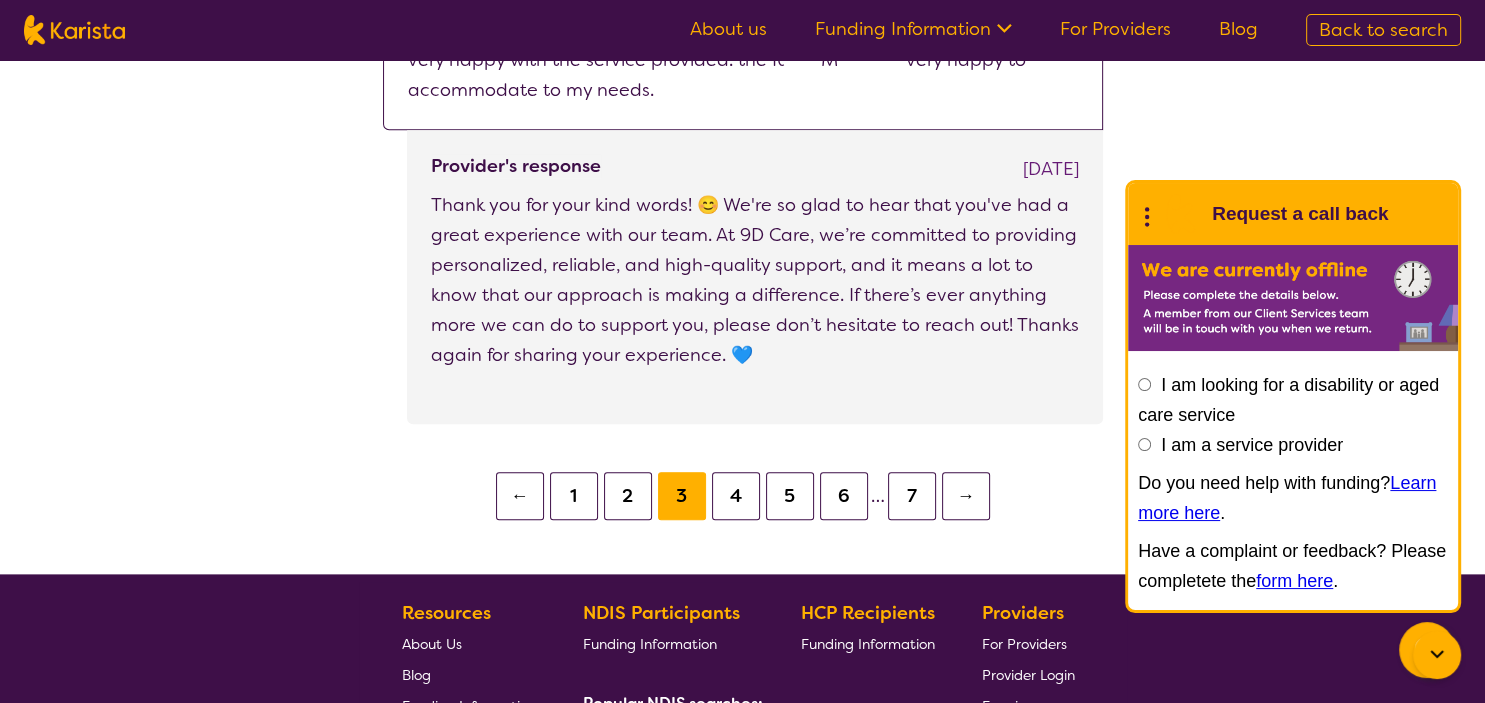 click on "4" at bounding box center (736, 496) 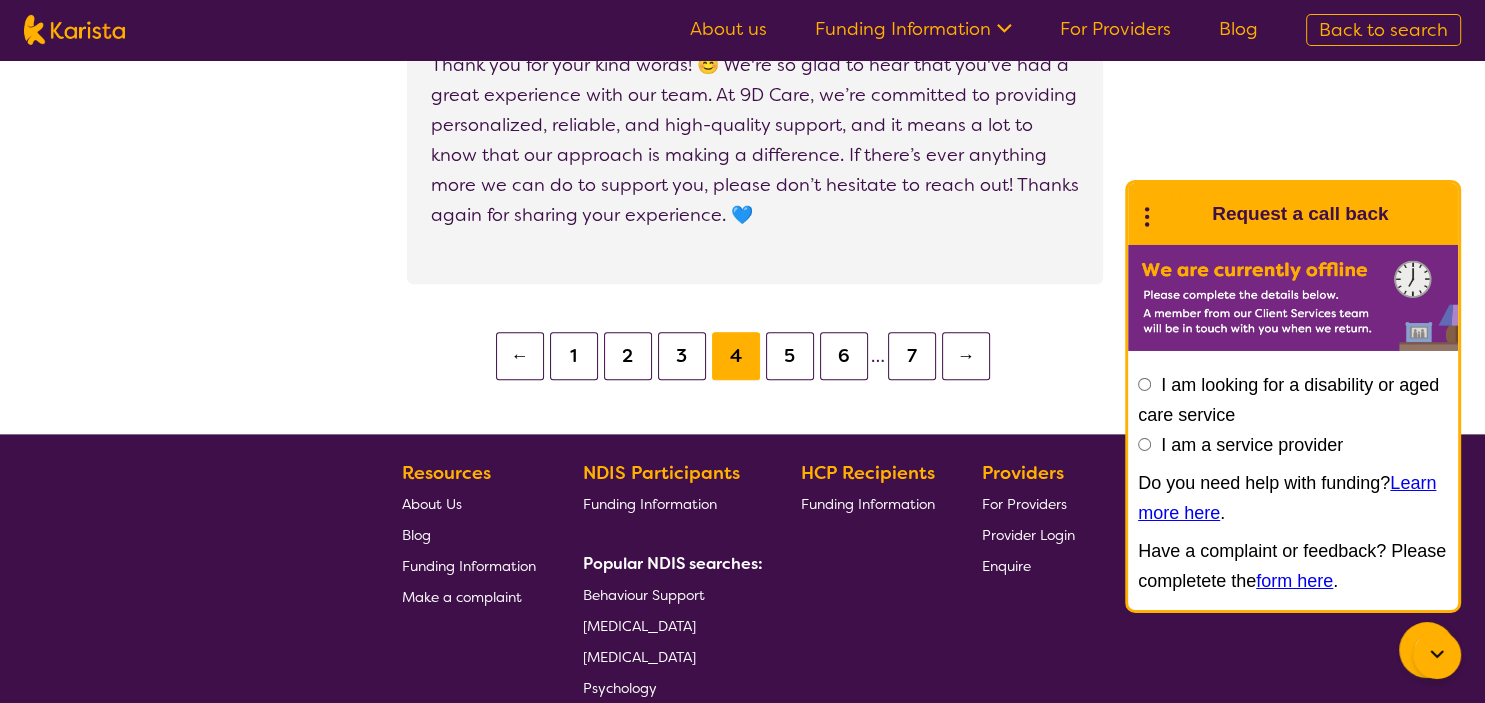 scroll, scrollTop: 2394, scrollLeft: 0, axis: vertical 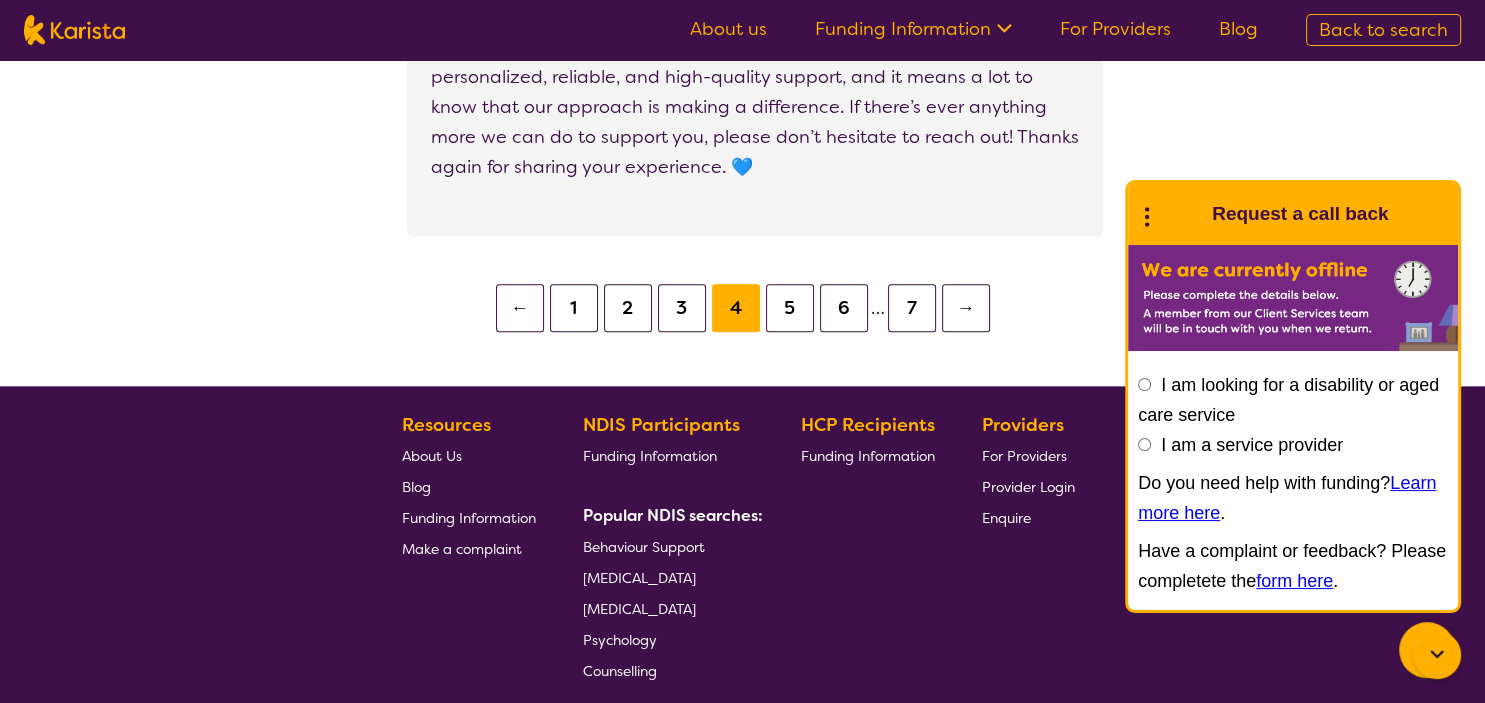 click on "5" at bounding box center (790, 308) 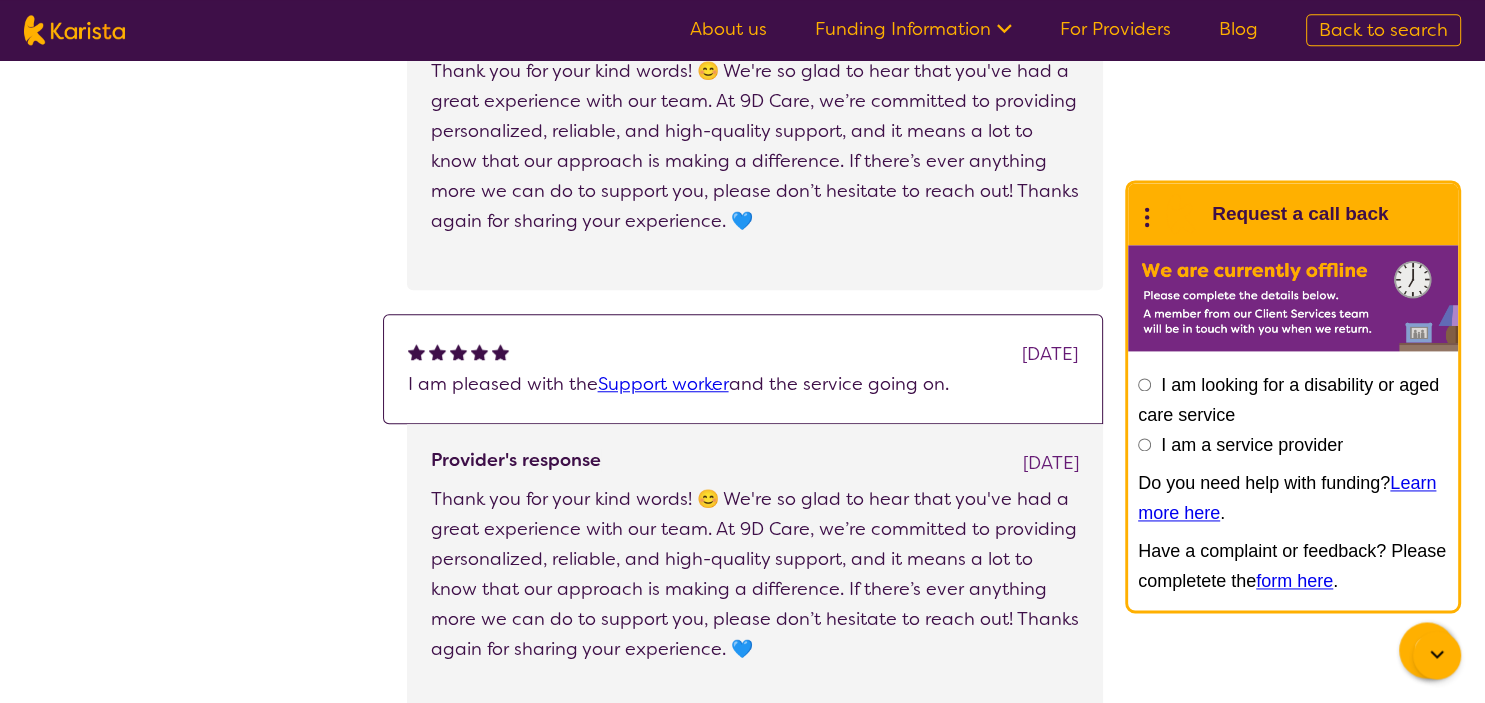 scroll, scrollTop: 1549, scrollLeft: 0, axis: vertical 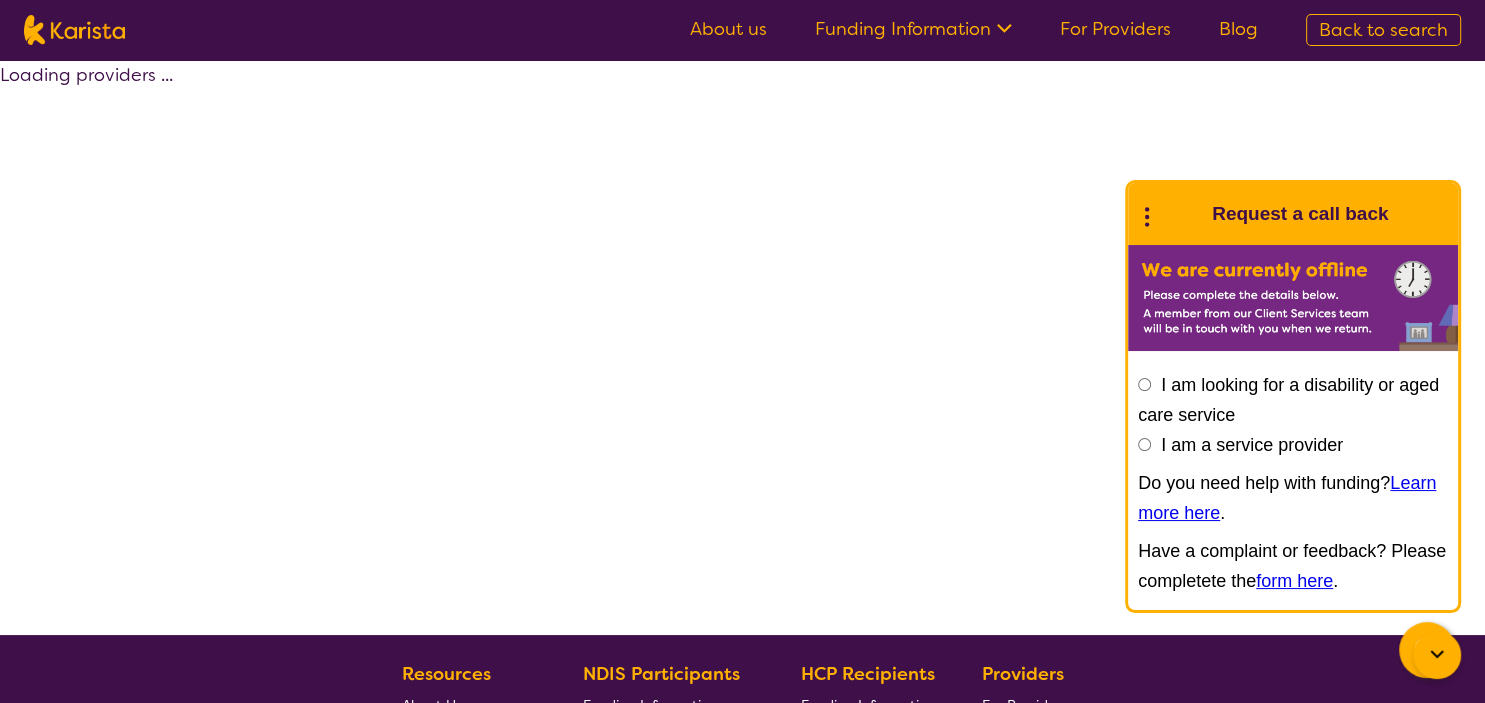 select on "by_score" 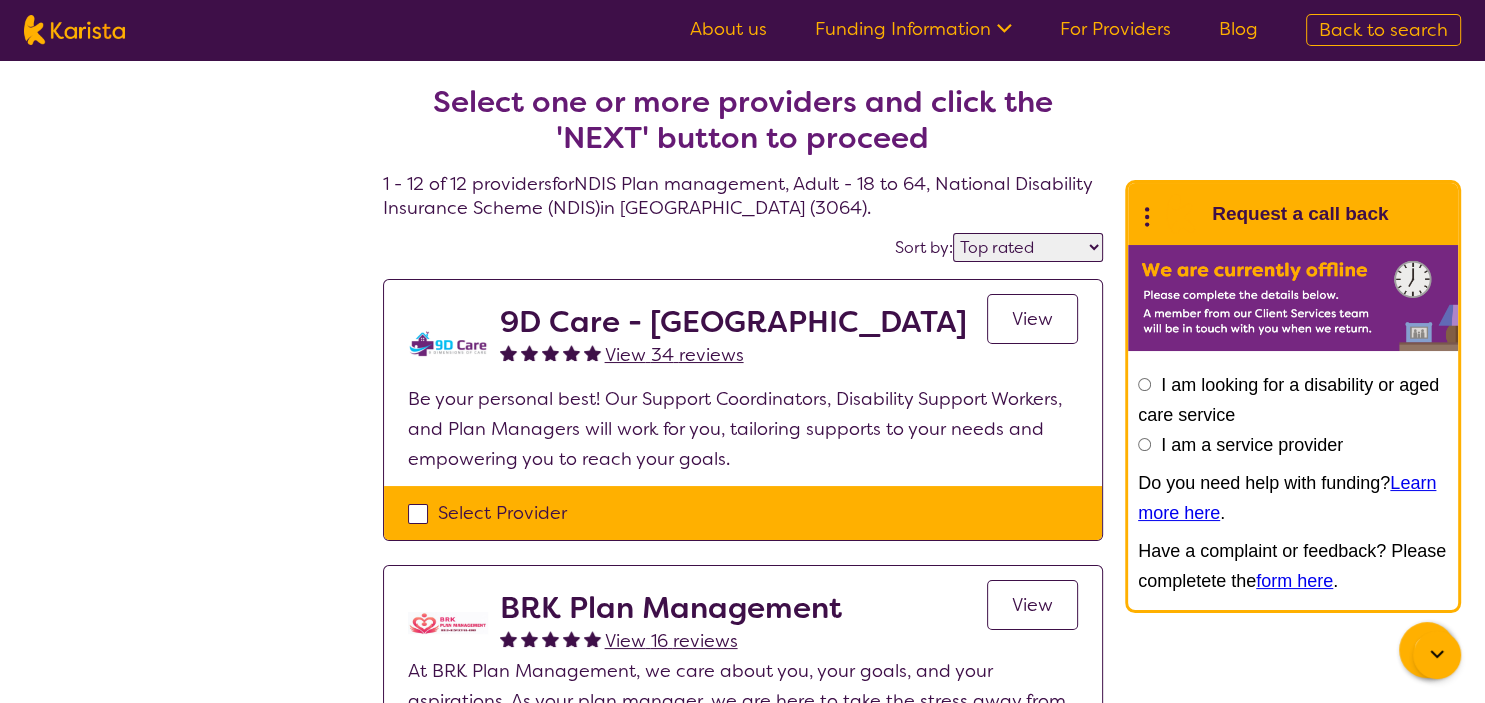 click on "View   16   reviews" at bounding box center [671, 641] 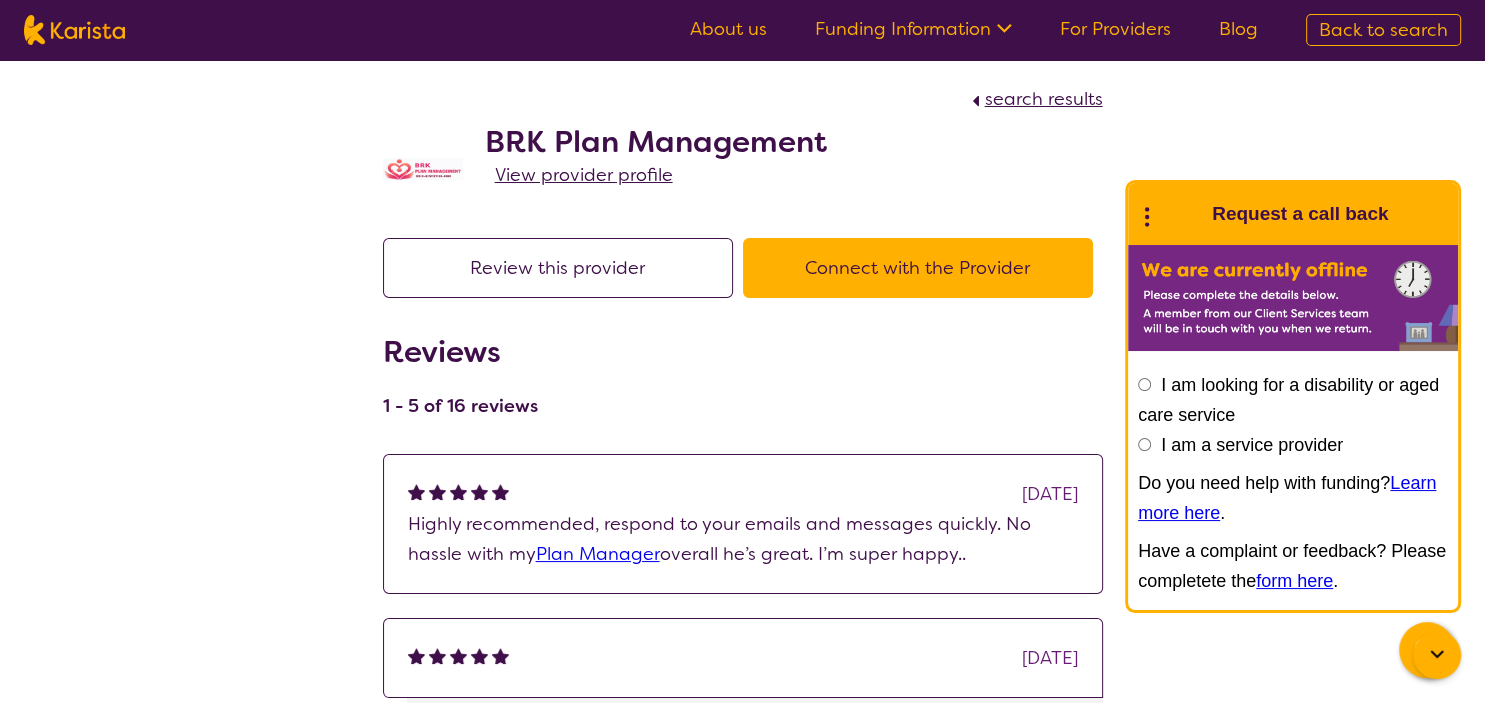 click on "[DATE] Highly recommended, respond to your emails and messages quickly.  No hassle with my  Plan Manager  overall he’s
great. I’m super happy.." at bounding box center [743, 524] 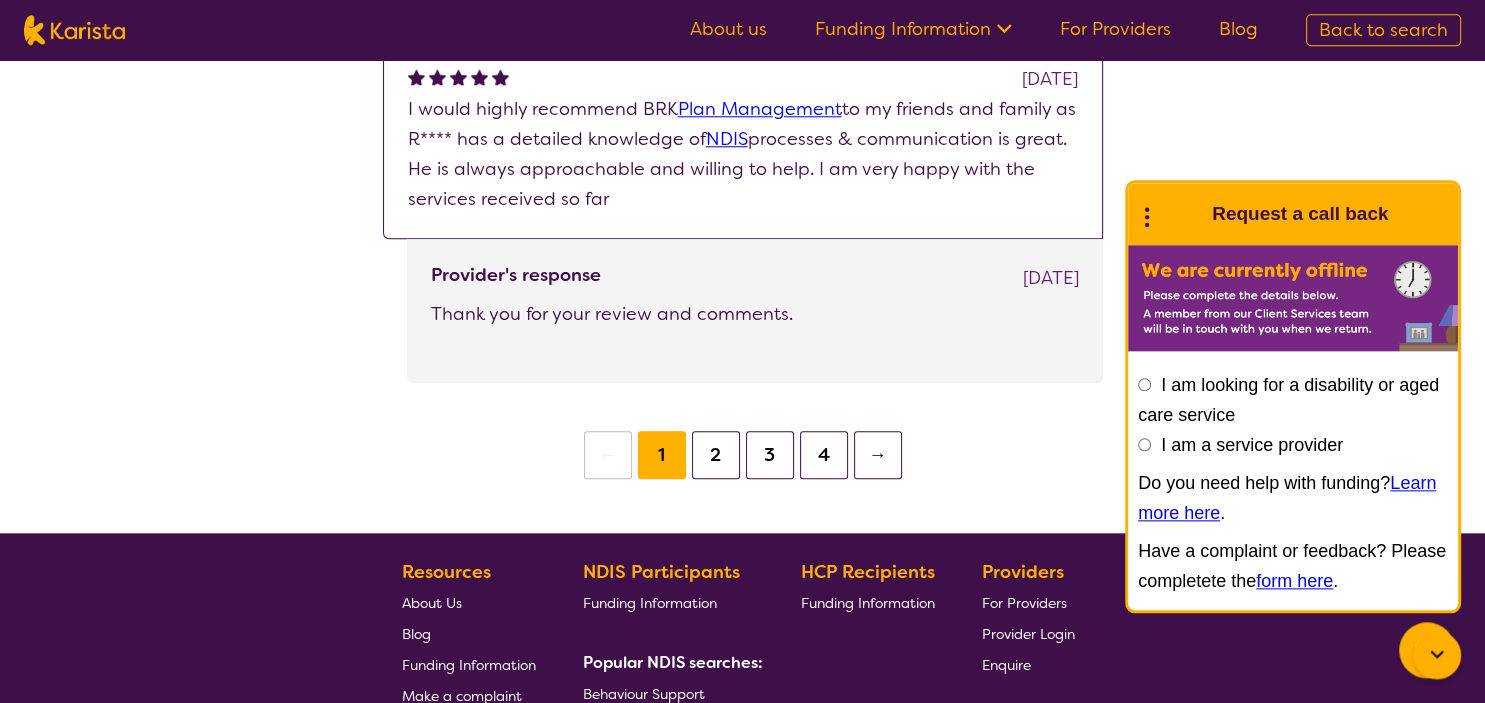 scroll, scrollTop: 2059, scrollLeft: 0, axis: vertical 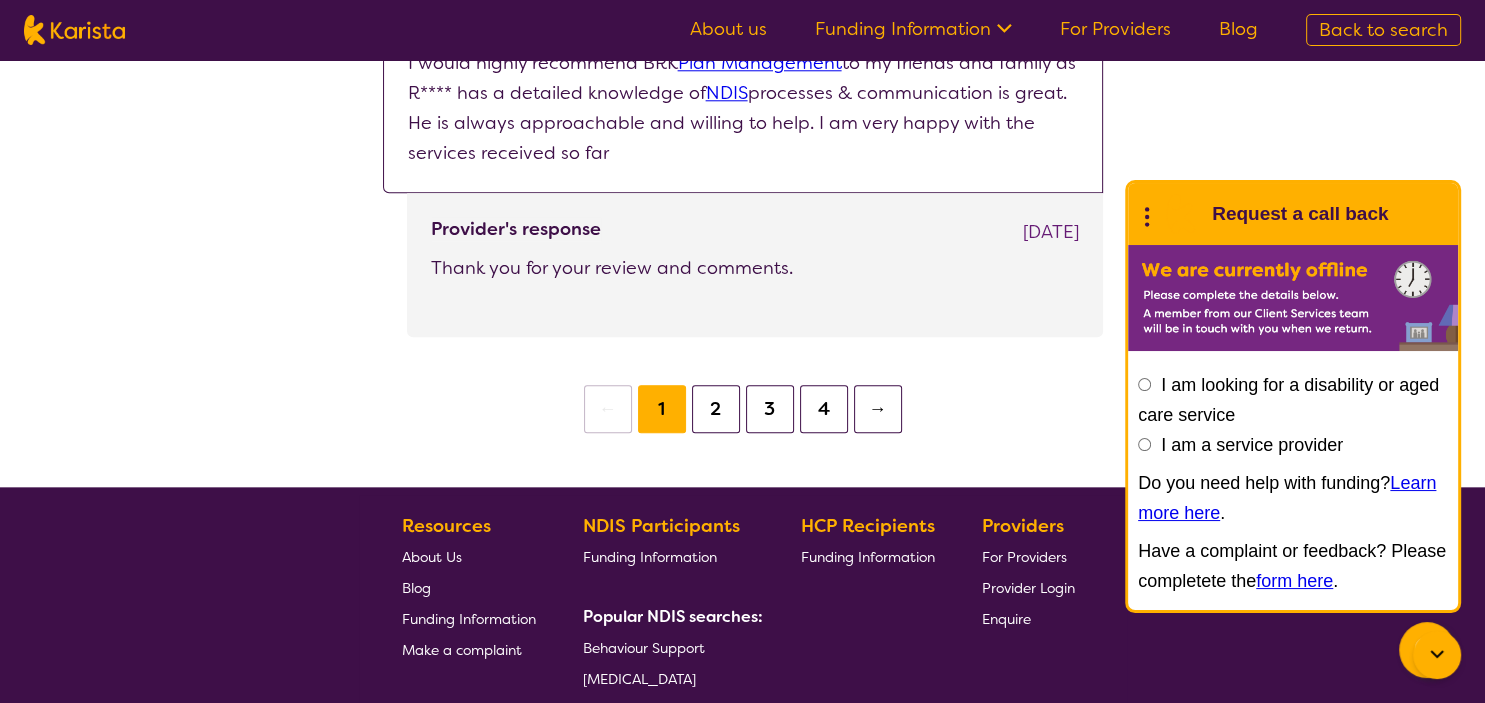 click on "2" at bounding box center (716, 409) 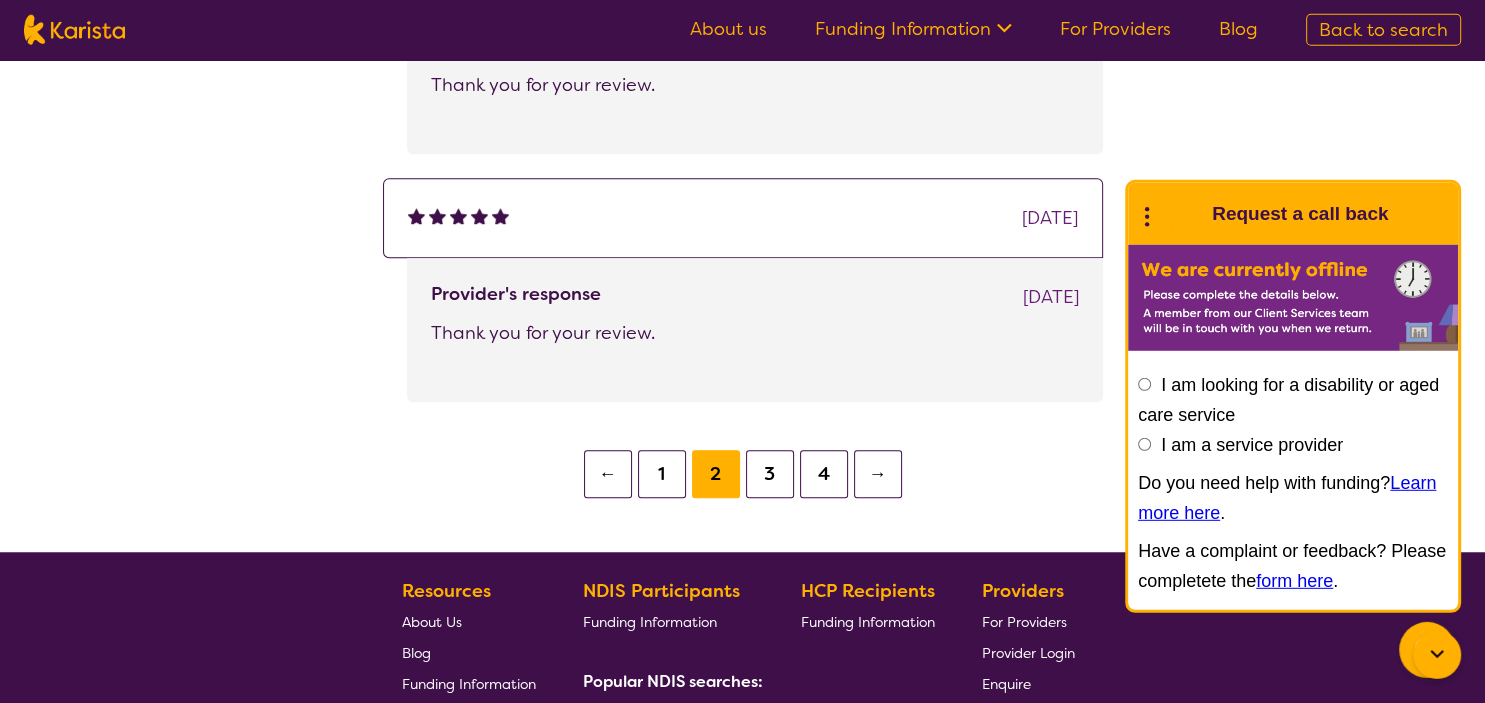 scroll, scrollTop: 1391, scrollLeft: 0, axis: vertical 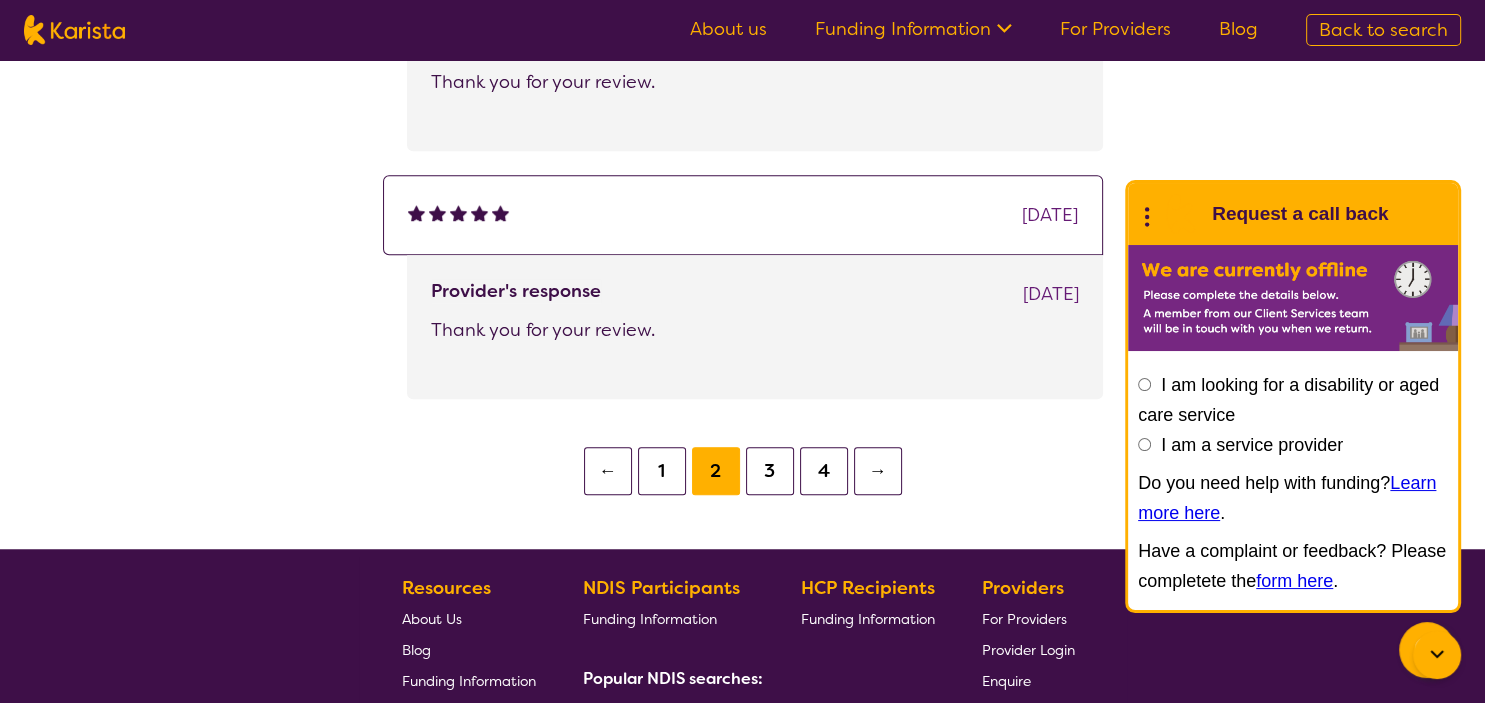 click on "3" at bounding box center [770, 471] 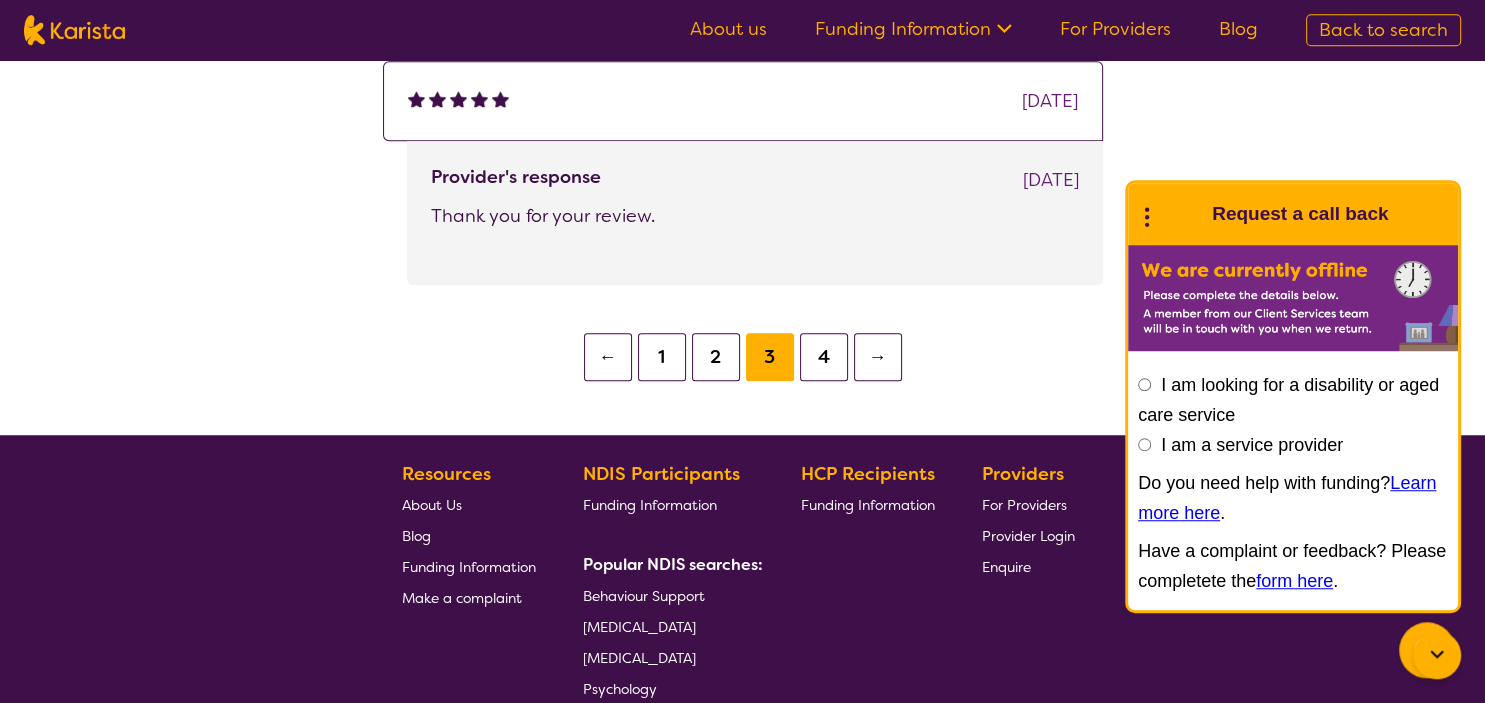 scroll, scrollTop: 1496, scrollLeft: 0, axis: vertical 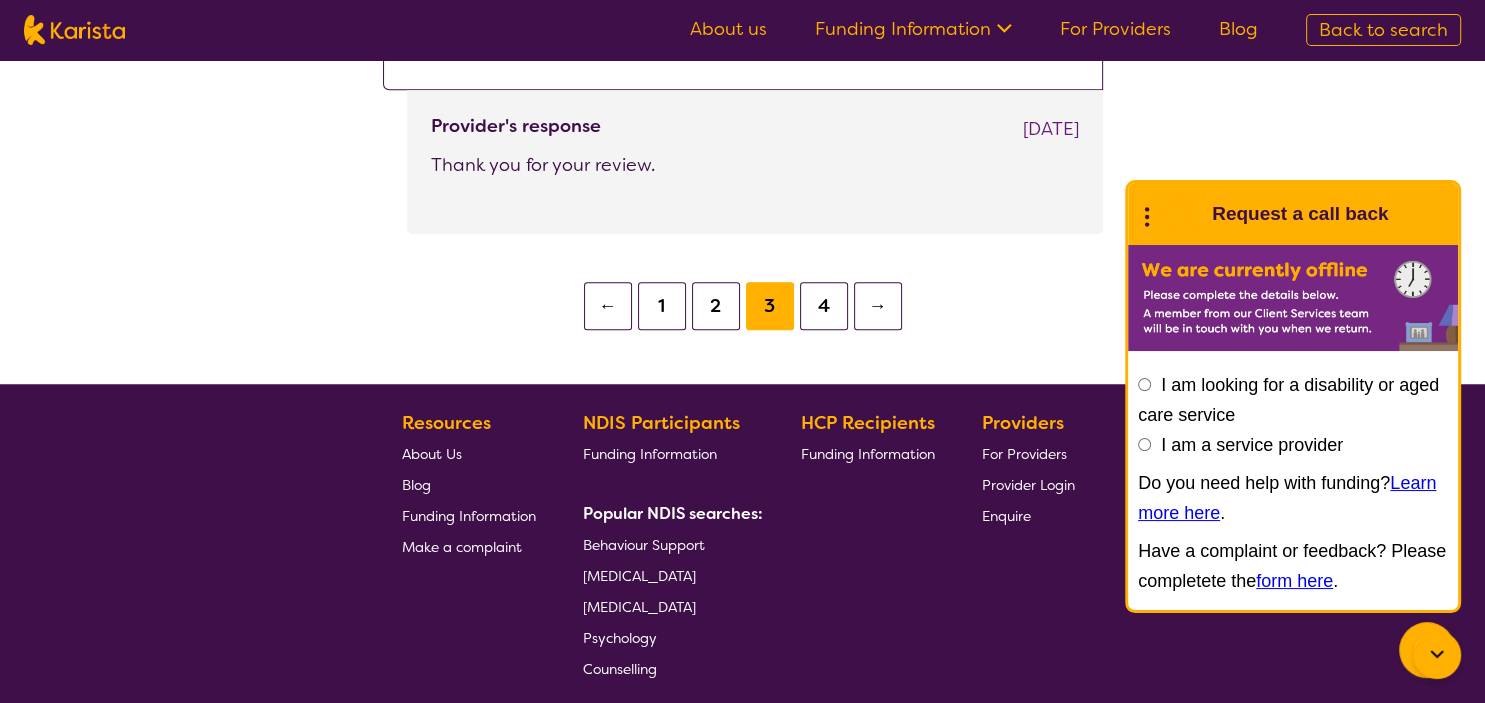 click on "4" at bounding box center (824, 306) 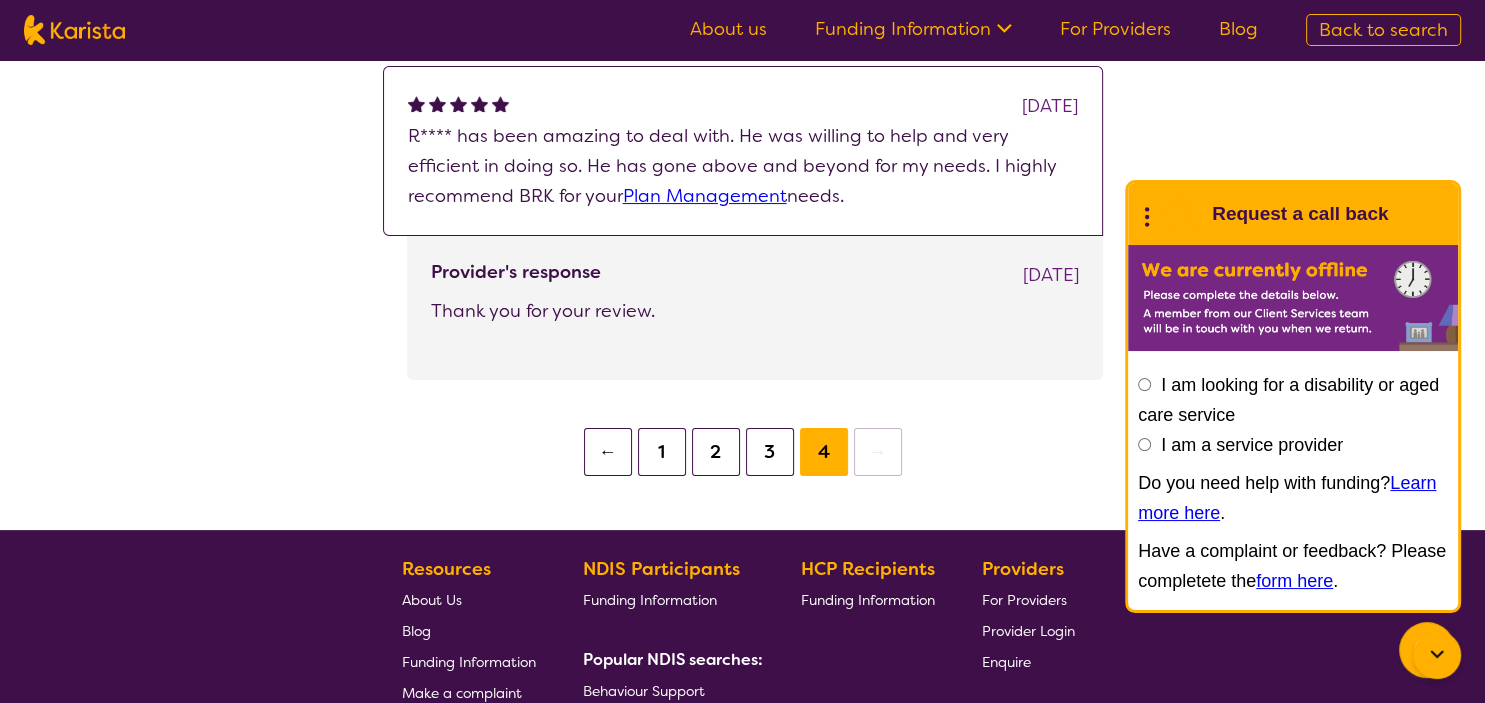 scroll, scrollTop: 580, scrollLeft: 0, axis: vertical 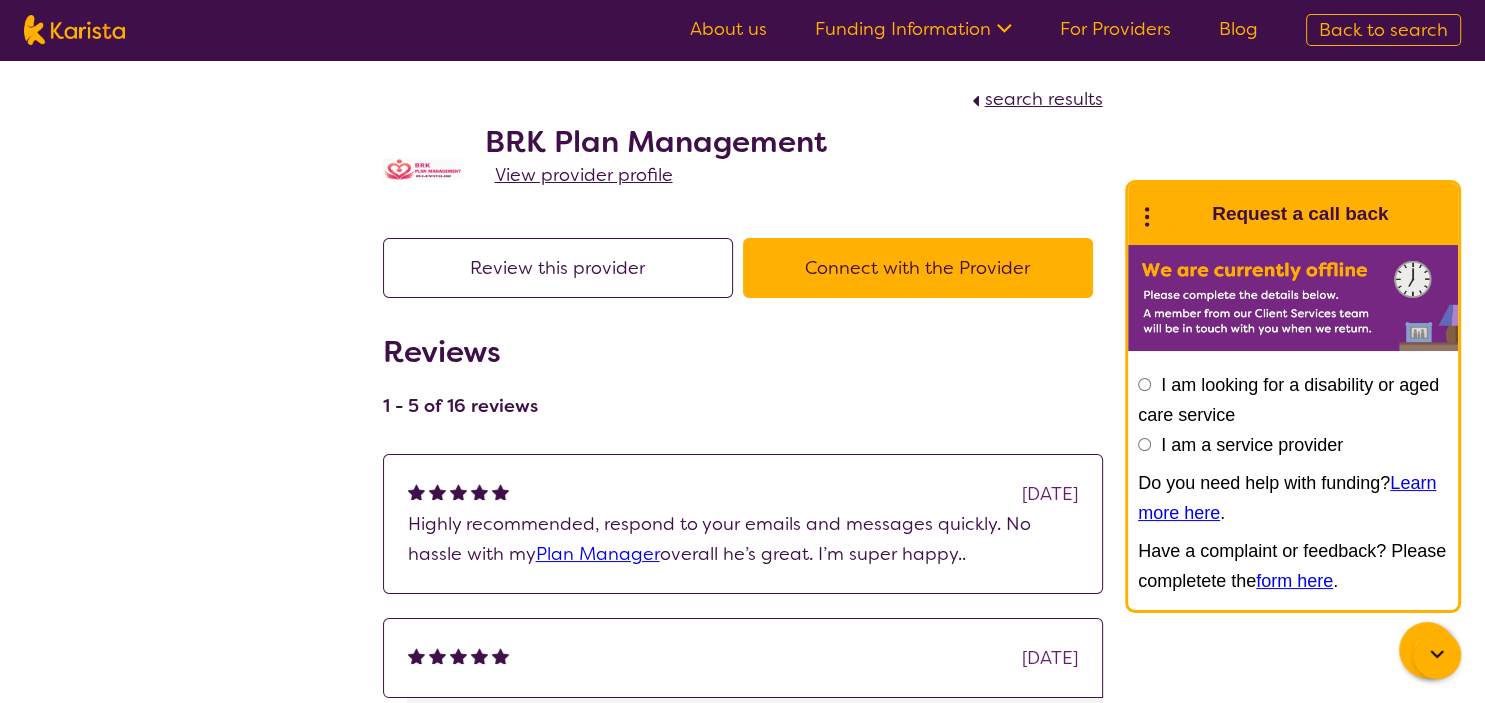 select on "by_score" 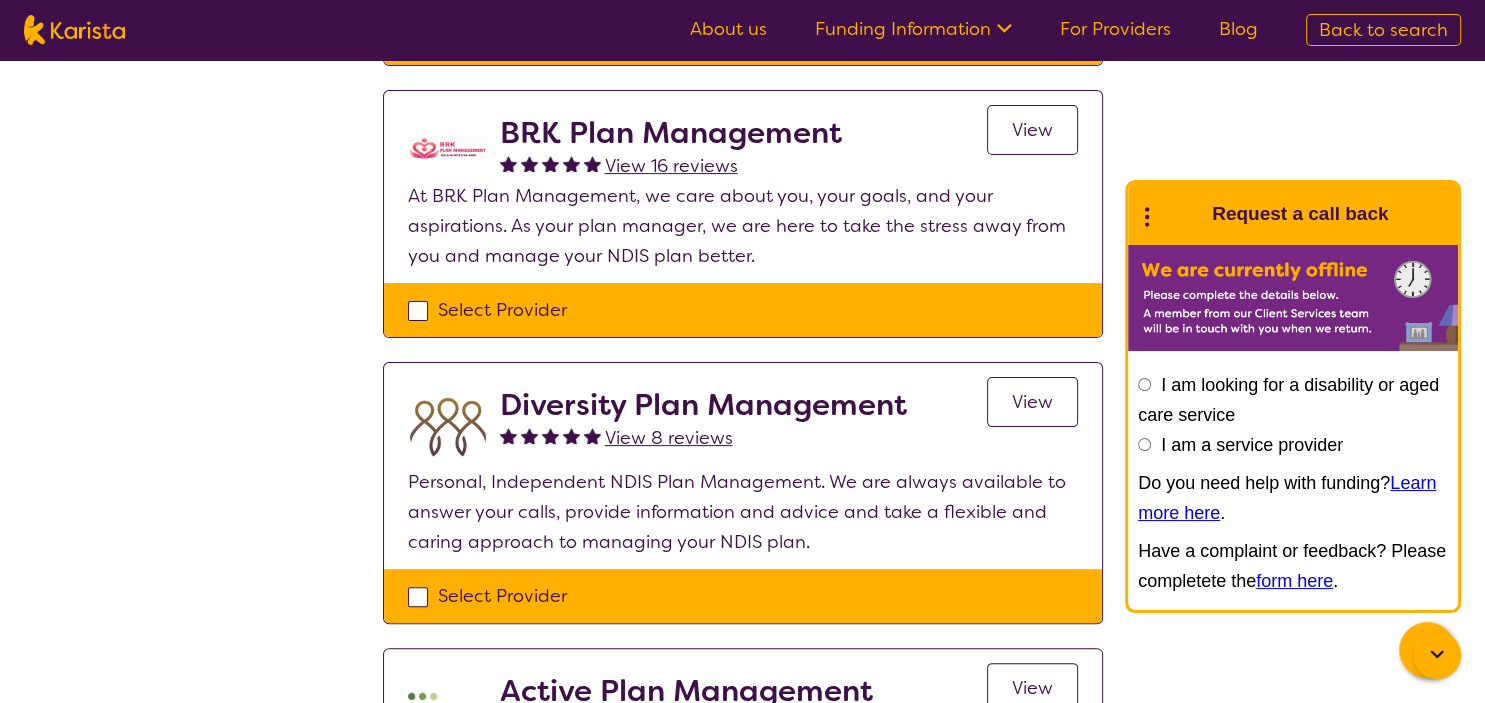scroll, scrollTop: 528, scrollLeft: 0, axis: vertical 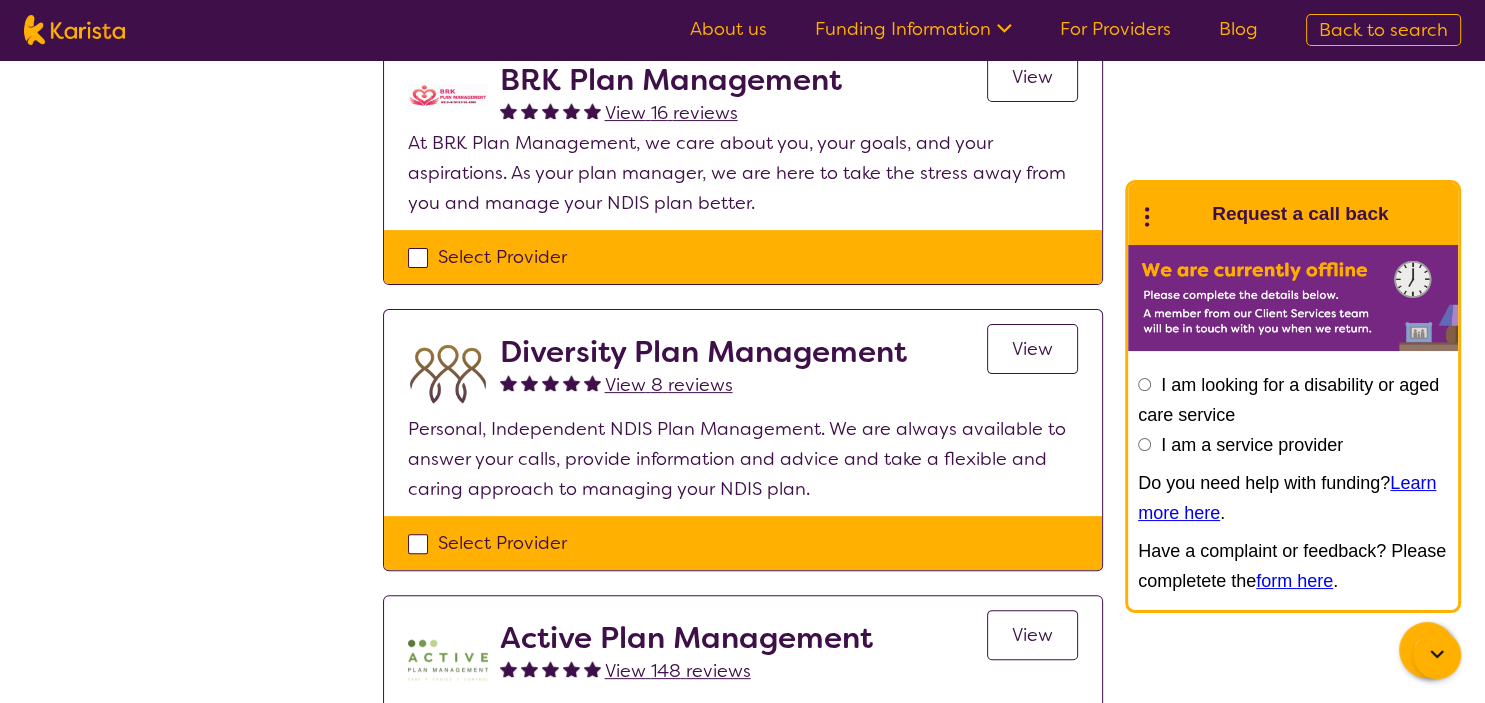click on "View   8   reviews" at bounding box center (669, 385) 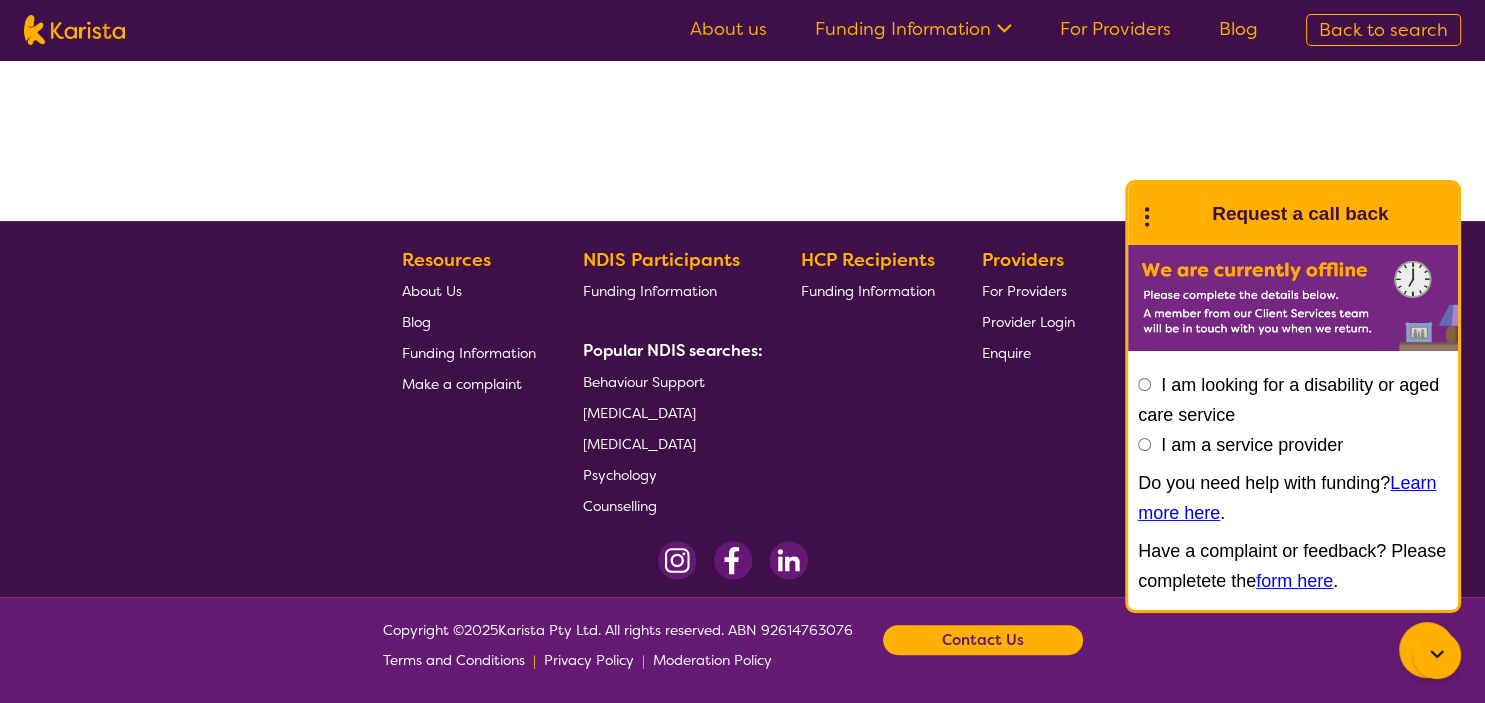 scroll, scrollTop: 0, scrollLeft: 0, axis: both 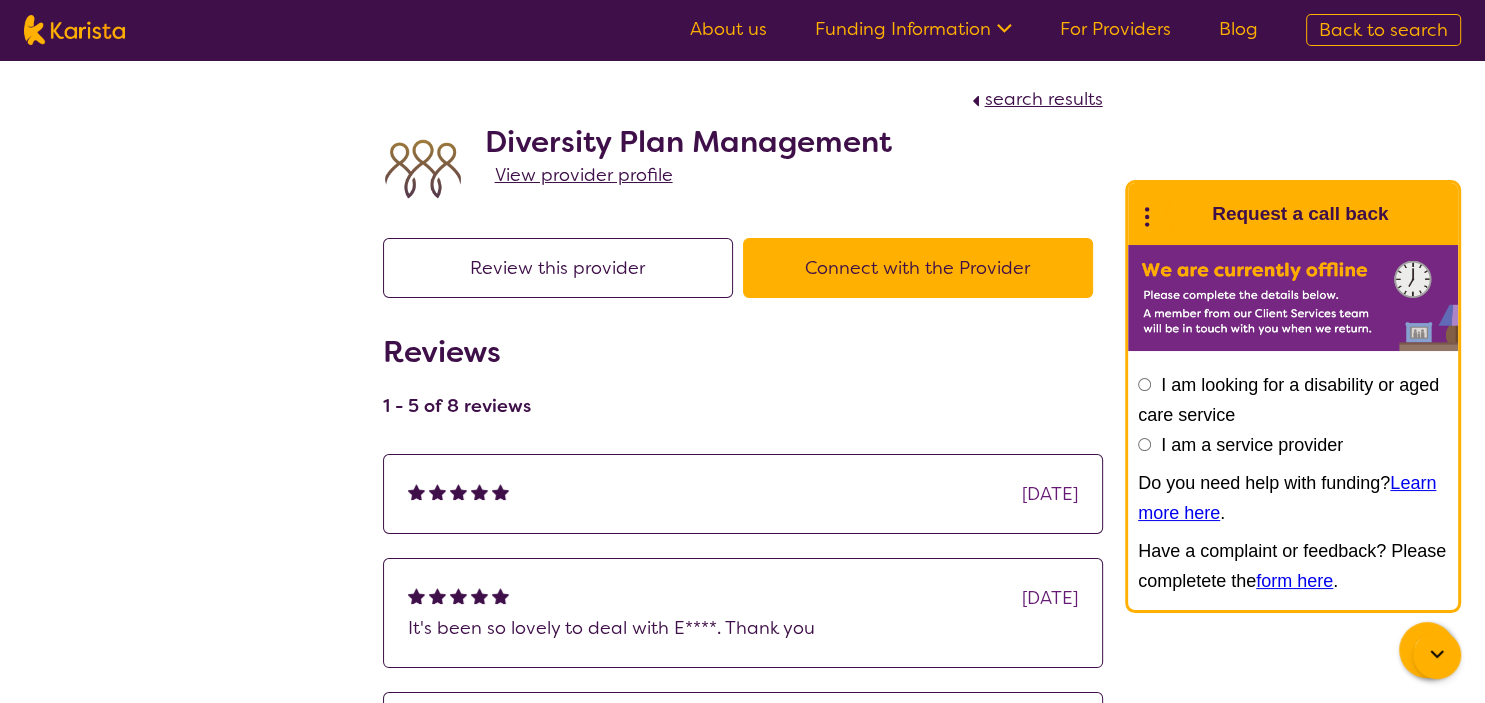 click on "[DATE]" at bounding box center (743, 494) 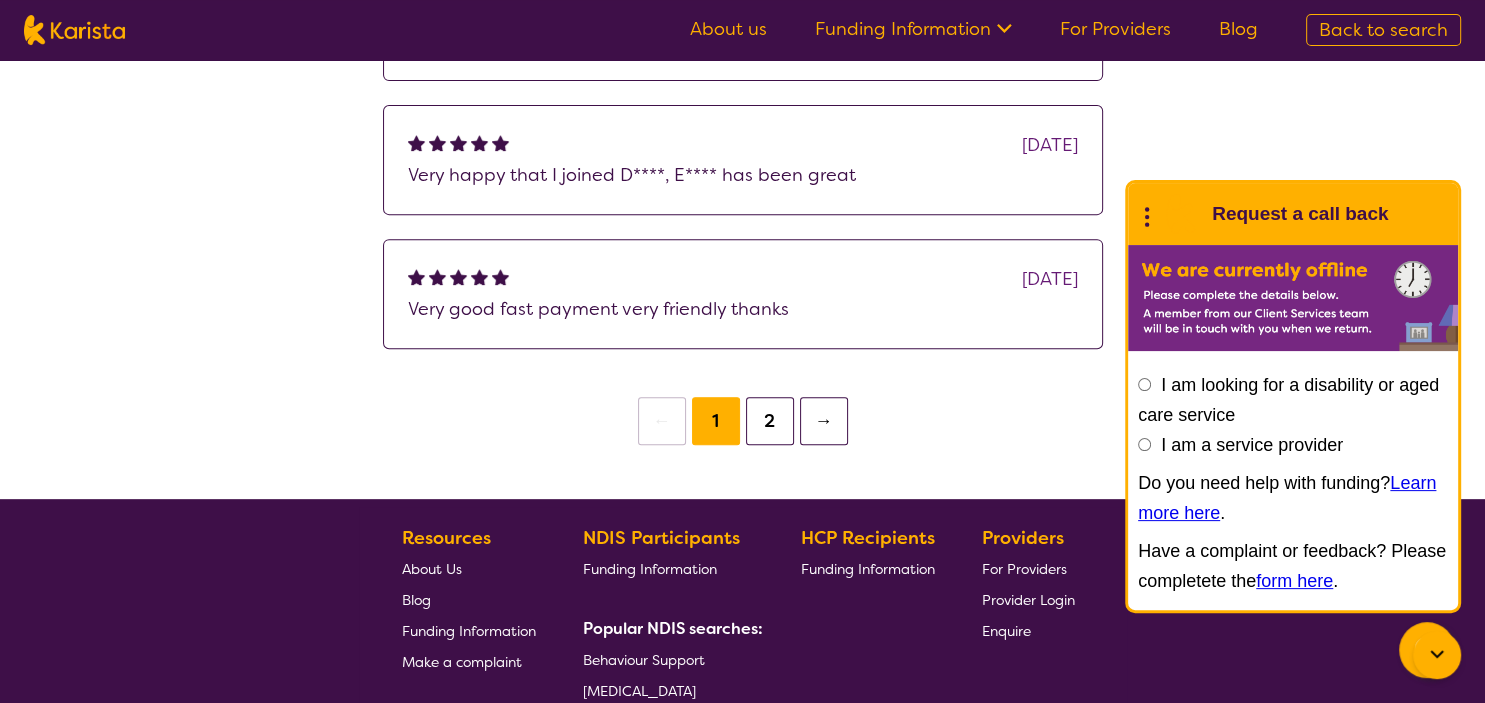 scroll, scrollTop: 739, scrollLeft: 0, axis: vertical 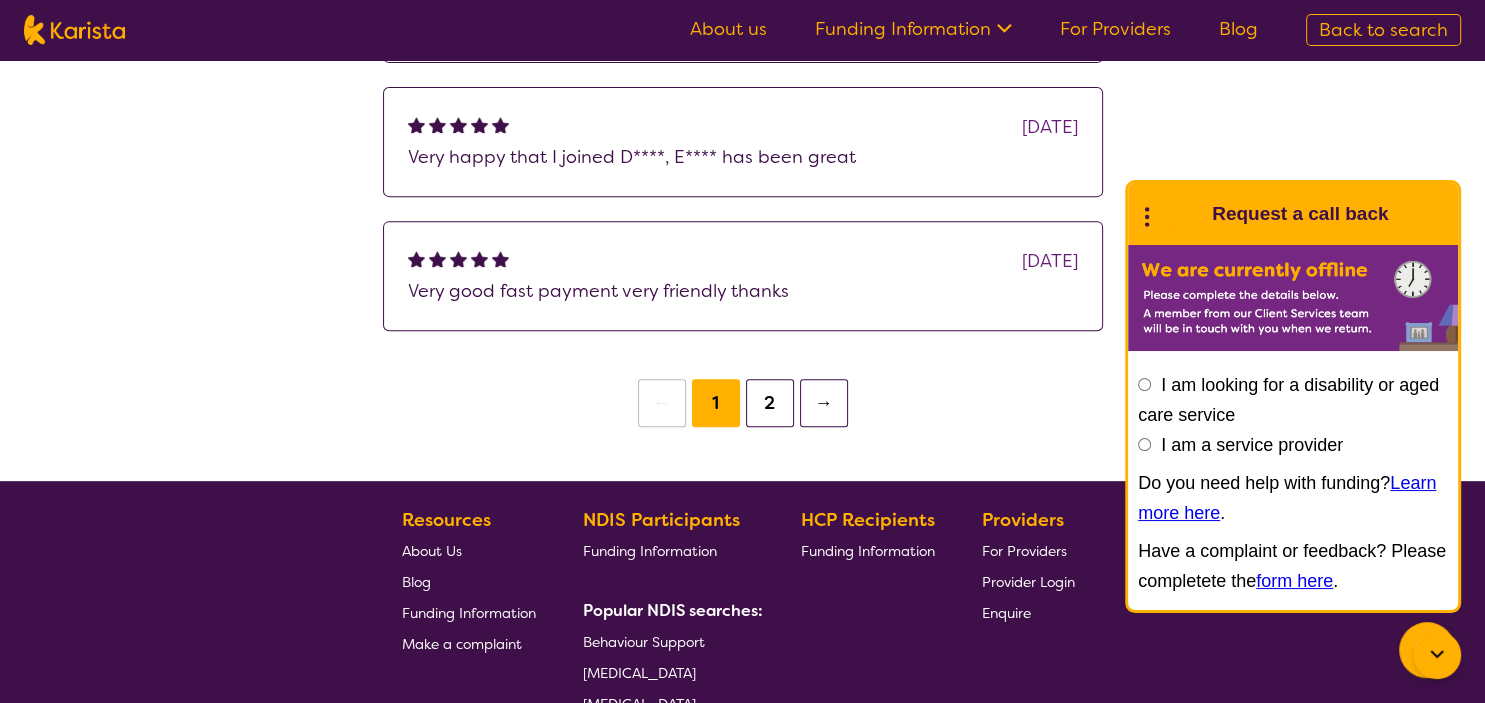 click on "2" at bounding box center (770, 403) 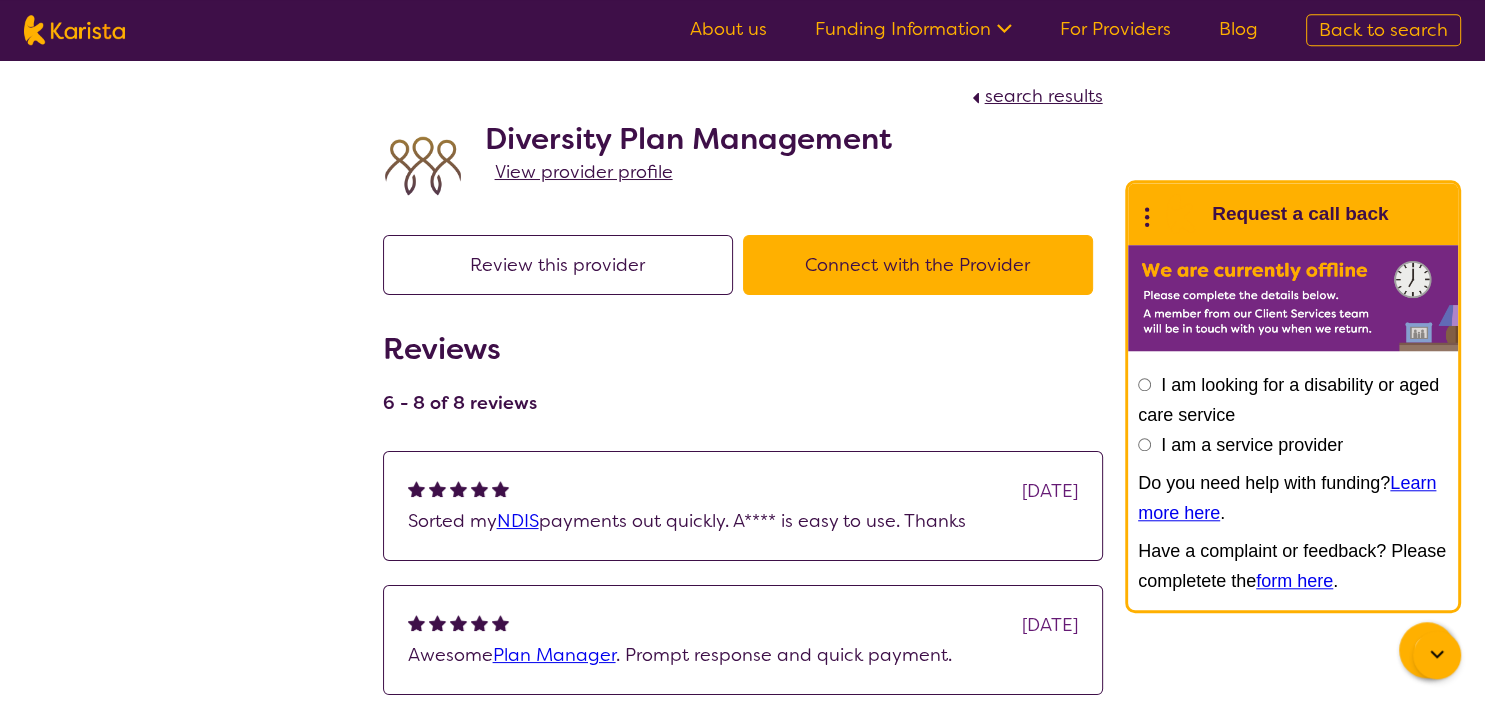 scroll, scrollTop: 0, scrollLeft: 0, axis: both 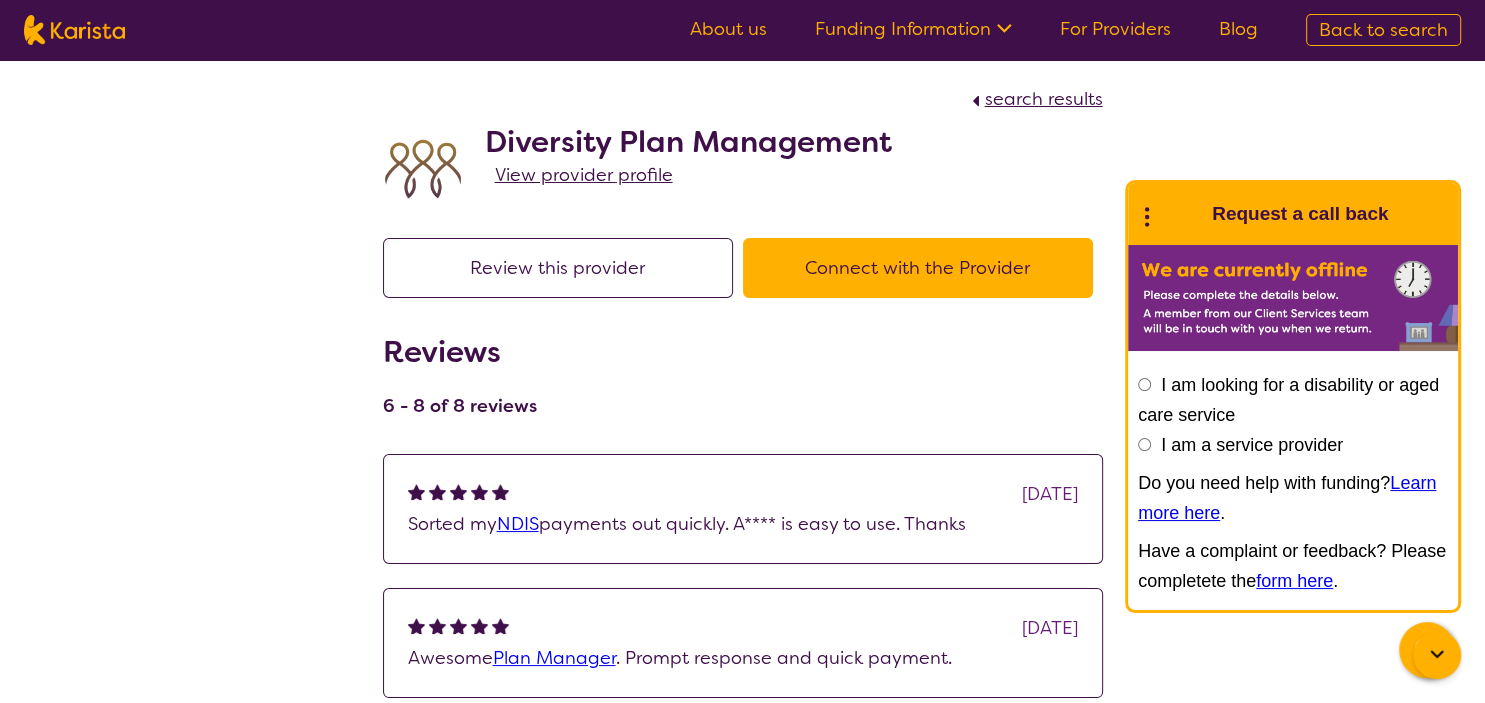 click on "search results" at bounding box center (1044, 99) 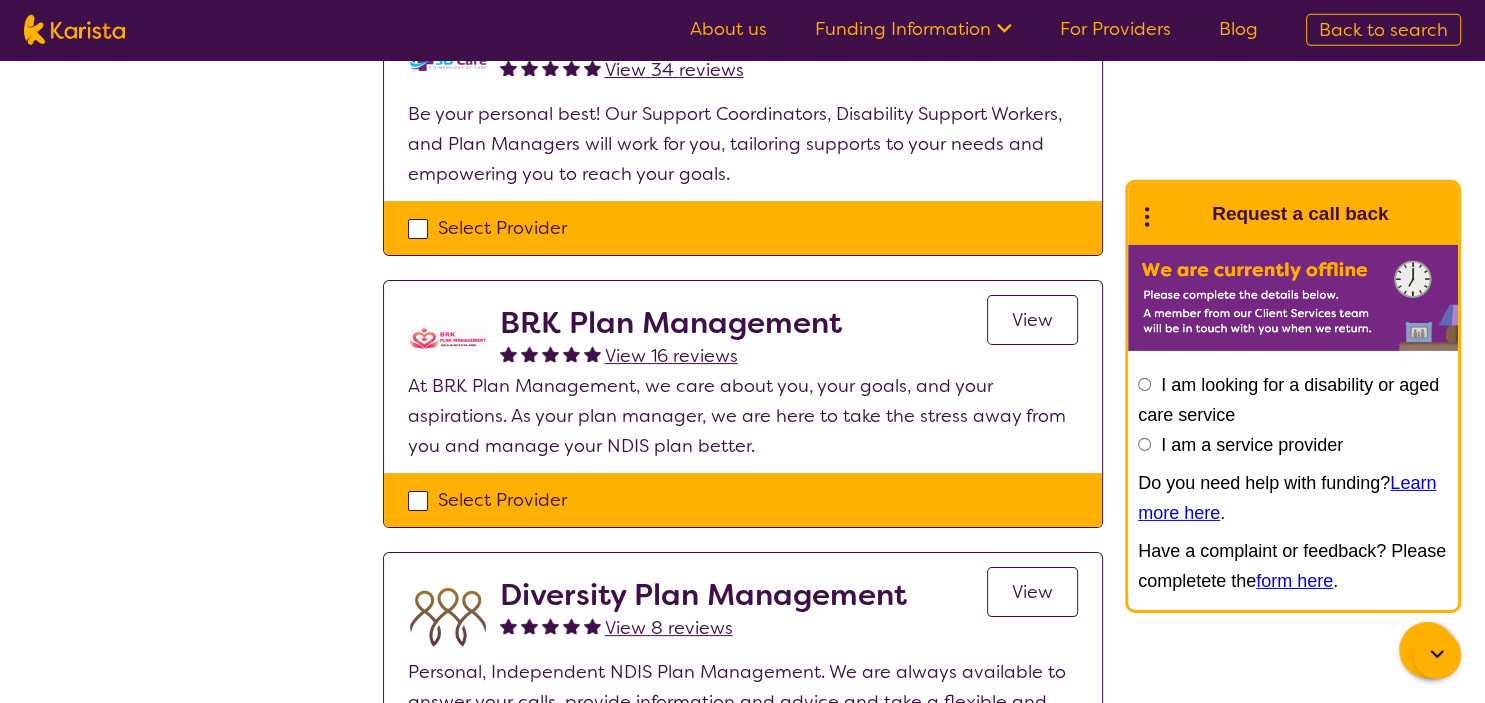 scroll, scrollTop: 528, scrollLeft: 0, axis: vertical 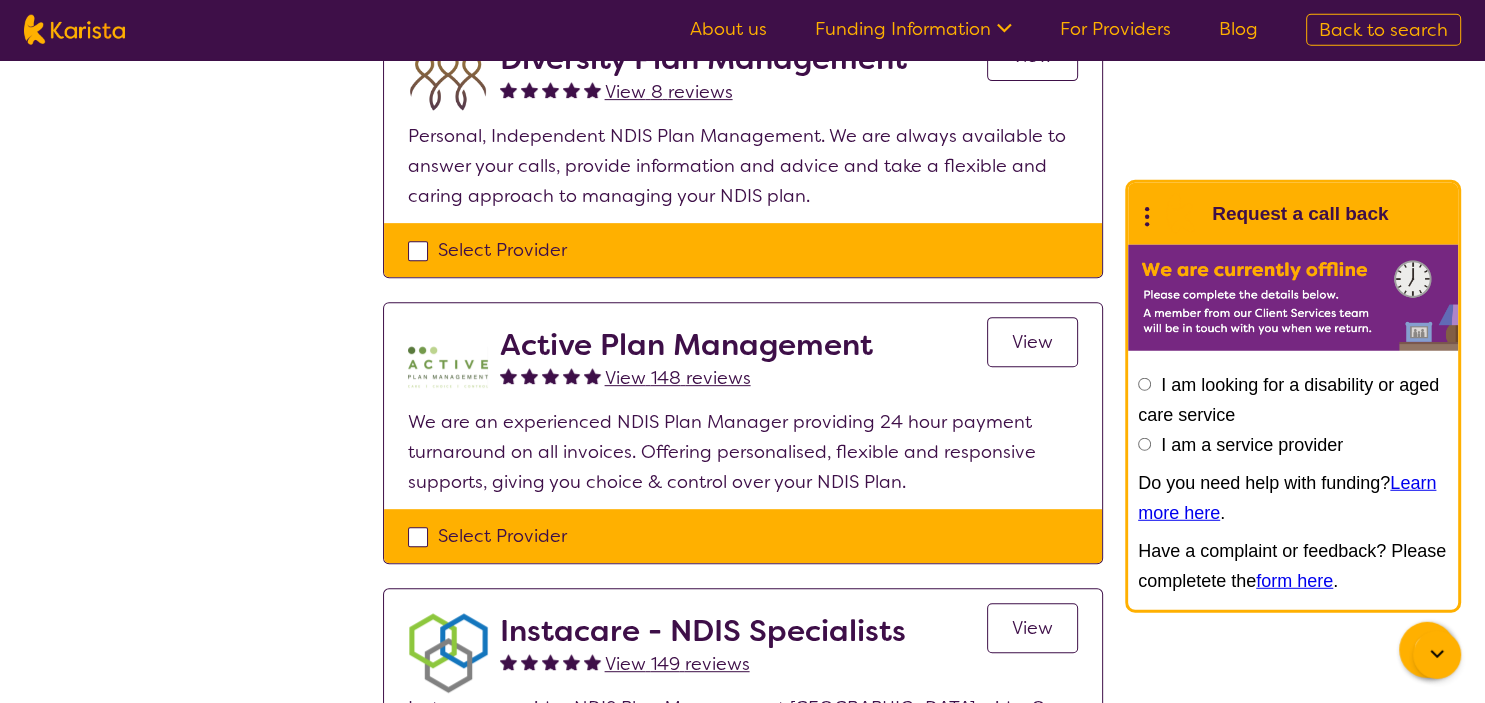 click on "View   148   reviews" at bounding box center (678, 378) 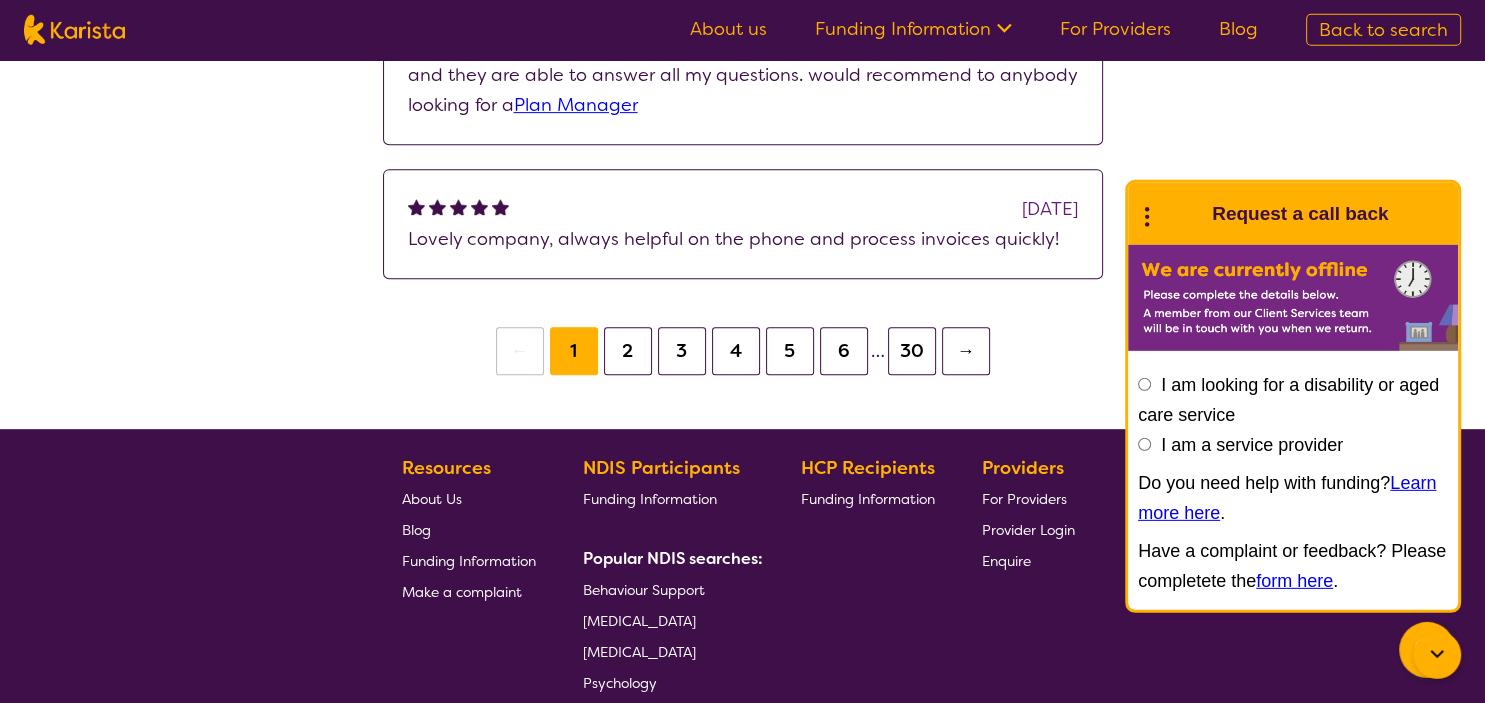 scroll, scrollTop: 897, scrollLeft: 0, axis: vertical 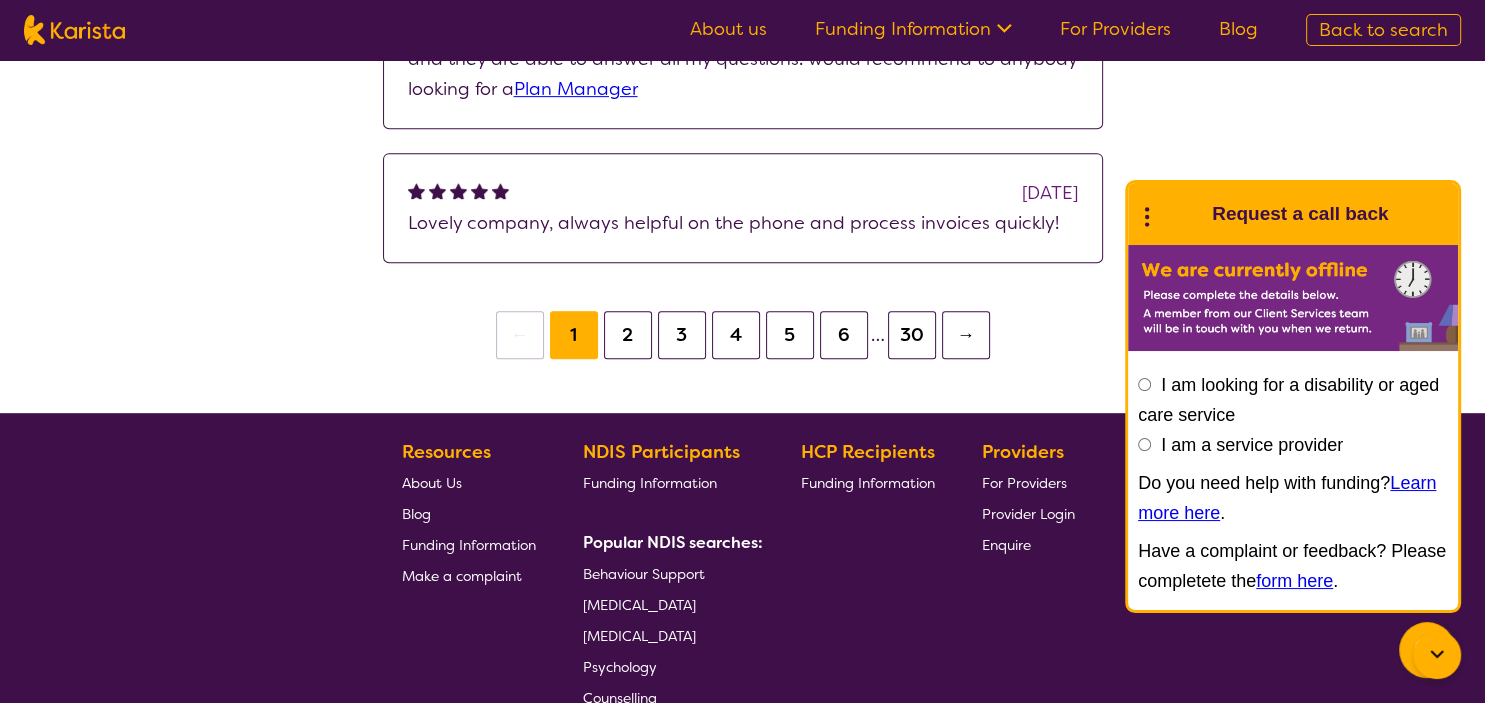 click on "2" at bounding box center [628, 335] 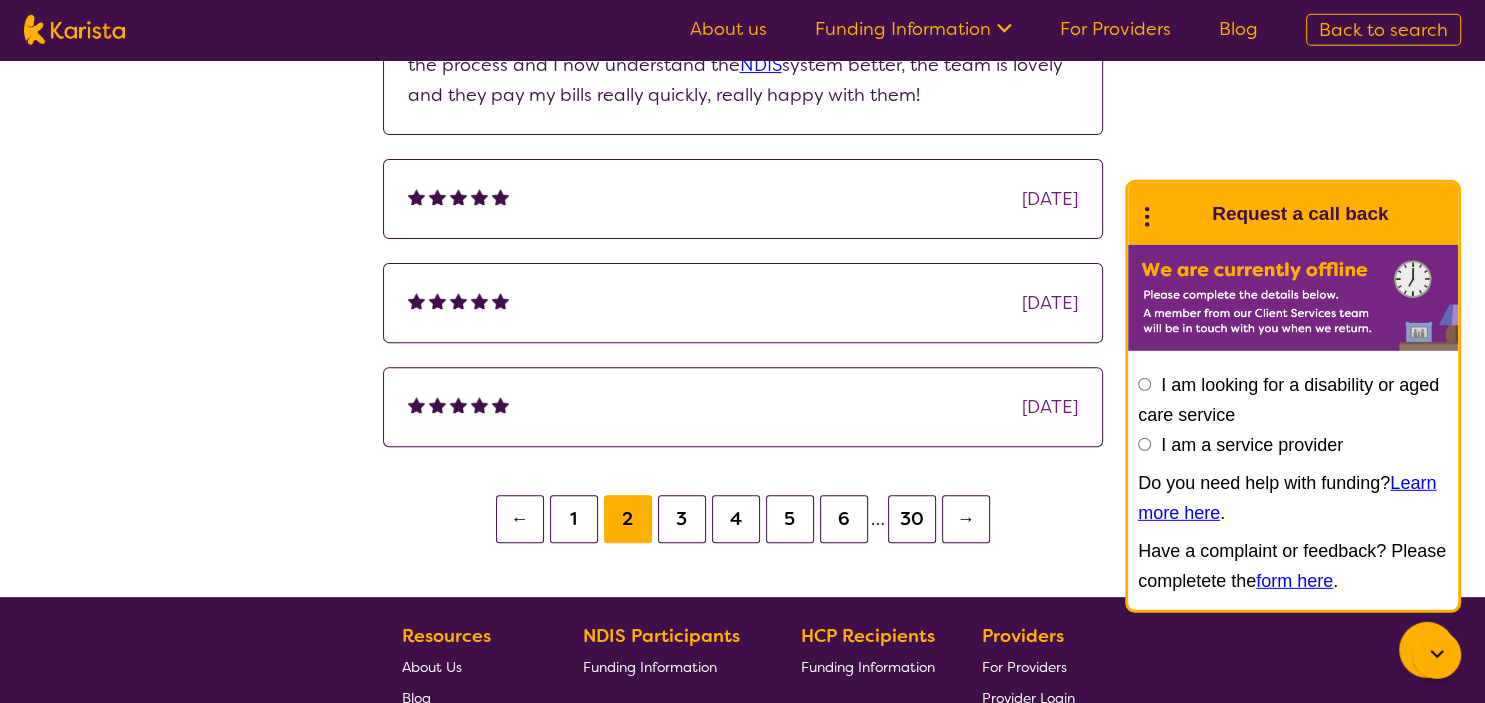 scroll, scrollTop: 704, scrollLeft: 0, axis: vertical 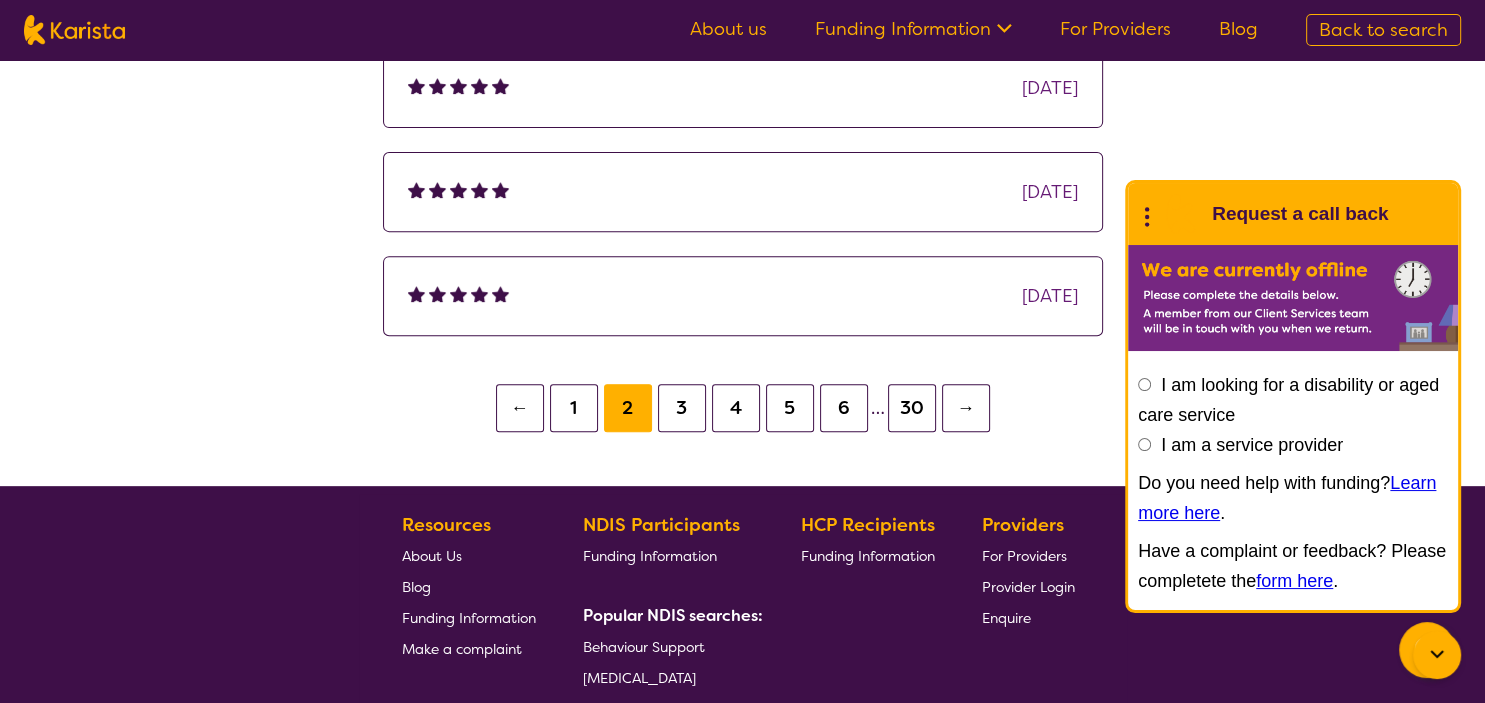 click on "3" at bounding box center (682, 408) 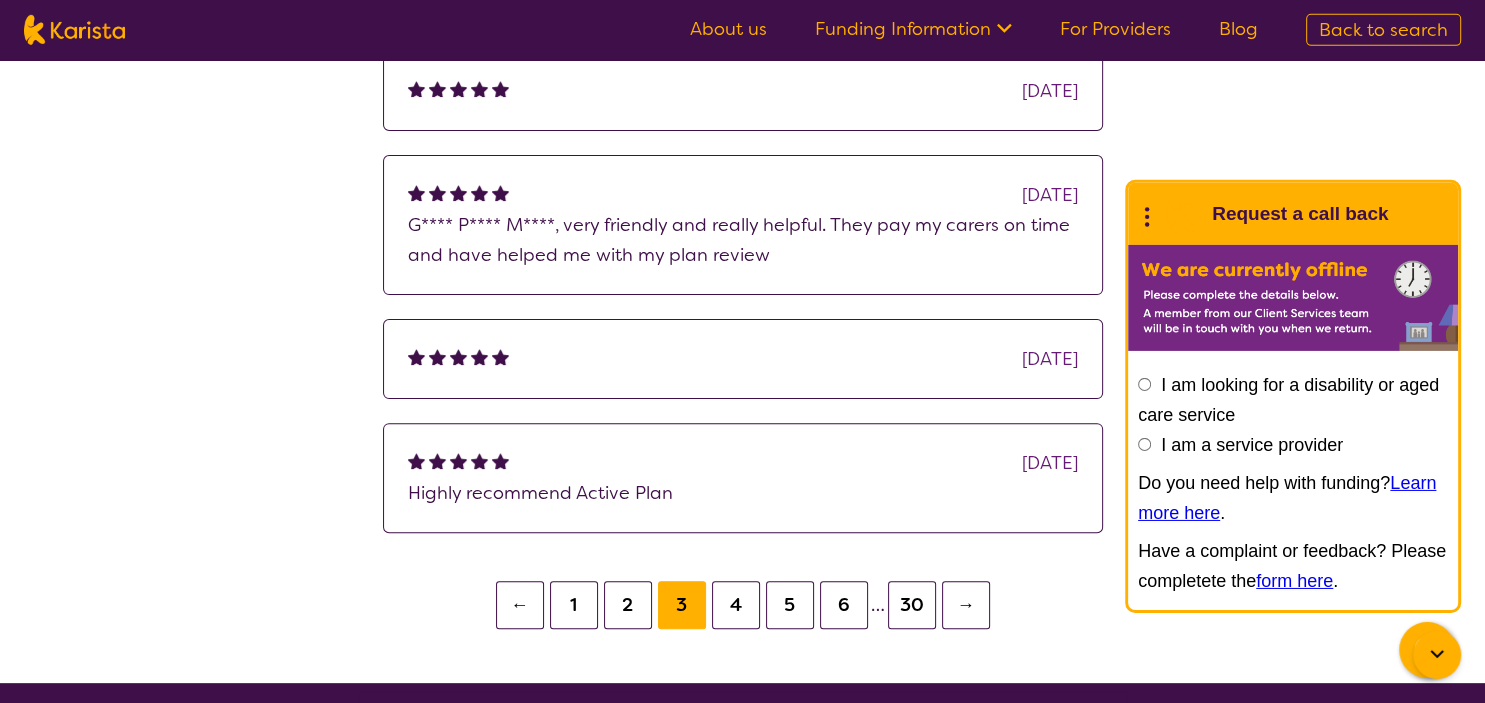 scroll, scrollTop: 599, scrollLeft: 0, axis: vertical 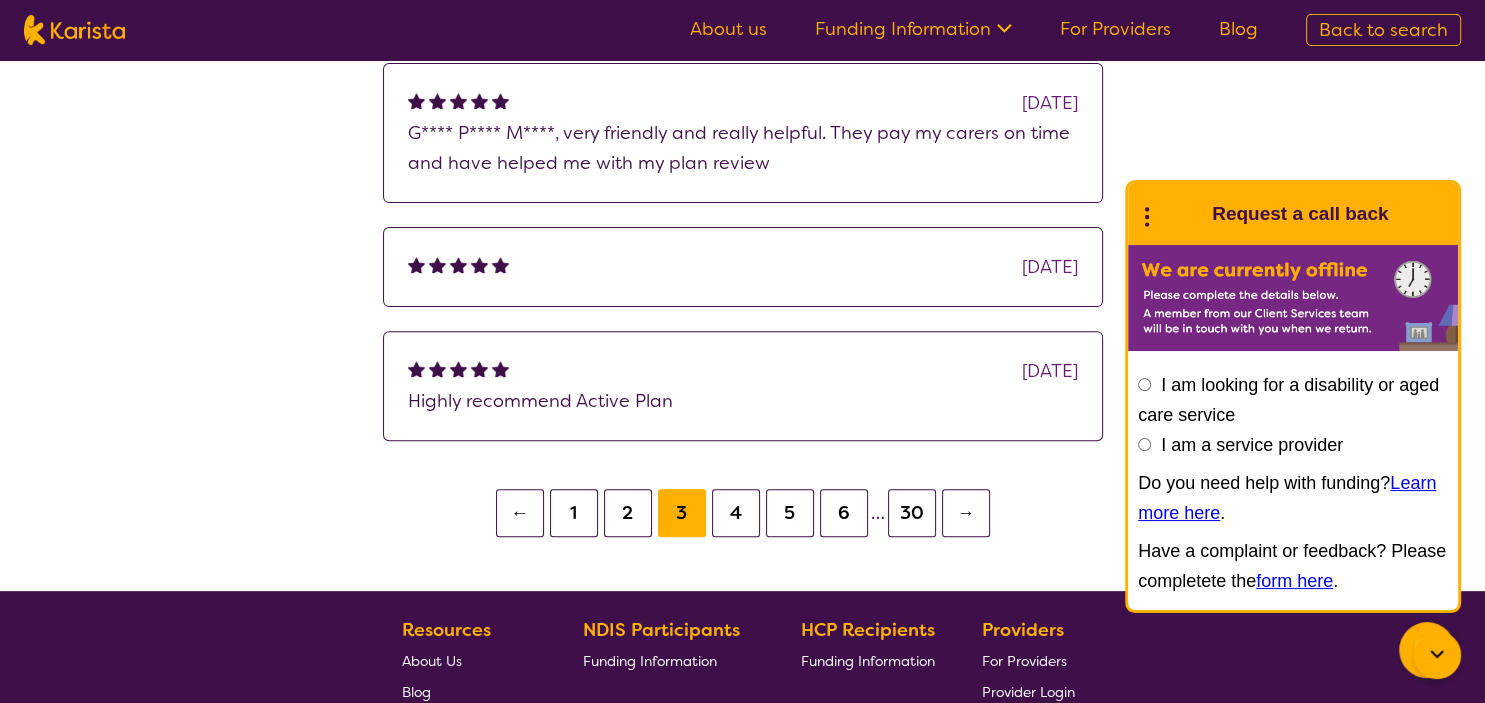 click on "4" at bounding box center (736, 513) 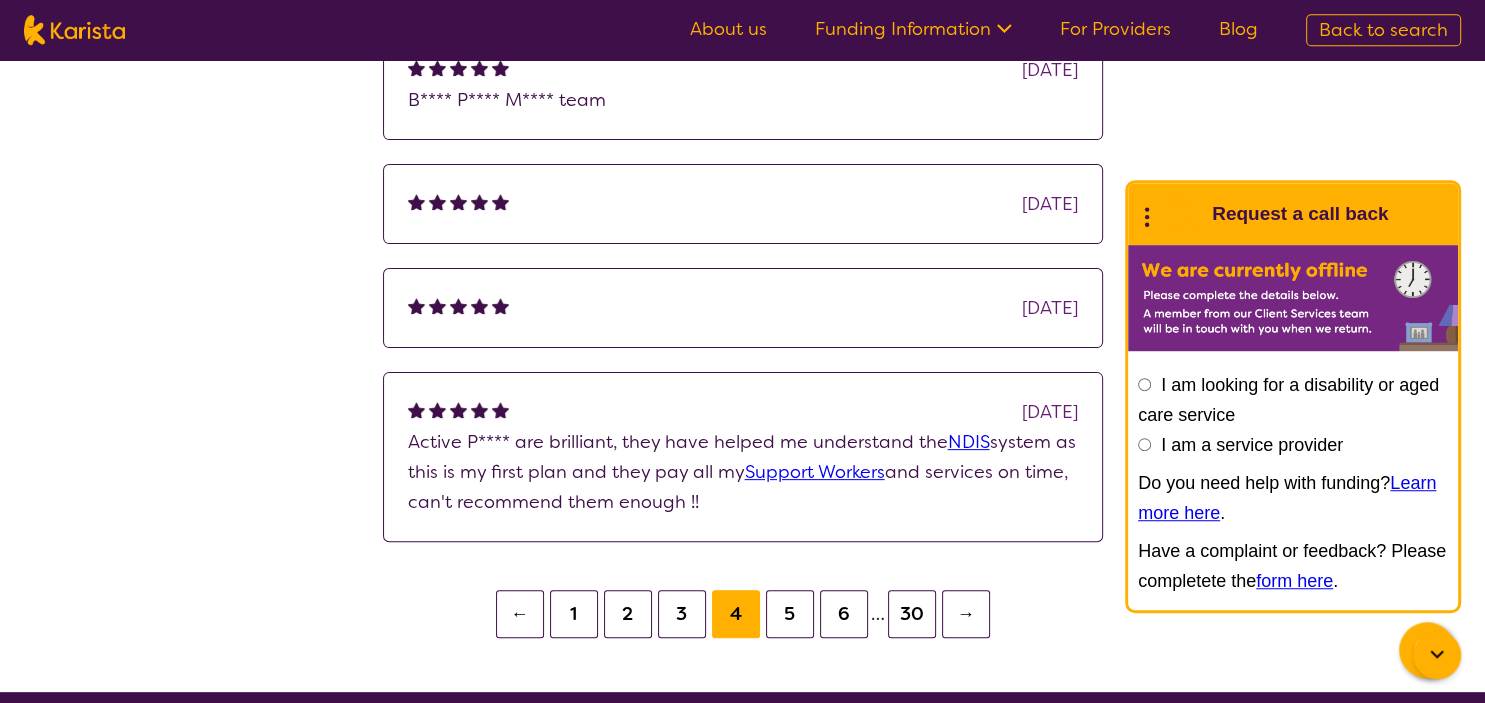 scroll, scrollTop: 599, scrollLeft: 0, axis: vertical 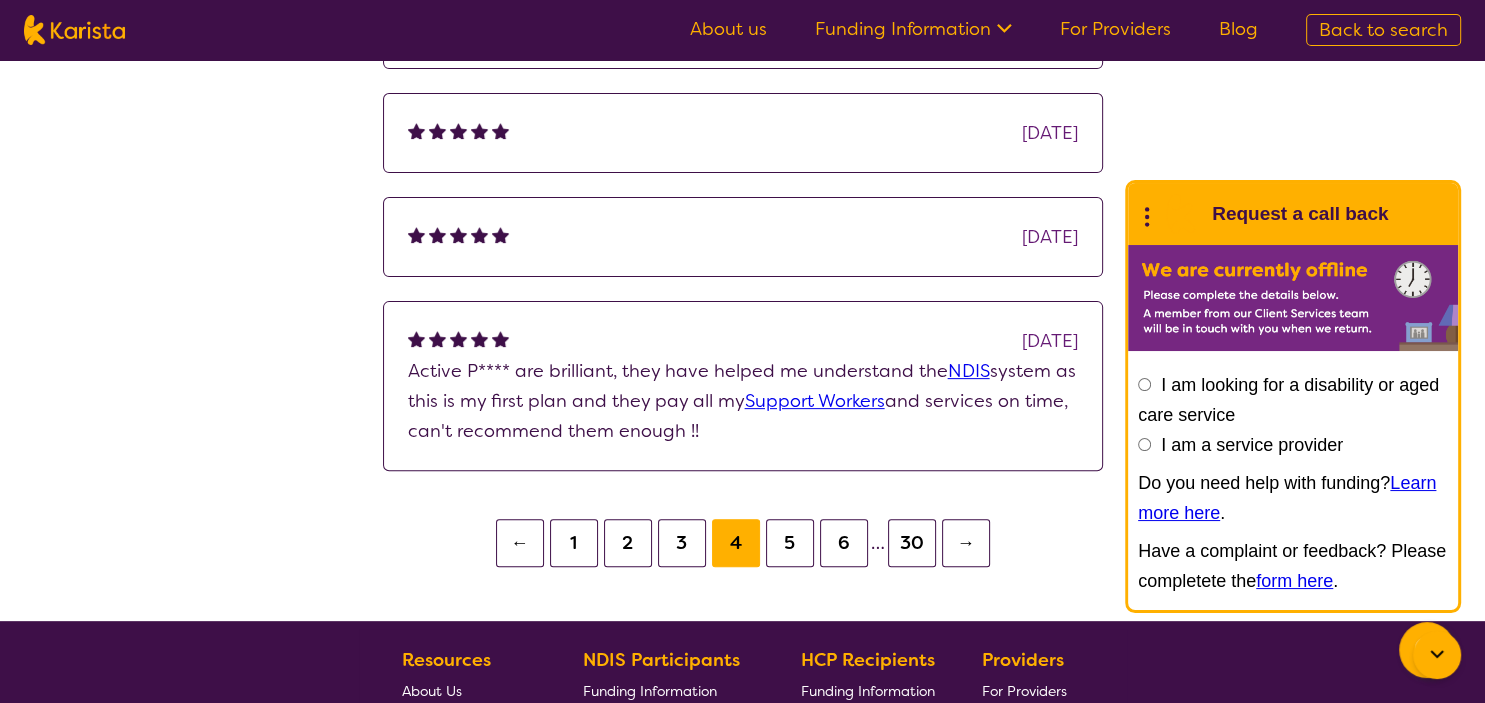 click on "5" at bounding box center [790, 543] 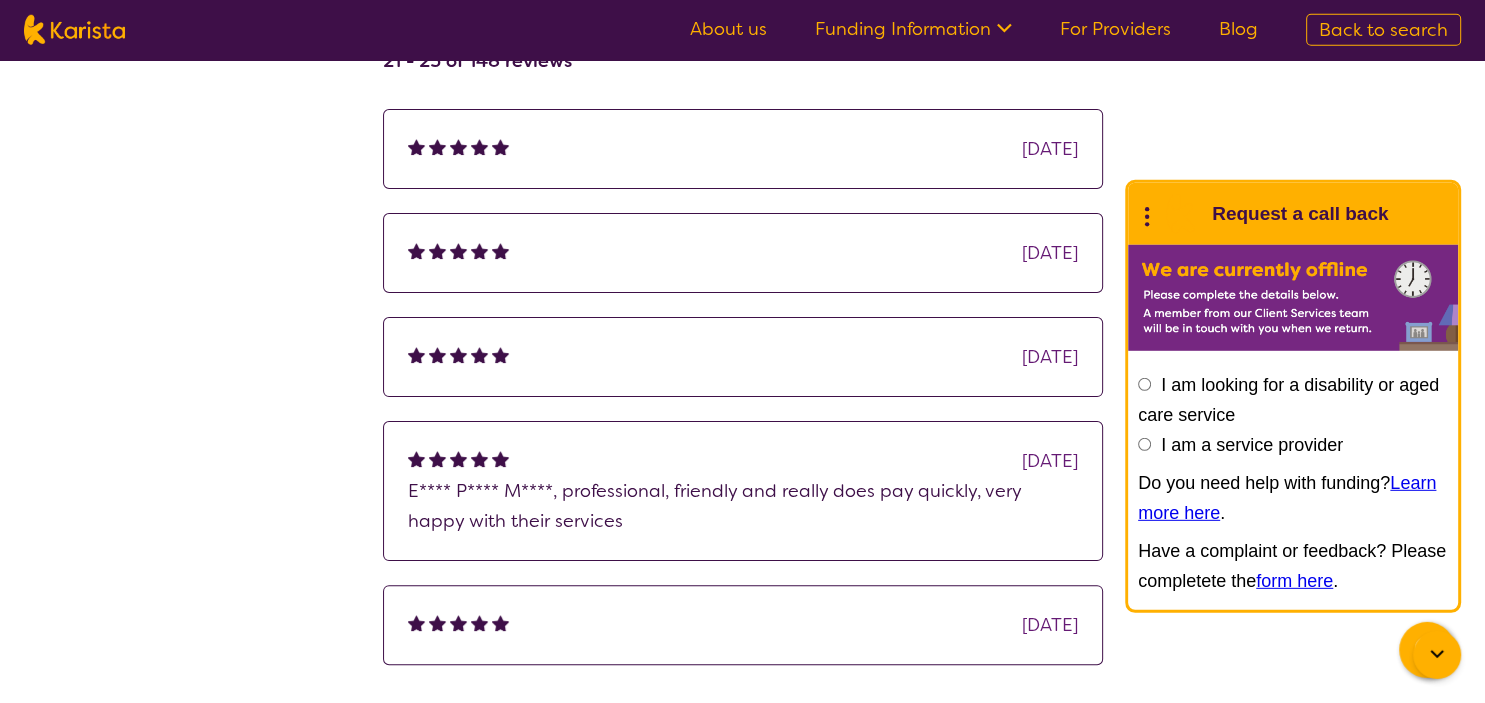 scroll, scrollTop: 388, scrollLeft: 0, axis: vertical 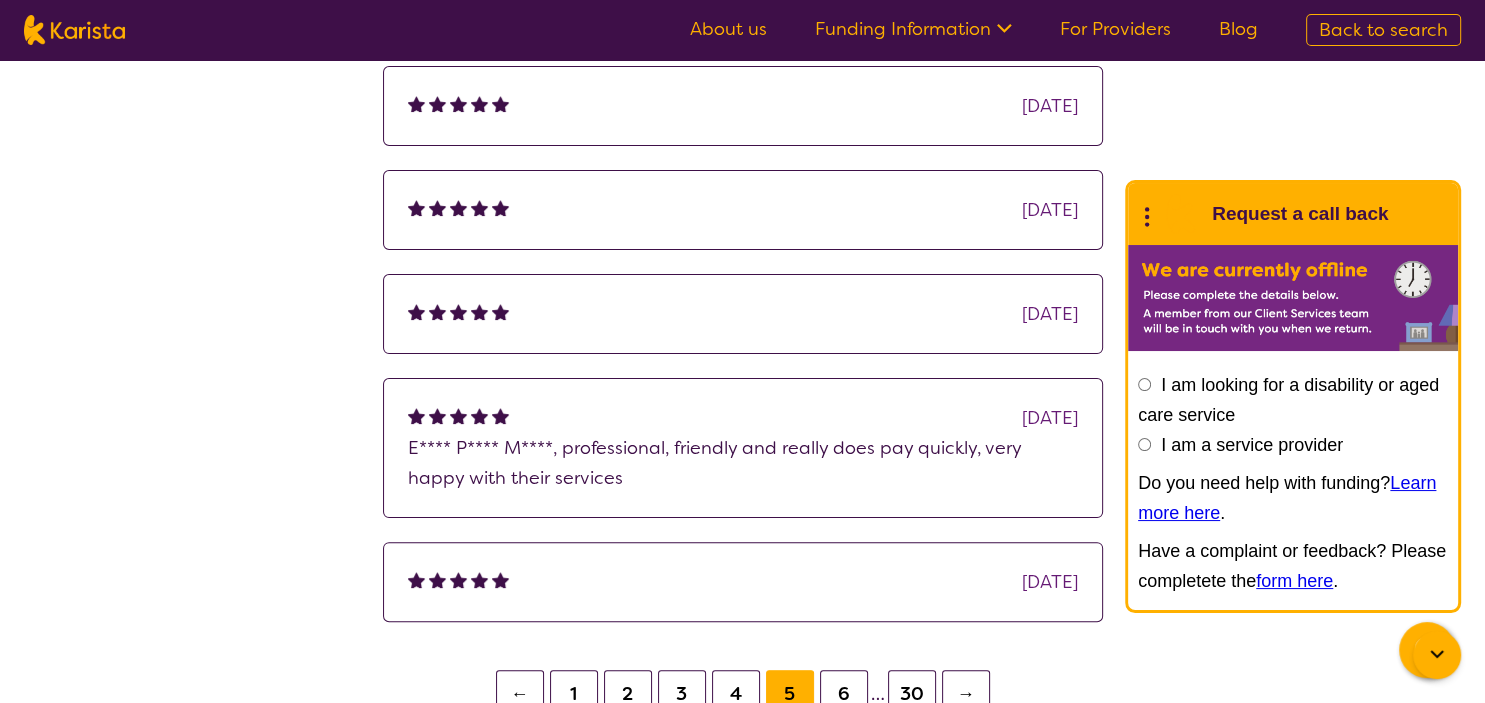click on "6" at bounding box center (844, 694) 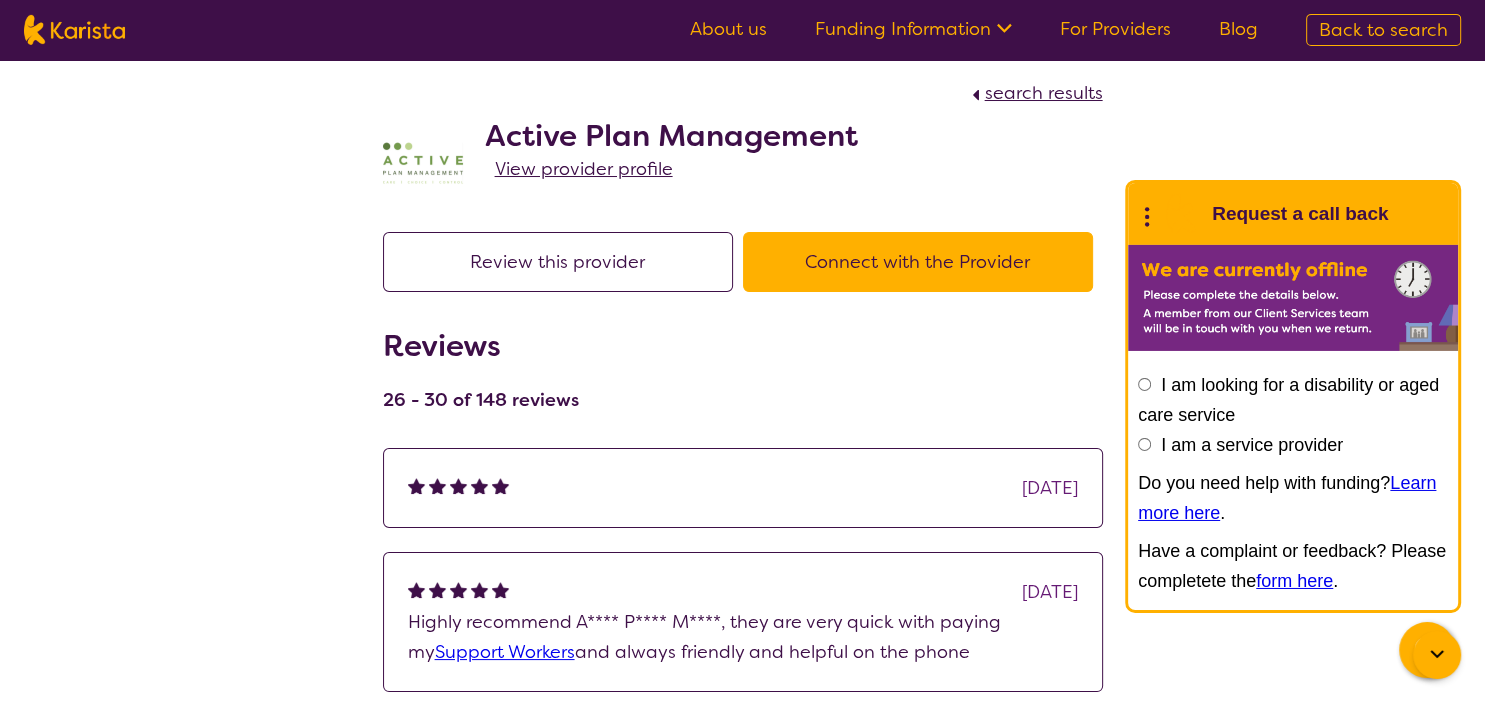 scroll, scrollTop: 0, scrollLeft: 0, axis: both 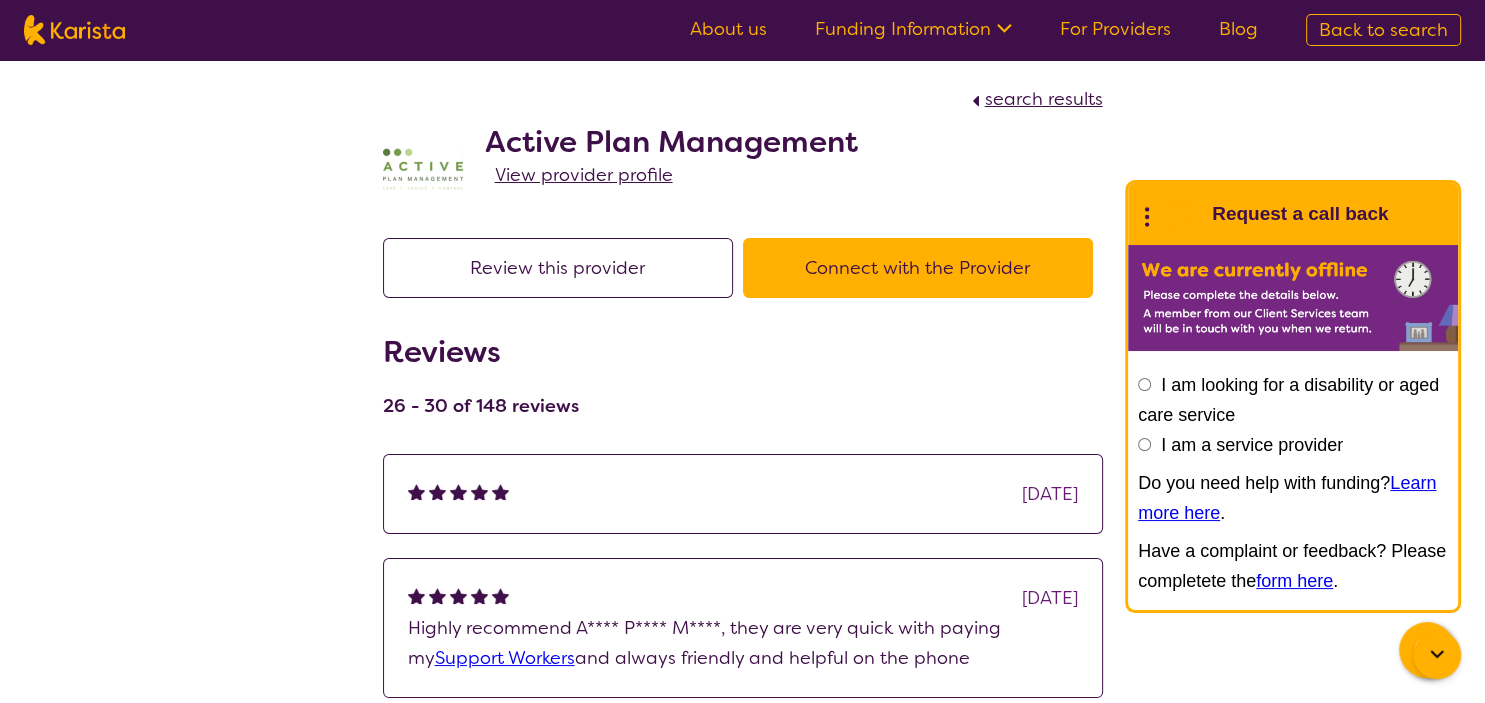 click on "search results" at bounding box center [1044, 99] 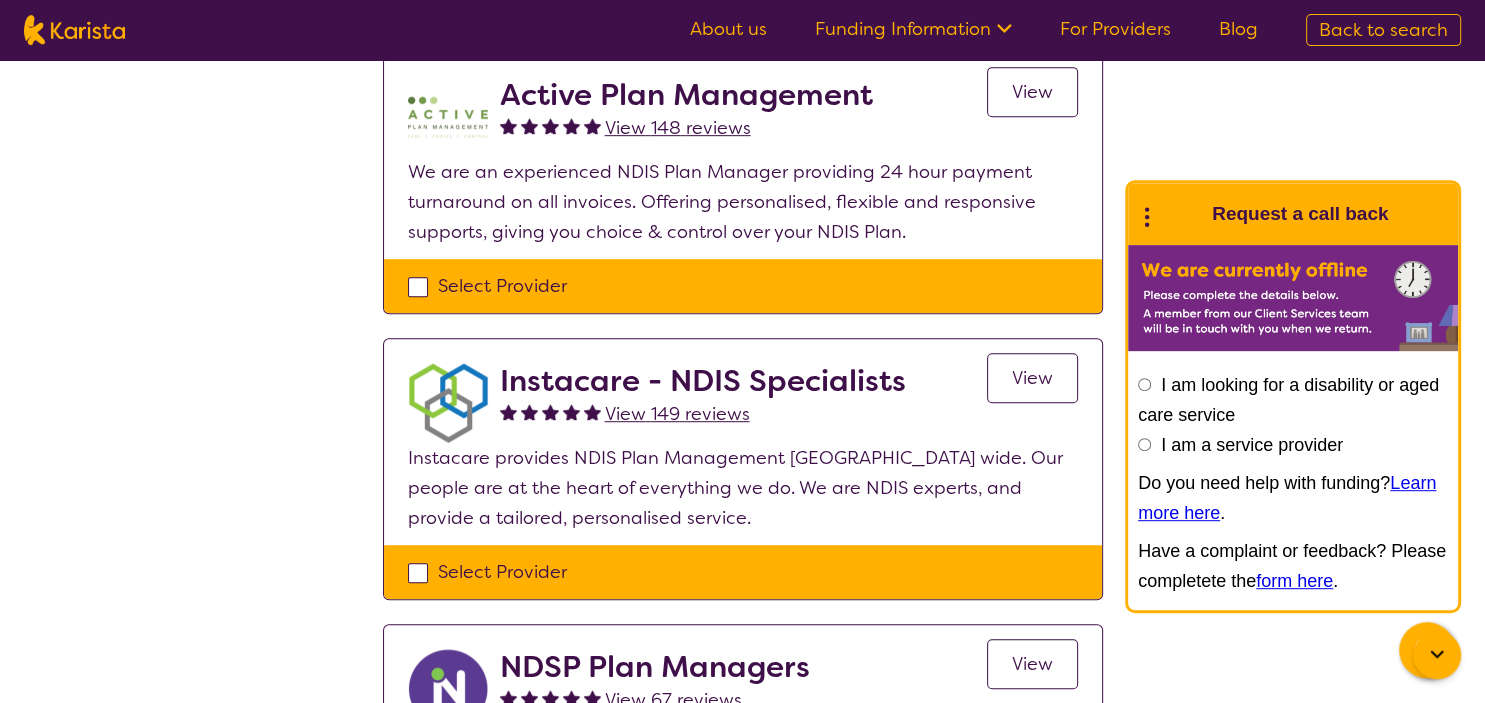 scroll, scrollTop: 1108, scrollLeft: 0, axis: vertical 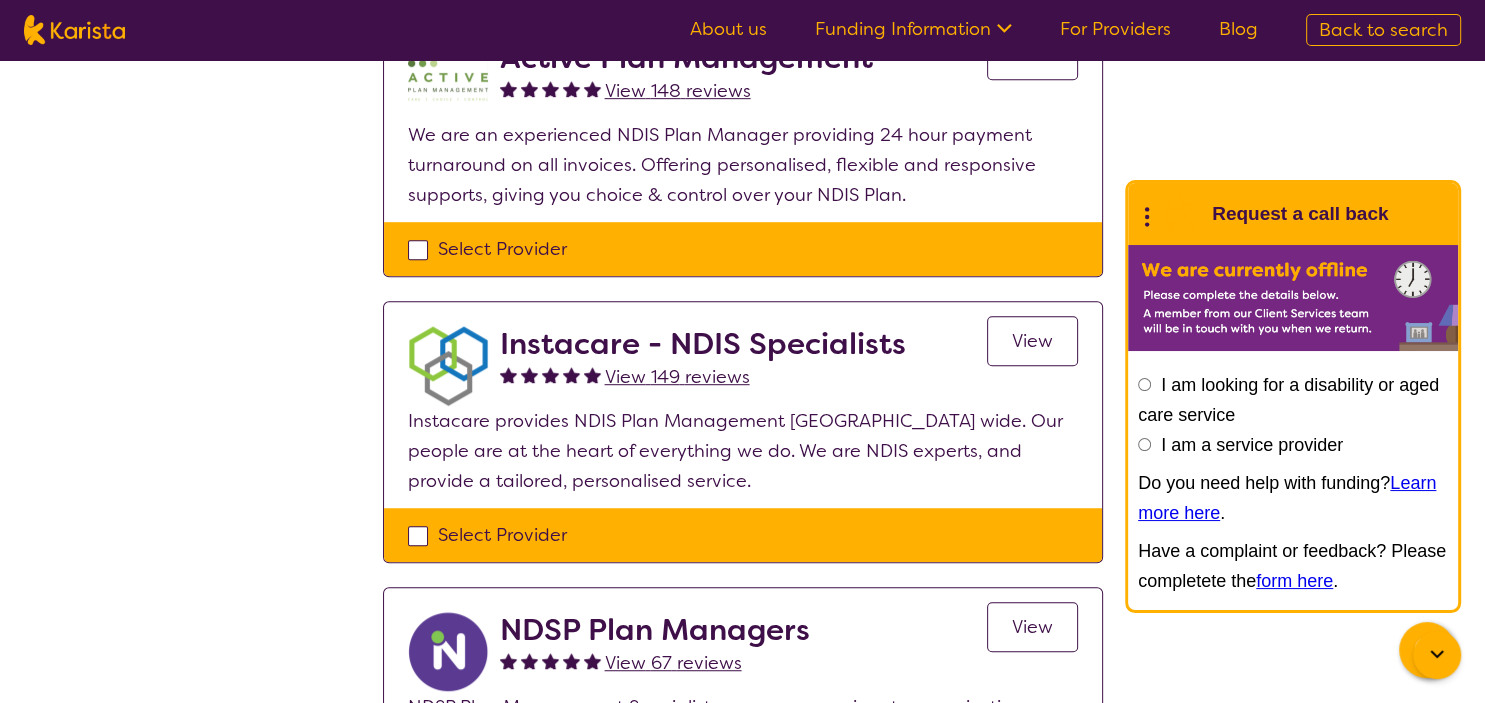 click on "View   149   reviews" at bounding box center [677, 377] 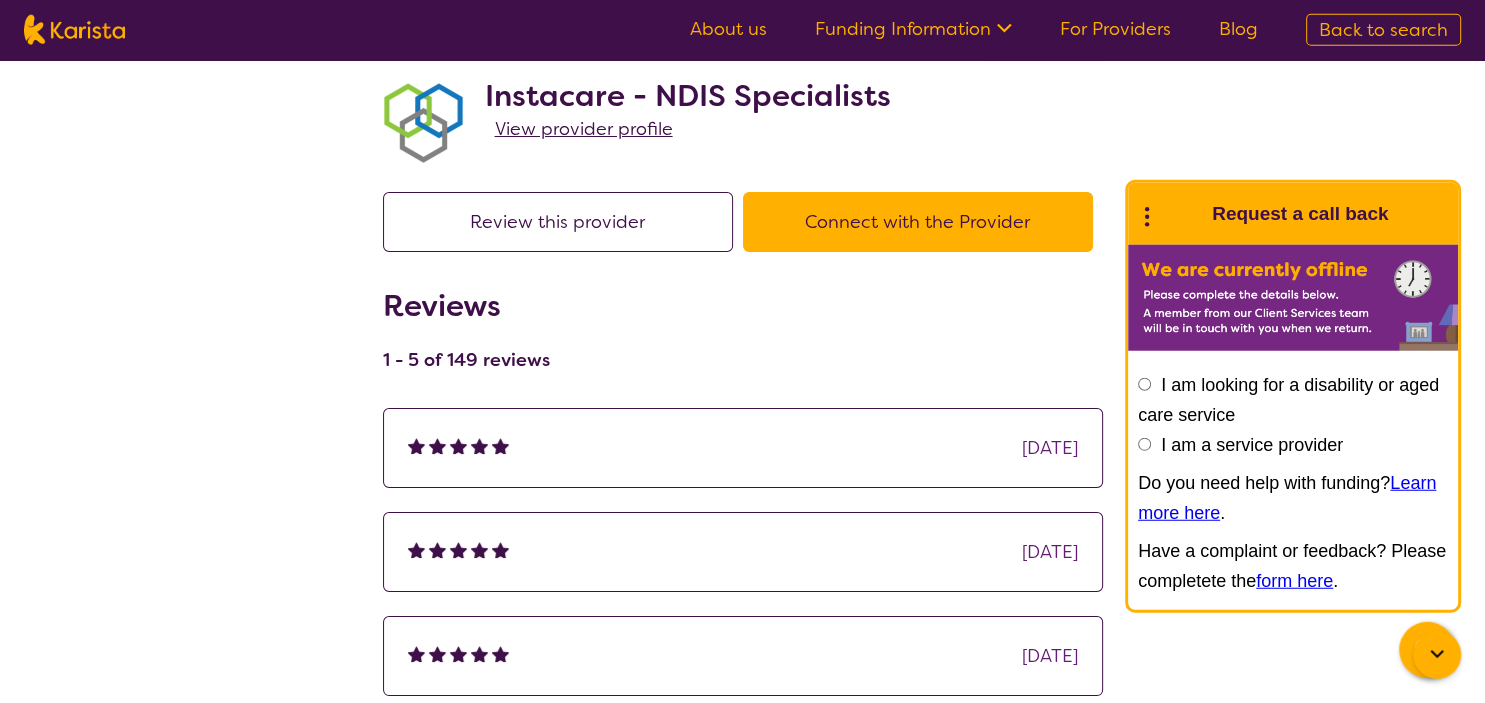 scroll, scrollTop: 0, scrollLeft: 0, axis: both 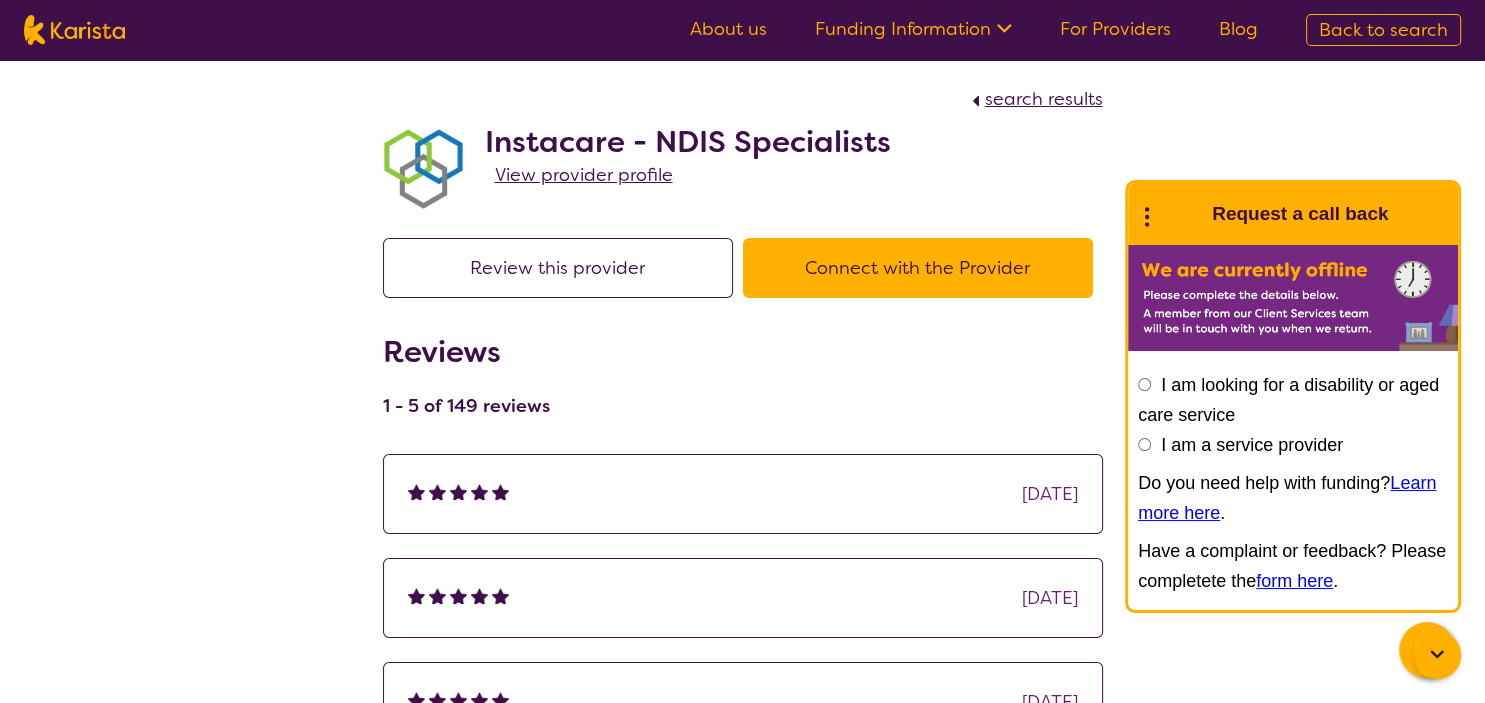 click on "search results" at bounding box center (1044, 99) 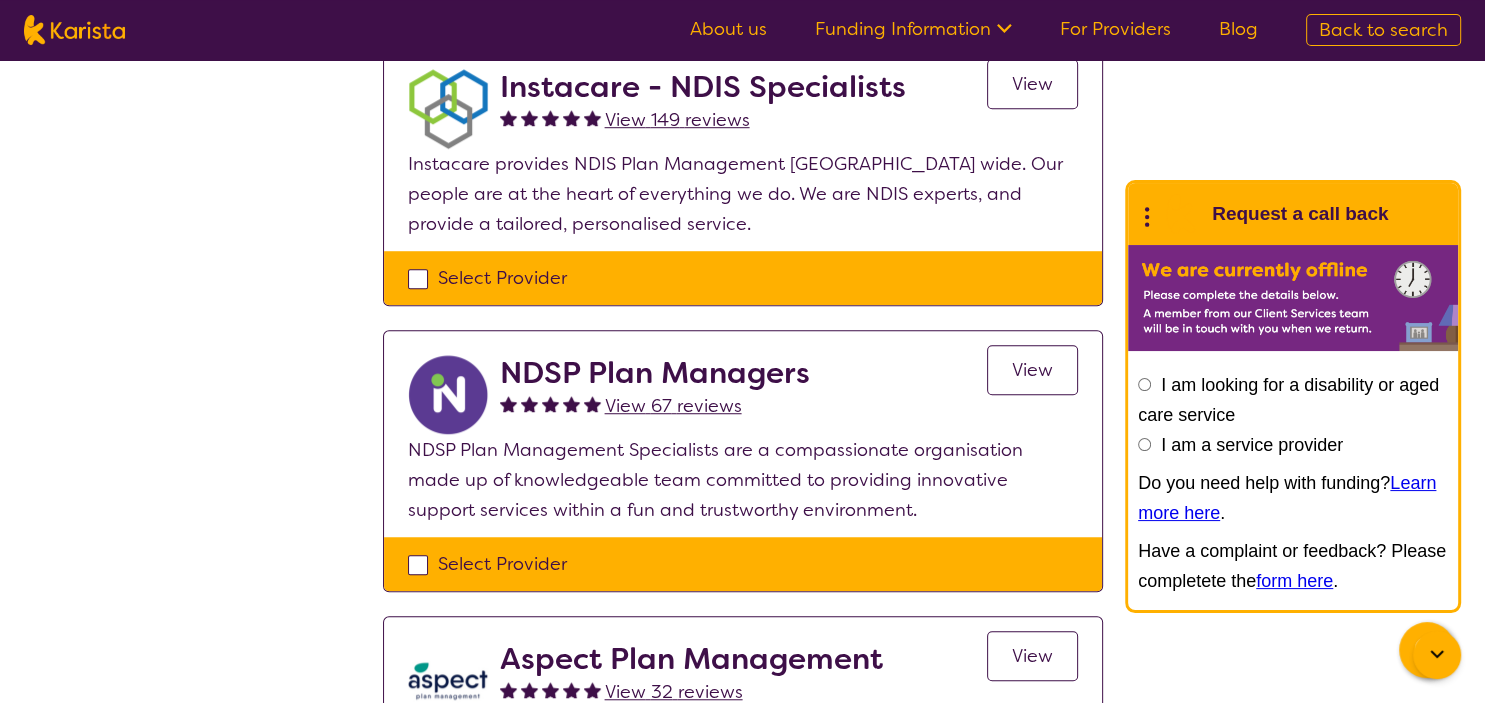 scroll, scrollTop: 1372, scrollLeft: 0, axis: vertical 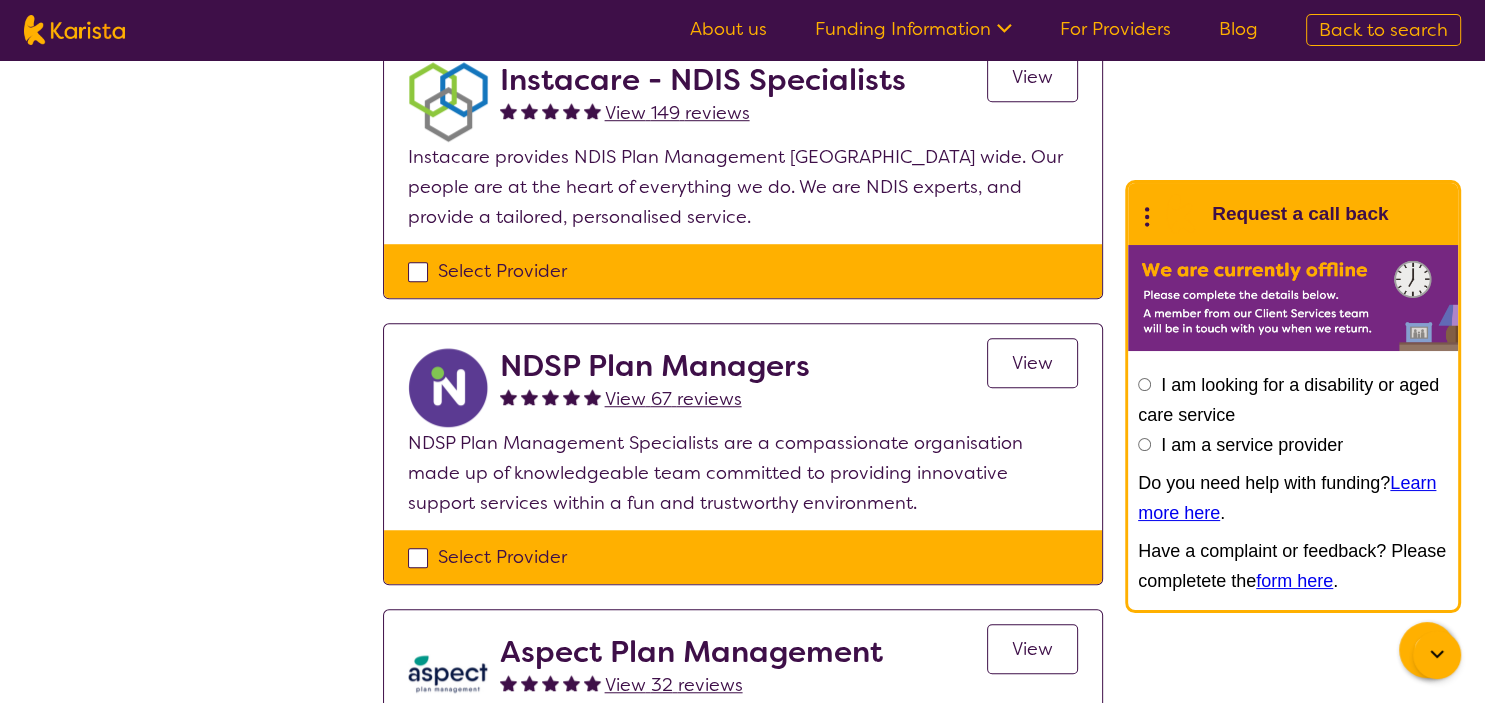 click on "View" at bounding box center [1032, 363] 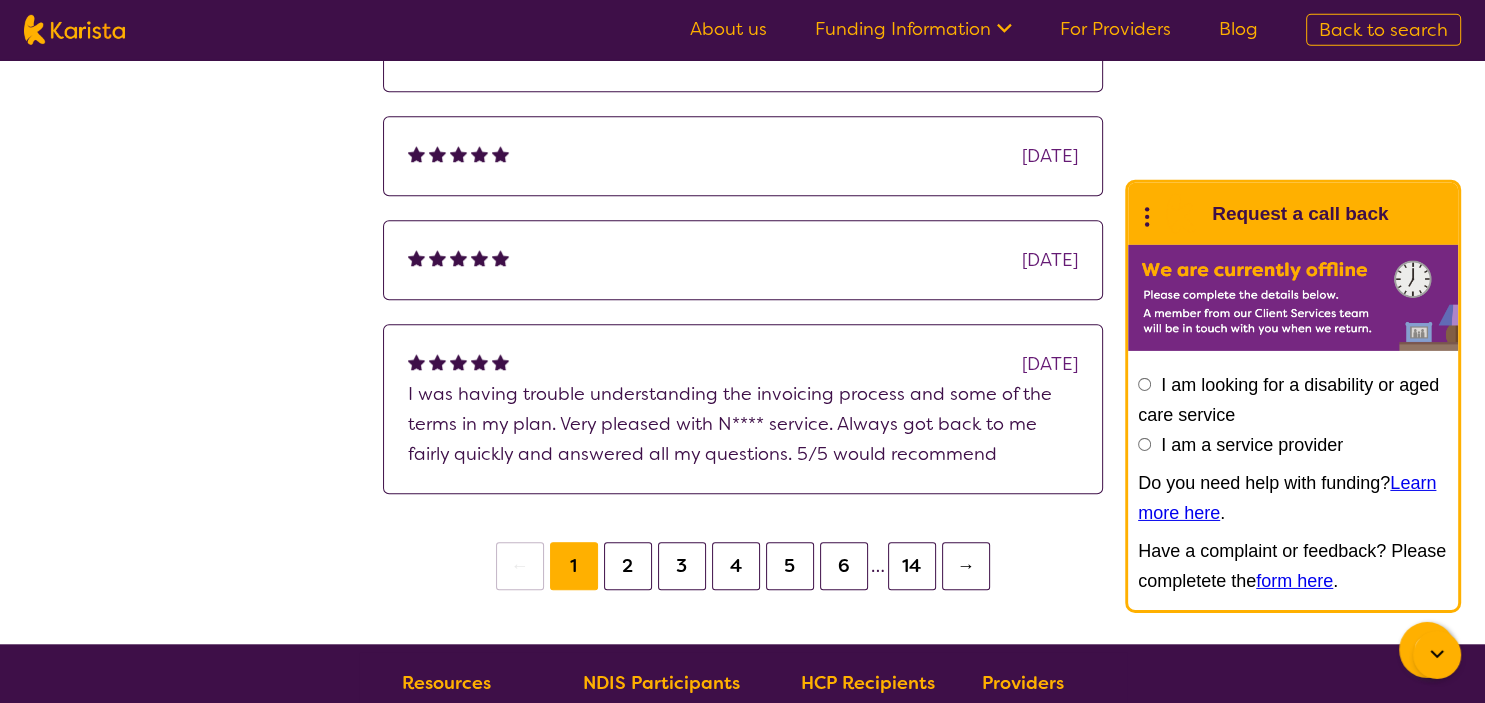 scroll, scrollTop: 1584, scrollLeft: 0, axis: vertical 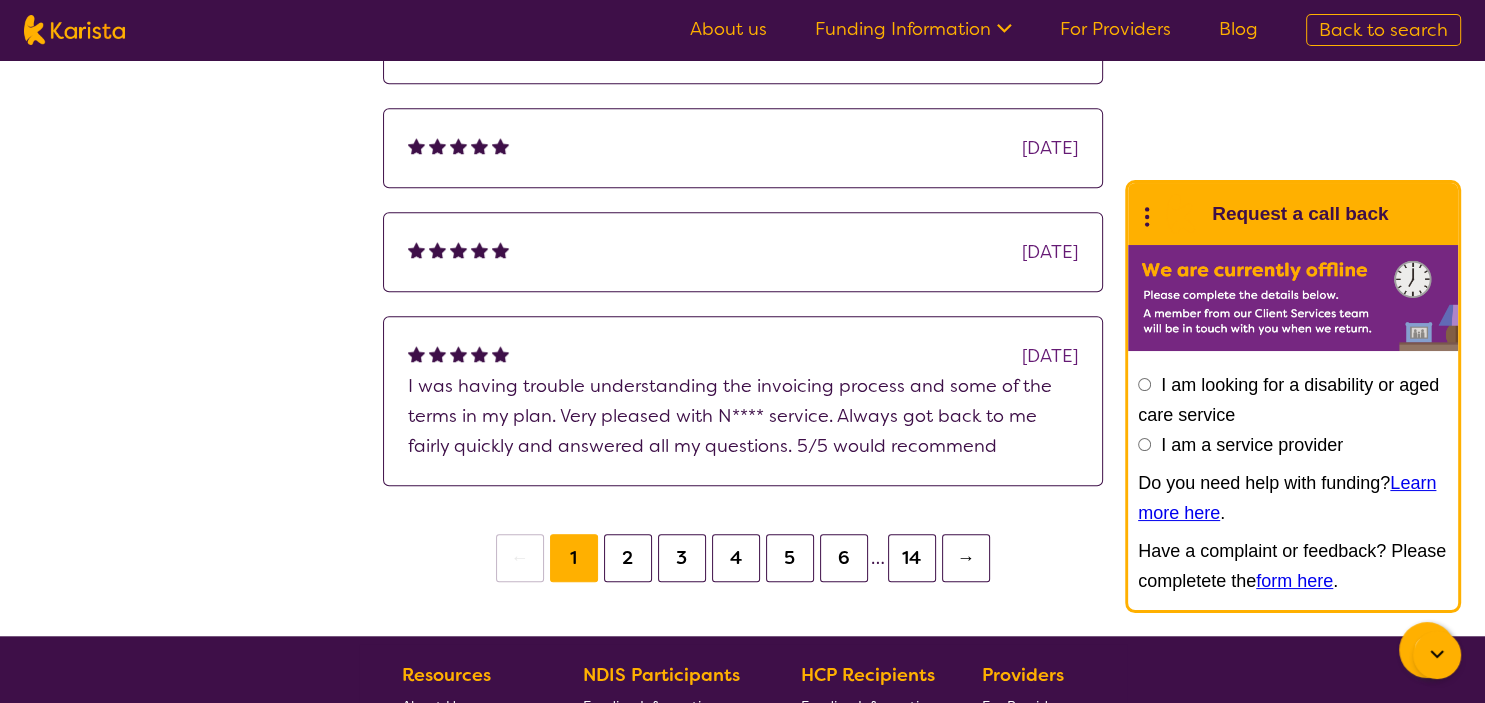 click on "2" at bounding box center (628, 558) 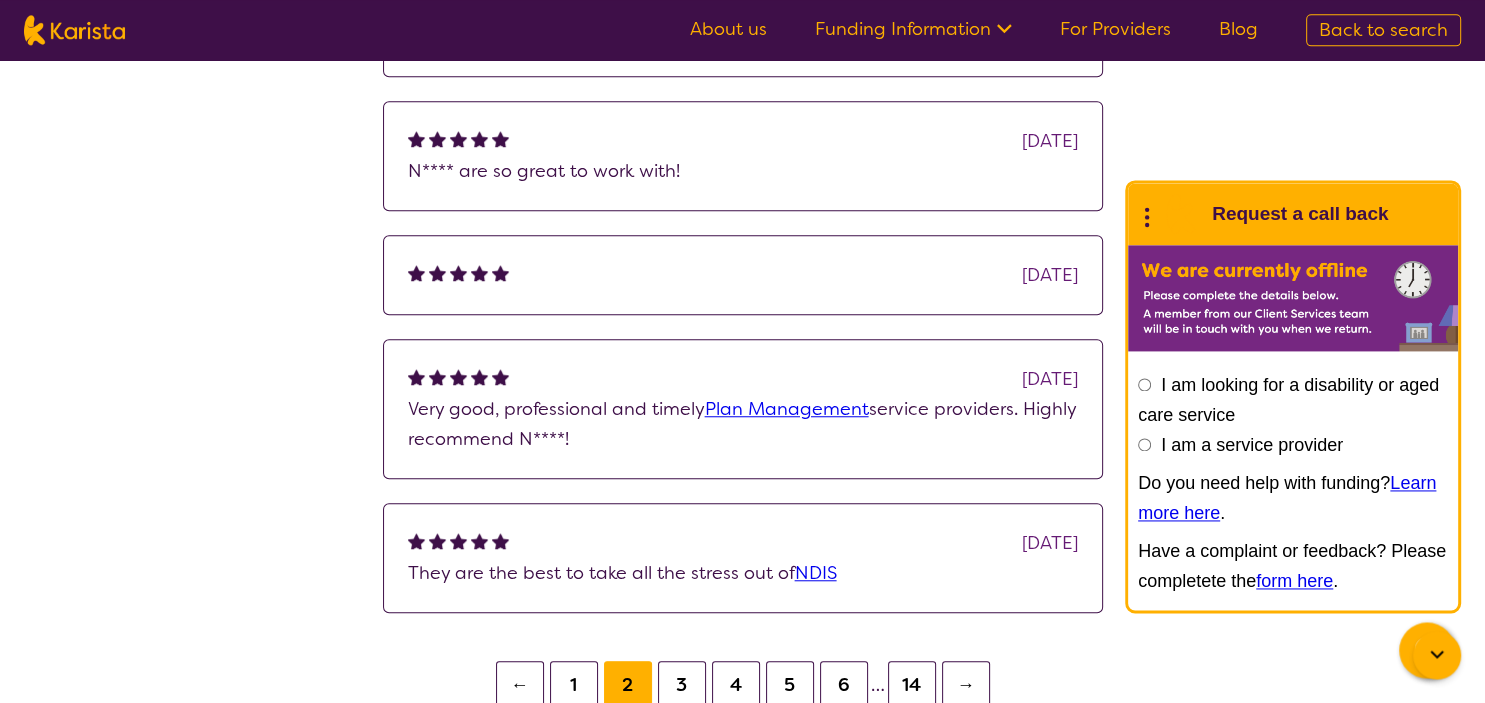 scroll, scrollTop: 1641, scrollLeft: 0, axis: vertical 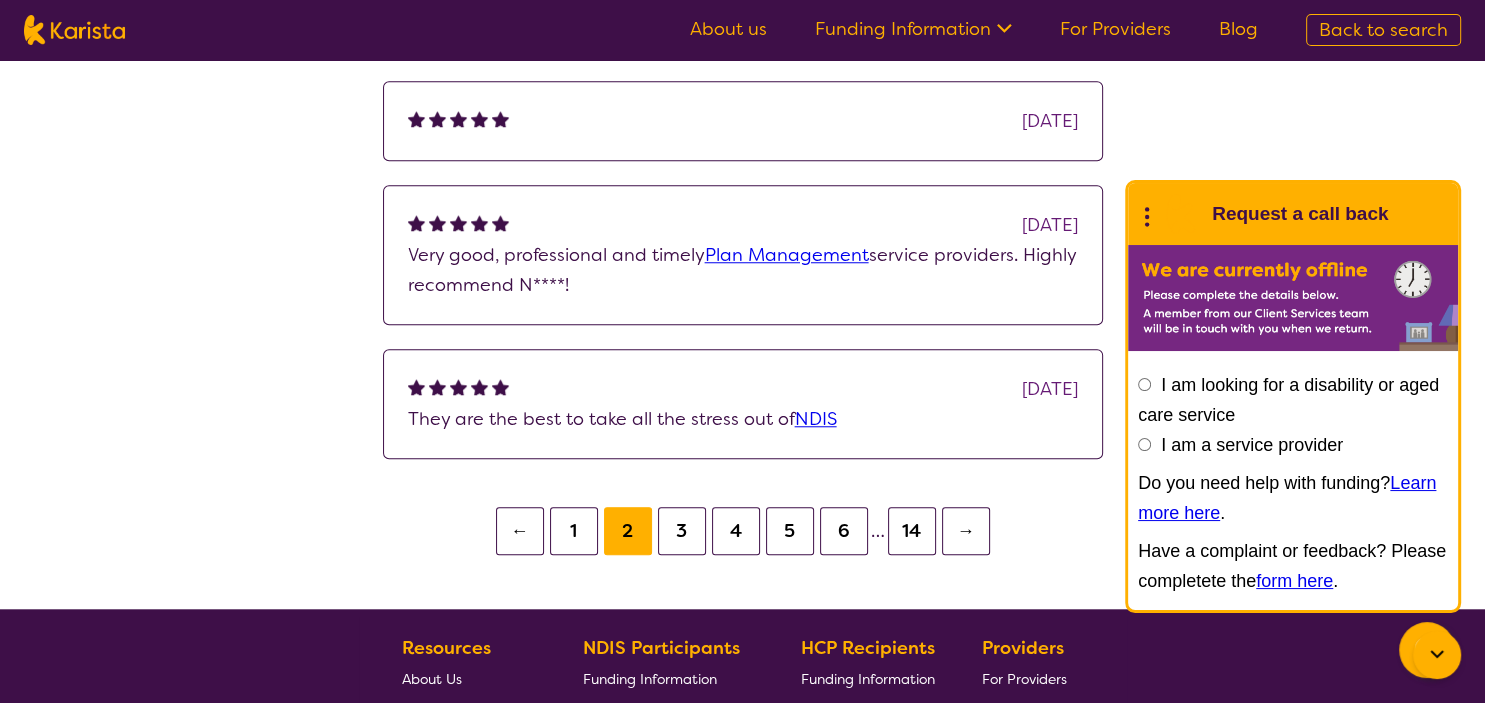 click on "3" at bounding box center [682, 531] 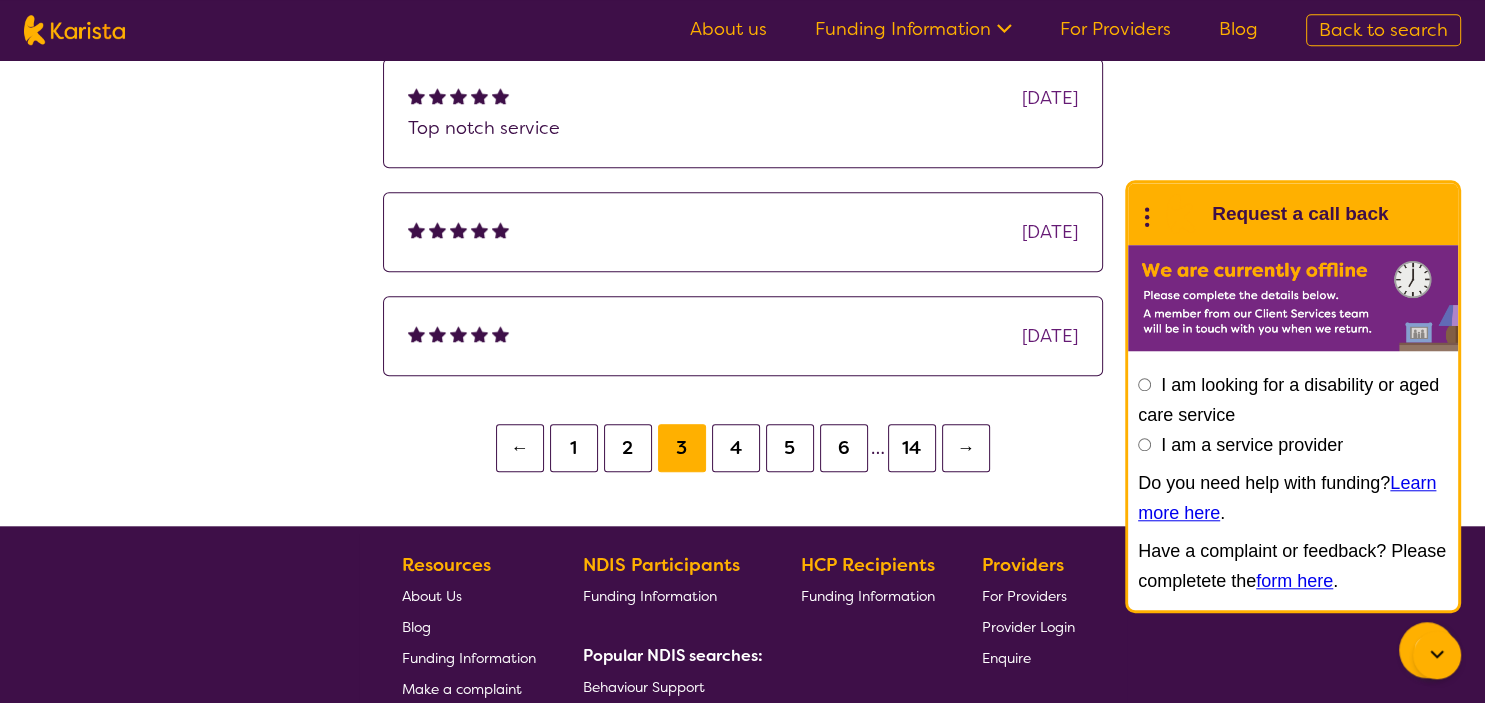 scroll, scrollTop: 1800, scrollLeft: 0, axis: vertical 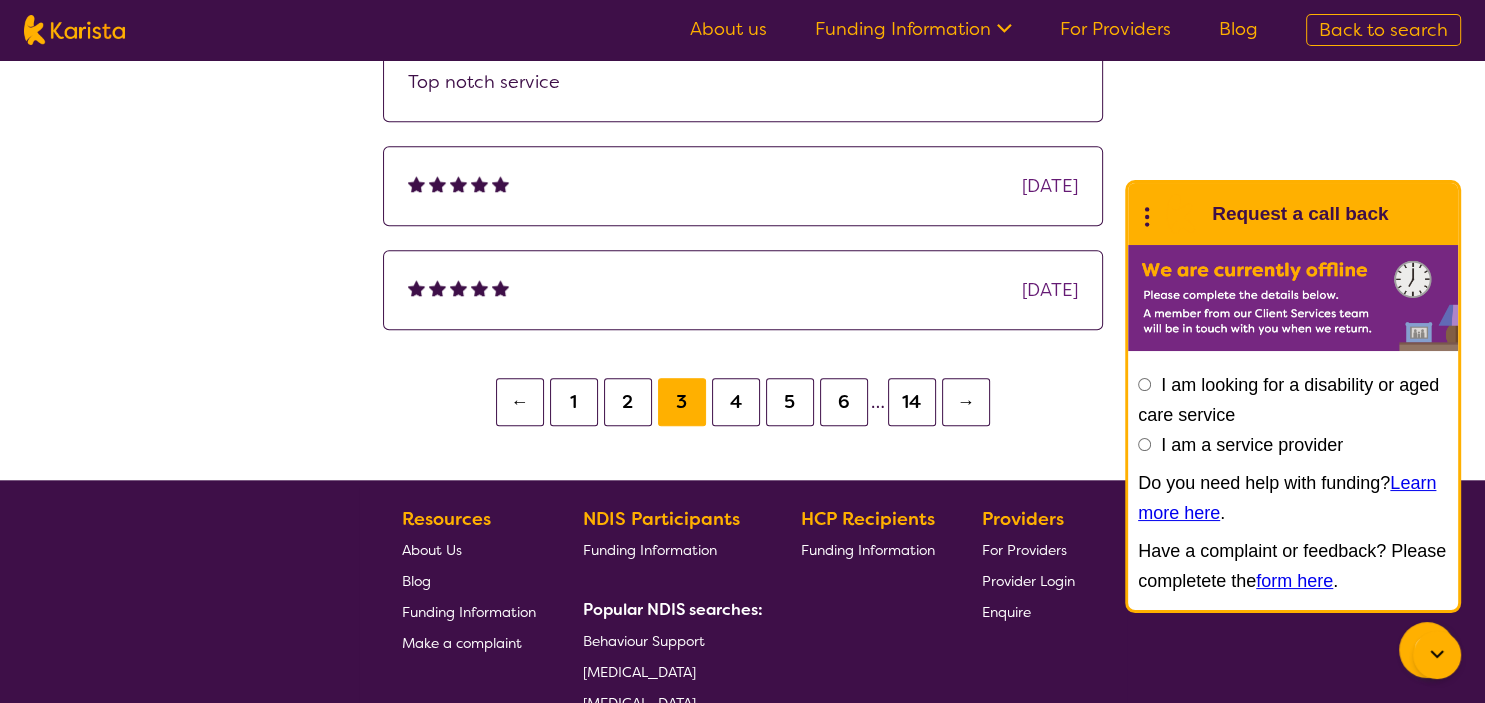 click on "4" at bounding box center [736, 402] 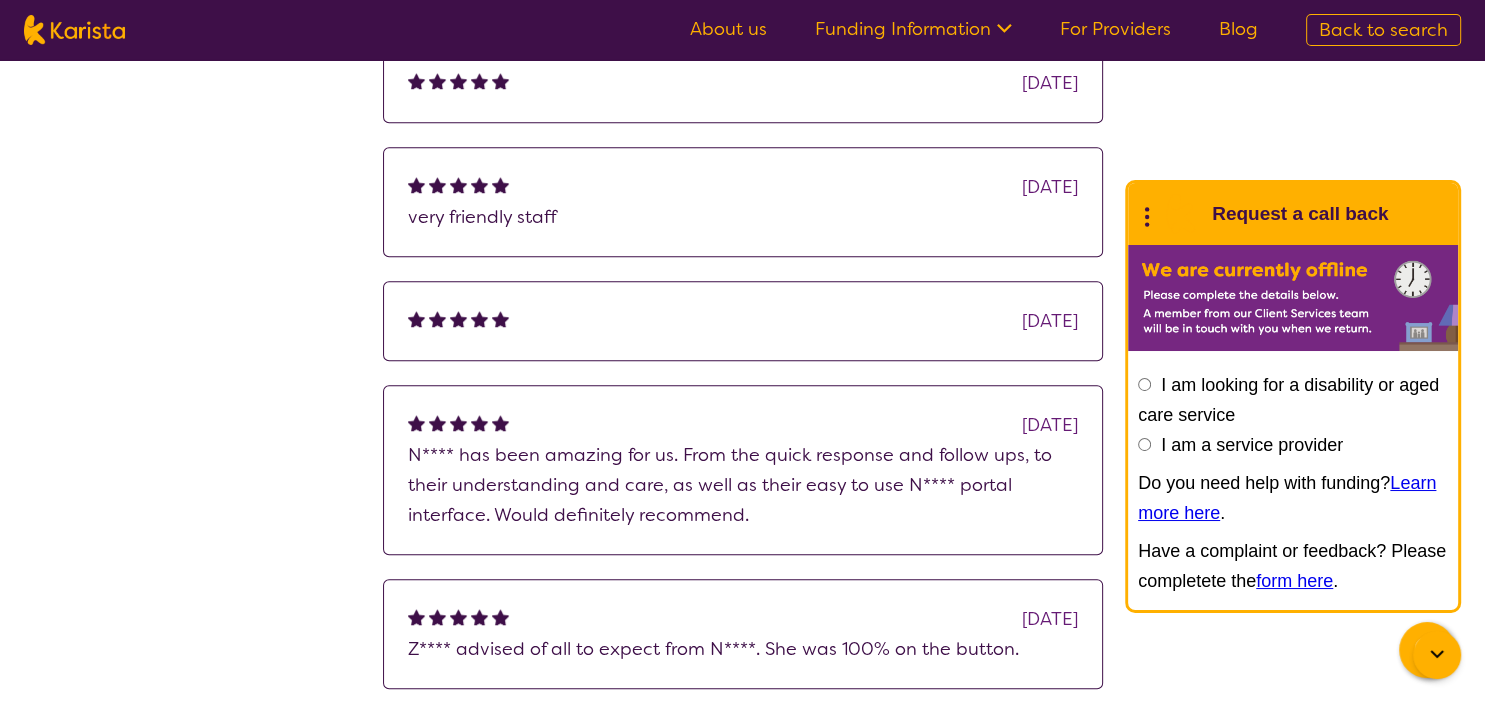 scroll, scrollTop: 1588, scrollLeft: 0, axis: vertical 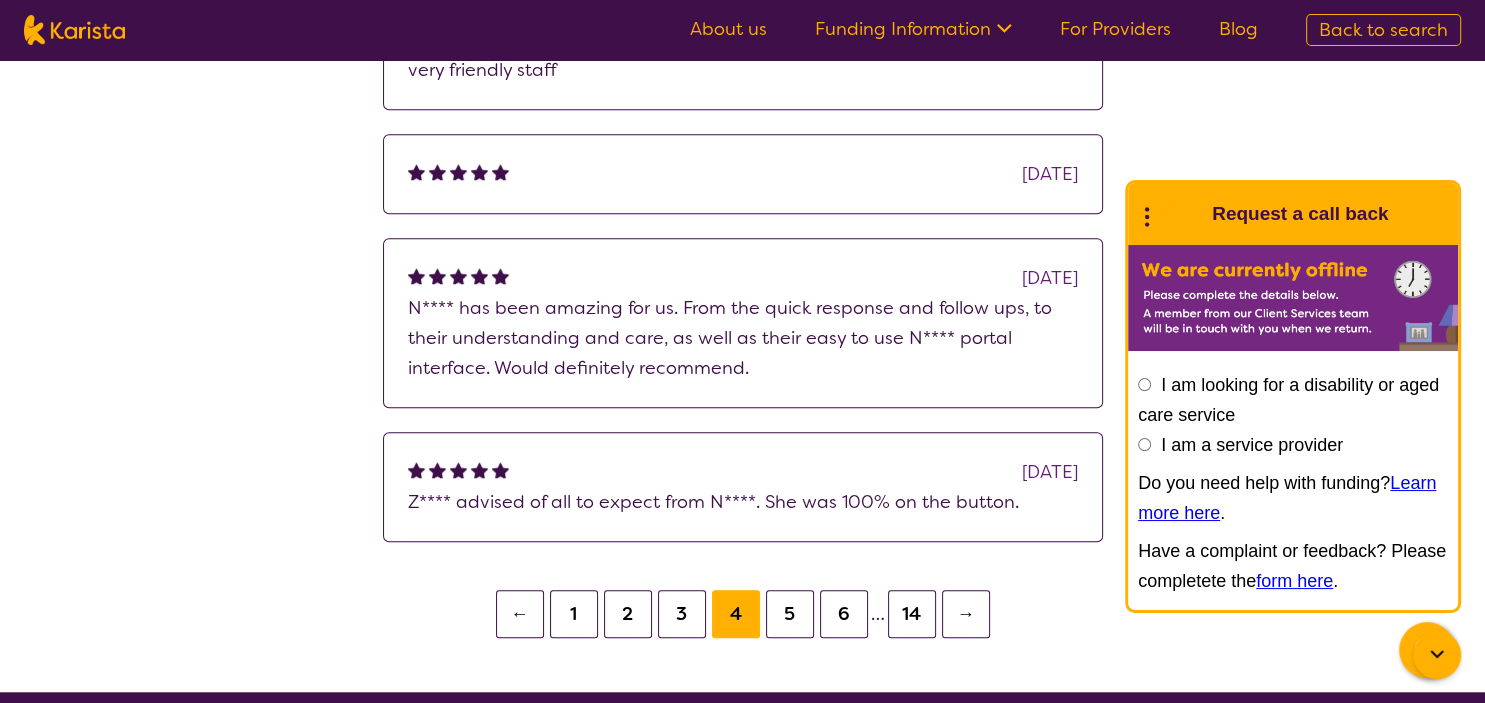 click on "5" at bounding box center (790, 614) 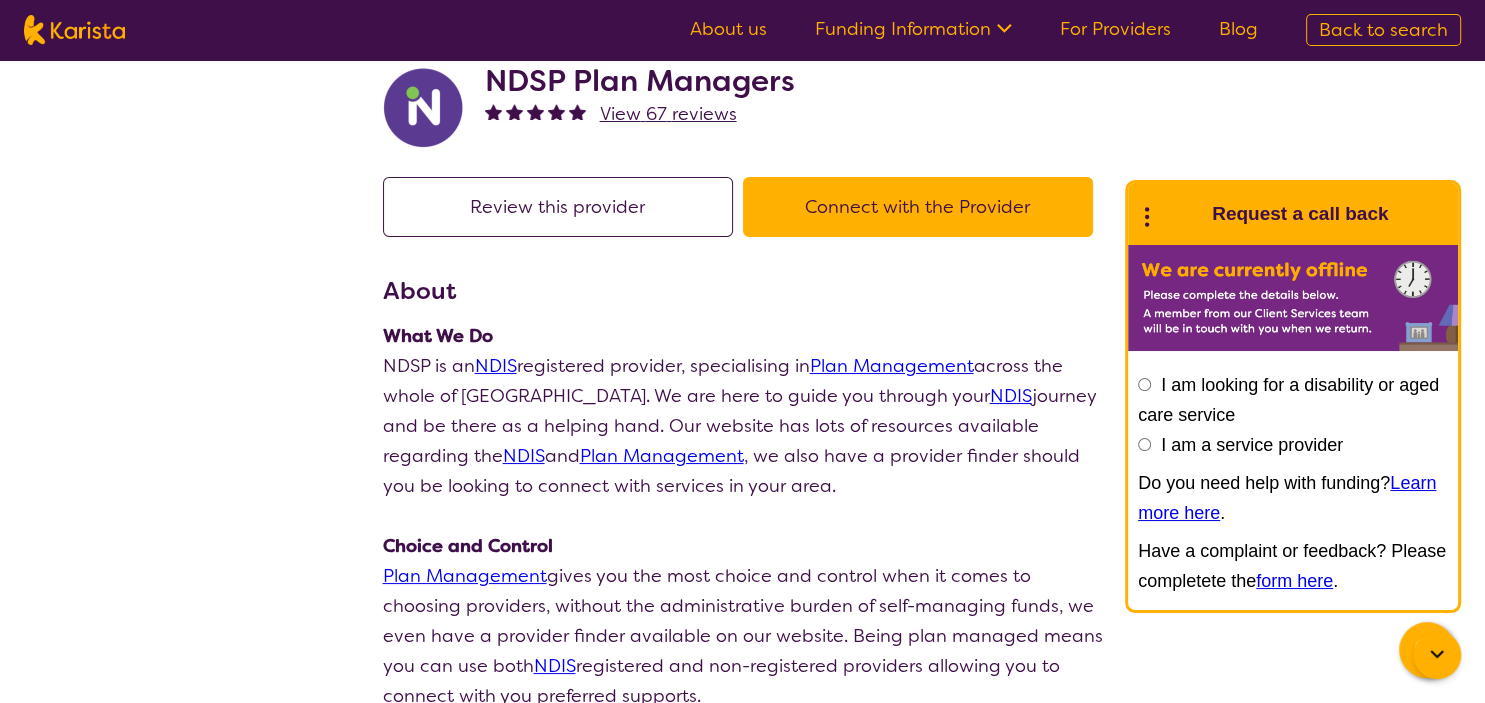 scroll, scrollTop: 0, scrollLeft: 0, axis: both 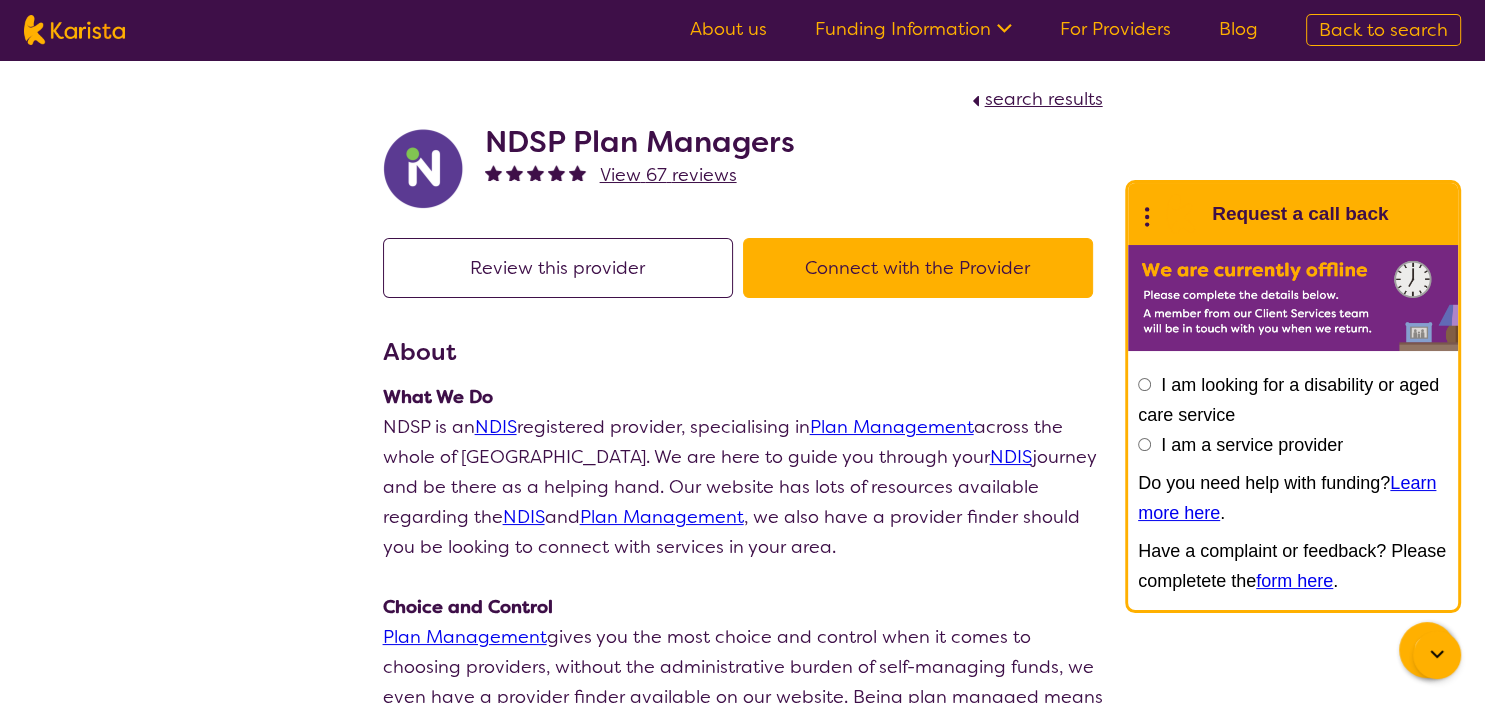 click on "search results" at bounding box center [1044, 99] 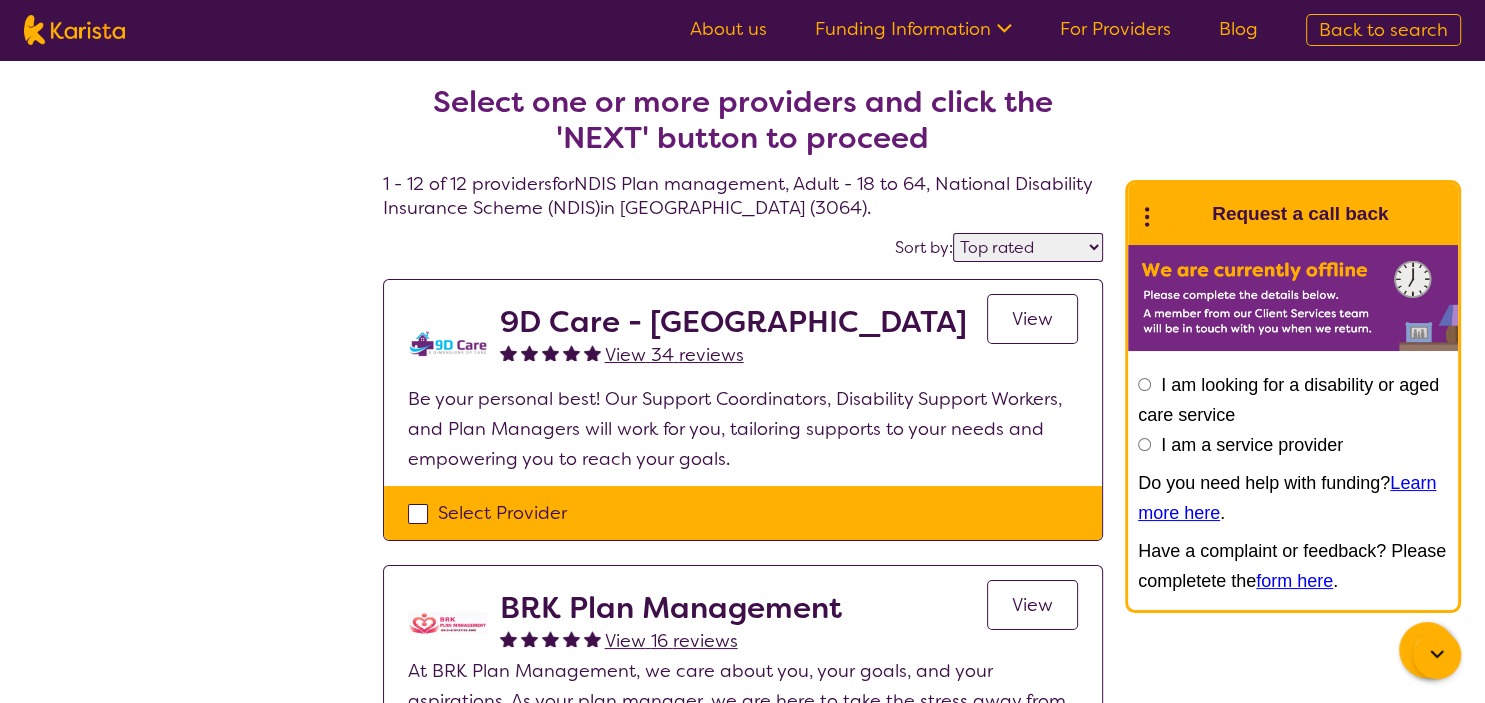 click on "Sort by:  Highly reviewed Top rated" at bounding box center [743, 247] 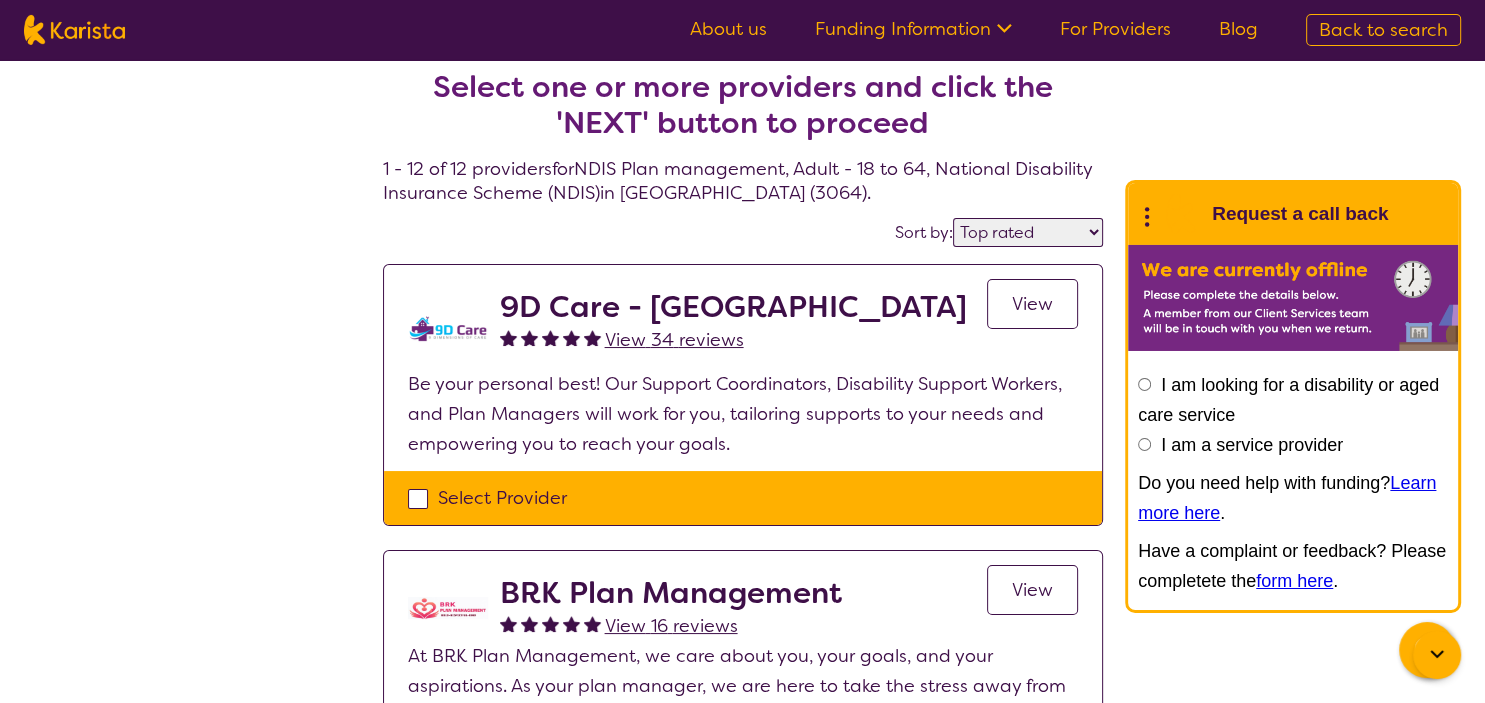 scroll, scrollTop: 0, scrollLeft: 0, axis: both 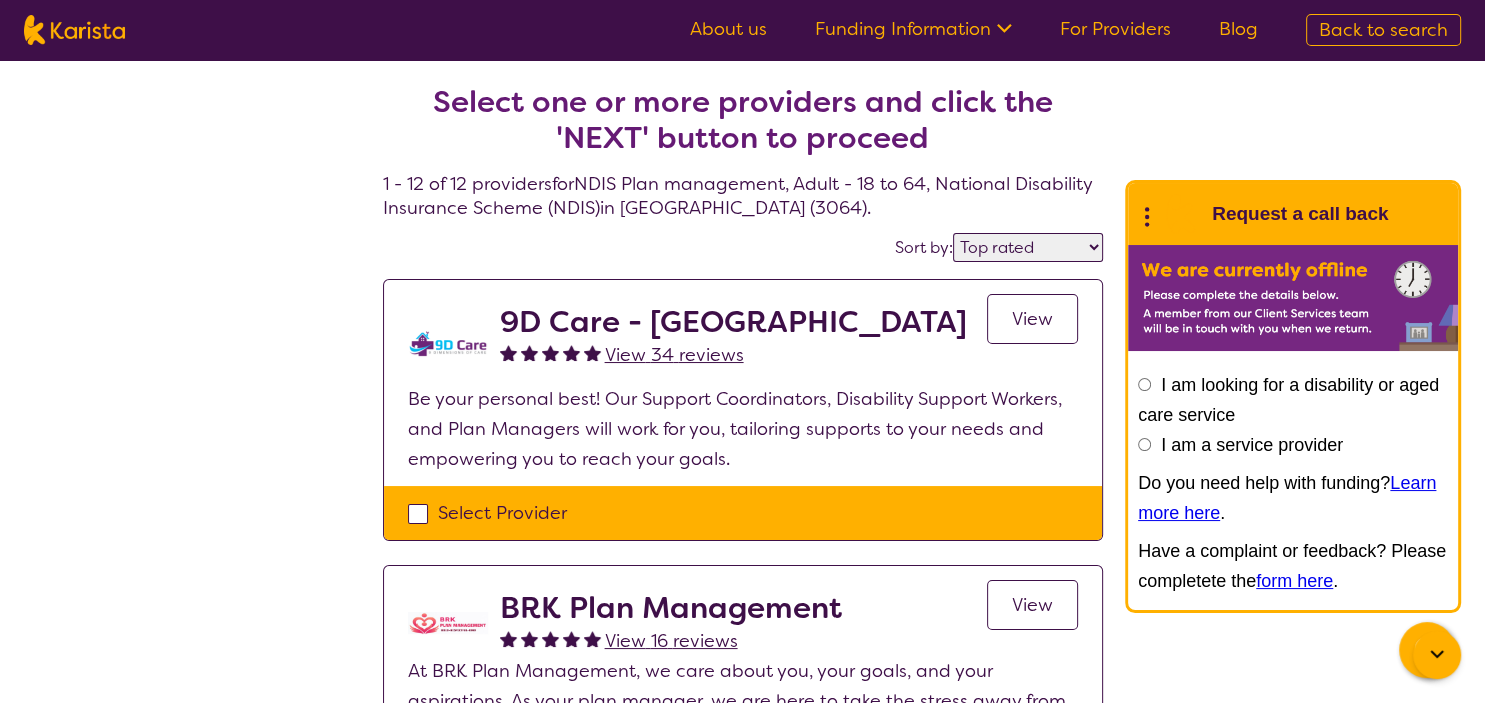 click on "Highly reviewed Top rated" at bounding box center (1028, 247) 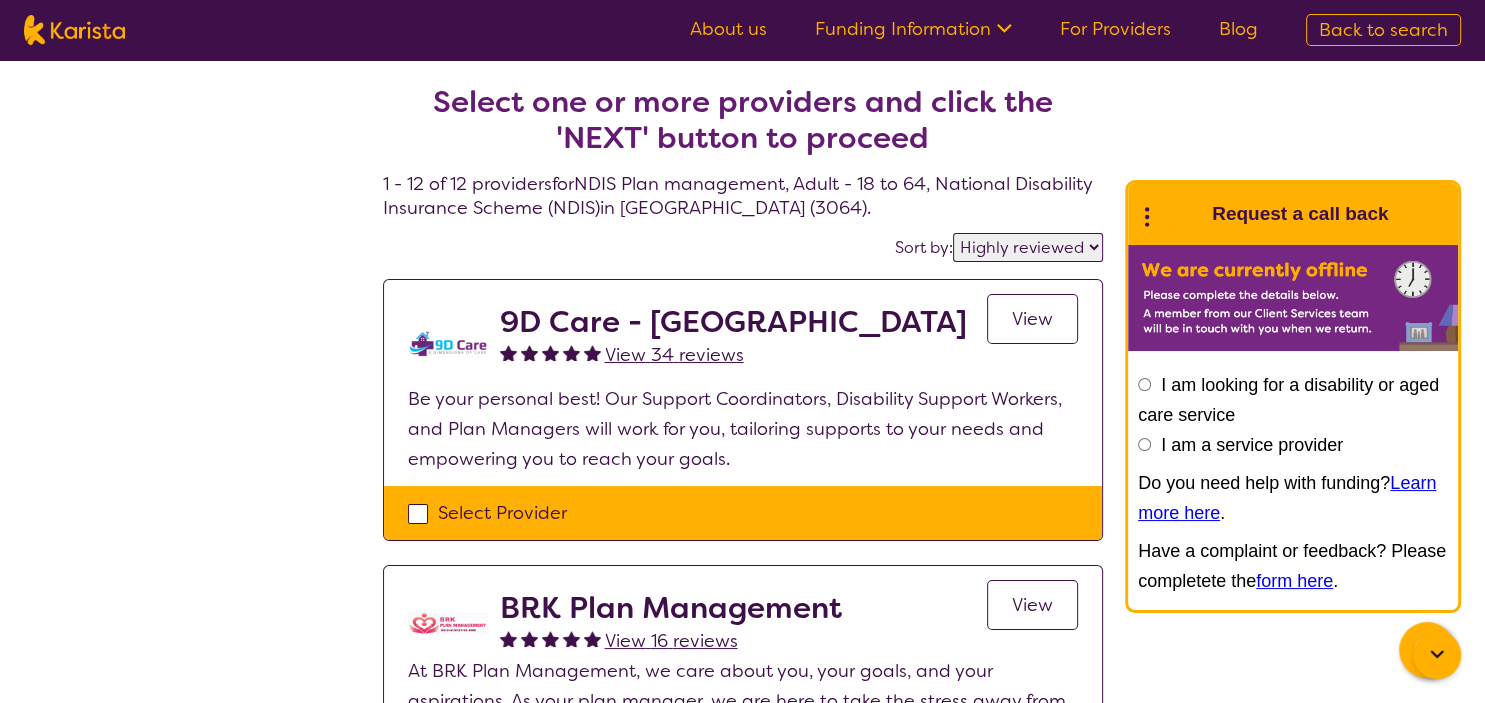 click on "Highly reviewed" at bounding box center [0, 0] 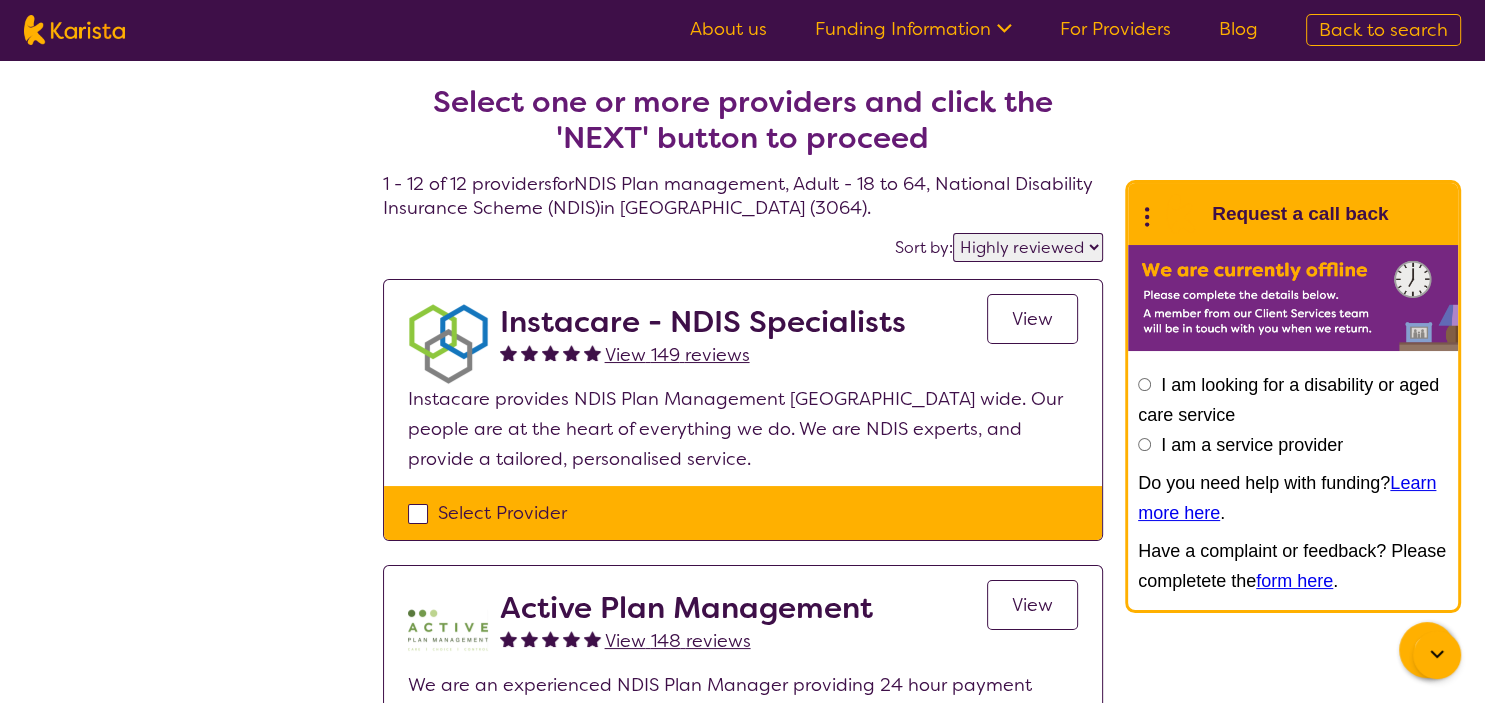 click on "Select one or more providers and click the 'NEXT' button to proceed 1 - 12 of 12 providers  for  NDIS Plan management , Adult - 18 to 64 , National Disability Insurance Scheme (NDIS)  in  [GEOGRAPHIC_DATA] (3064) ." at bounding box center (743, 128) 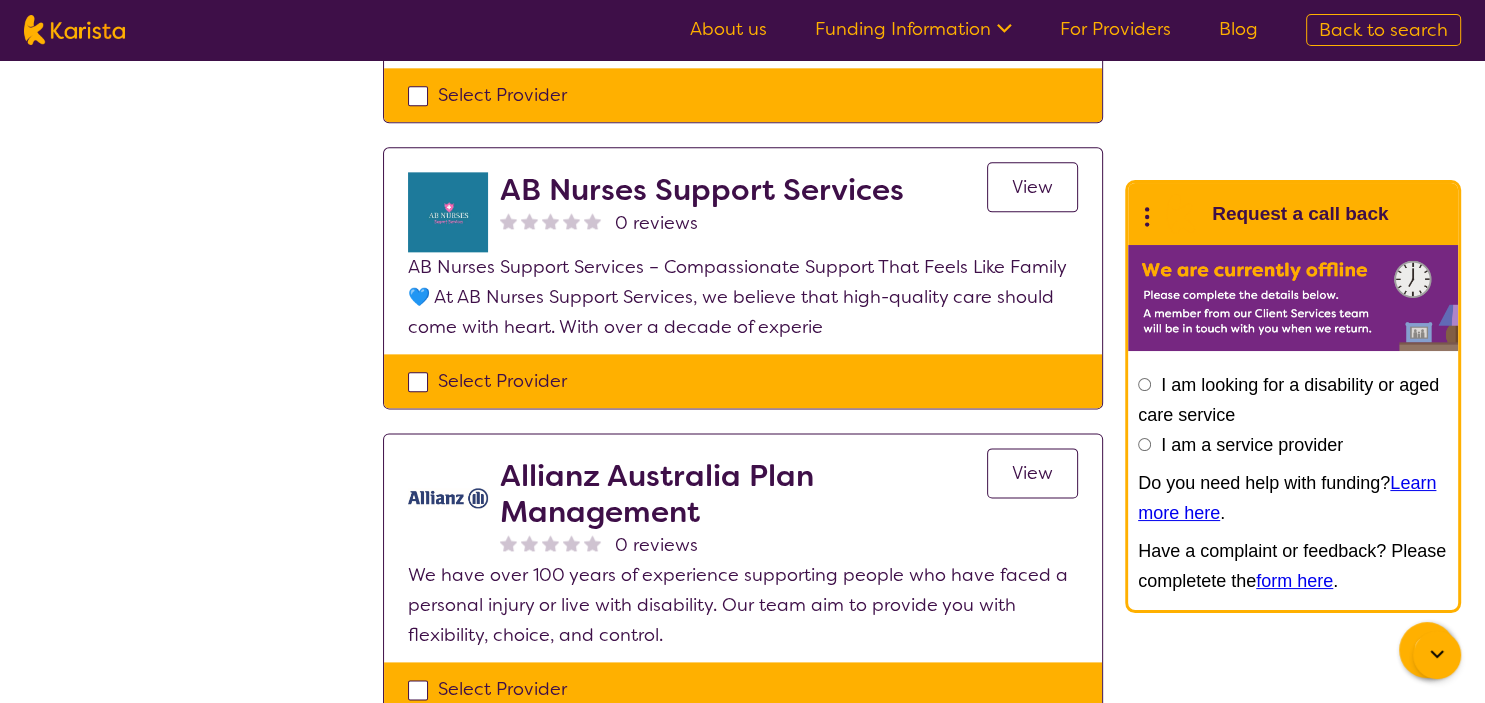 scroll, scrollTop: 2428, scrollLeft: 0, axis: vertical 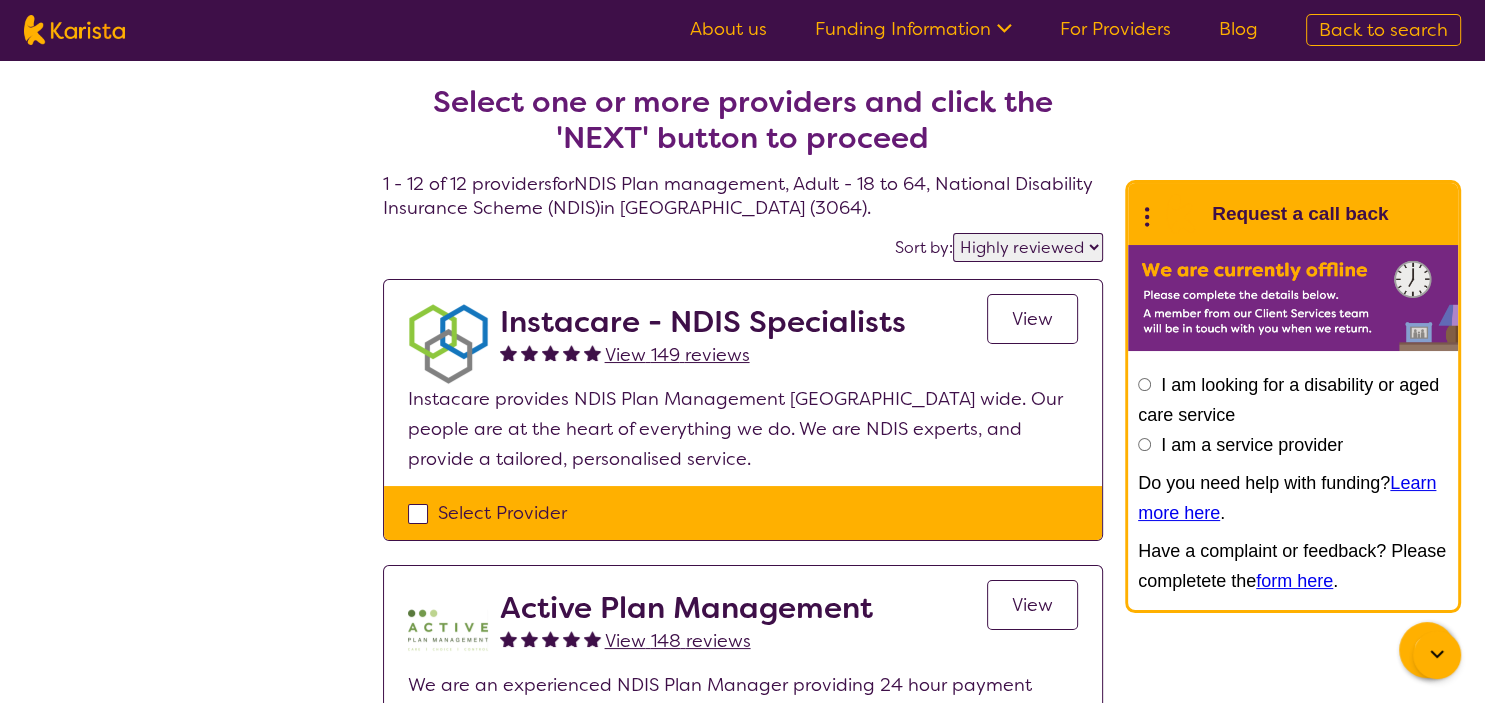 click on "View   149   reviews" at bounding box center [677, 355] 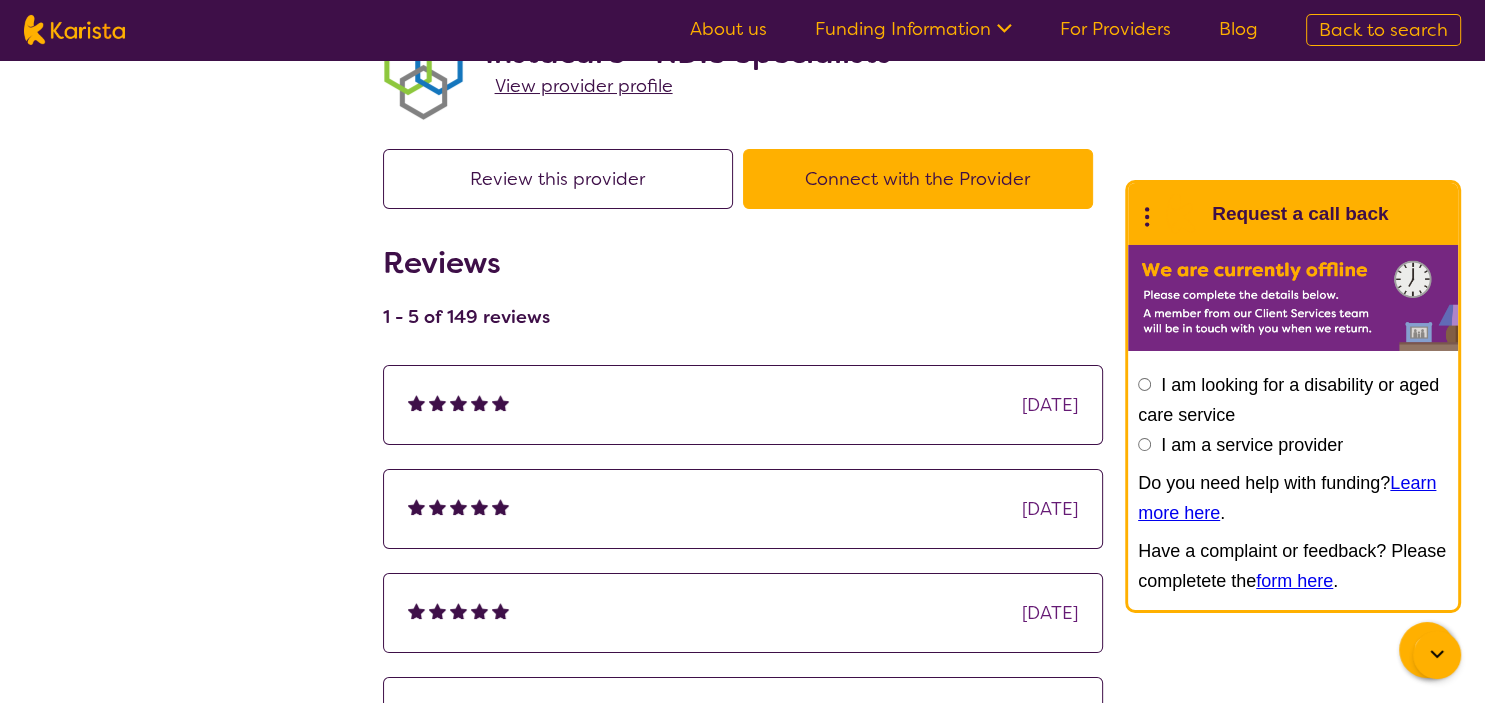 scroll, scrollTop: 0, scrollLeft: 0, axis: both 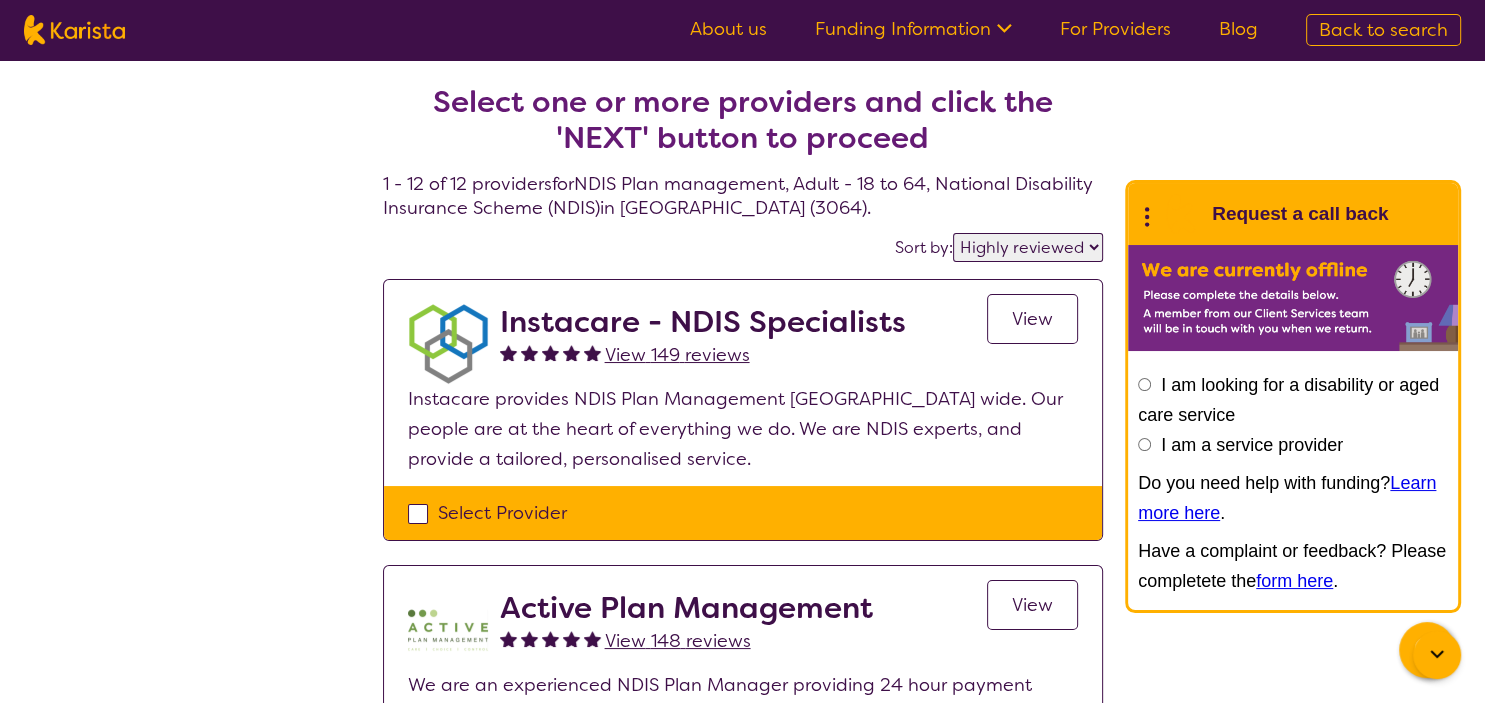 click on "Select one or more providers and click the 'NEXT' button to proceed 1 - 12 of 12 providers  for  NDIS Plan management , Adult - 18 to 64 , National Disability Insurance Scheme (NDIS)  in  [GEOGRAPHIC_DATA] (3064) ." at bounding box center (743, 128) 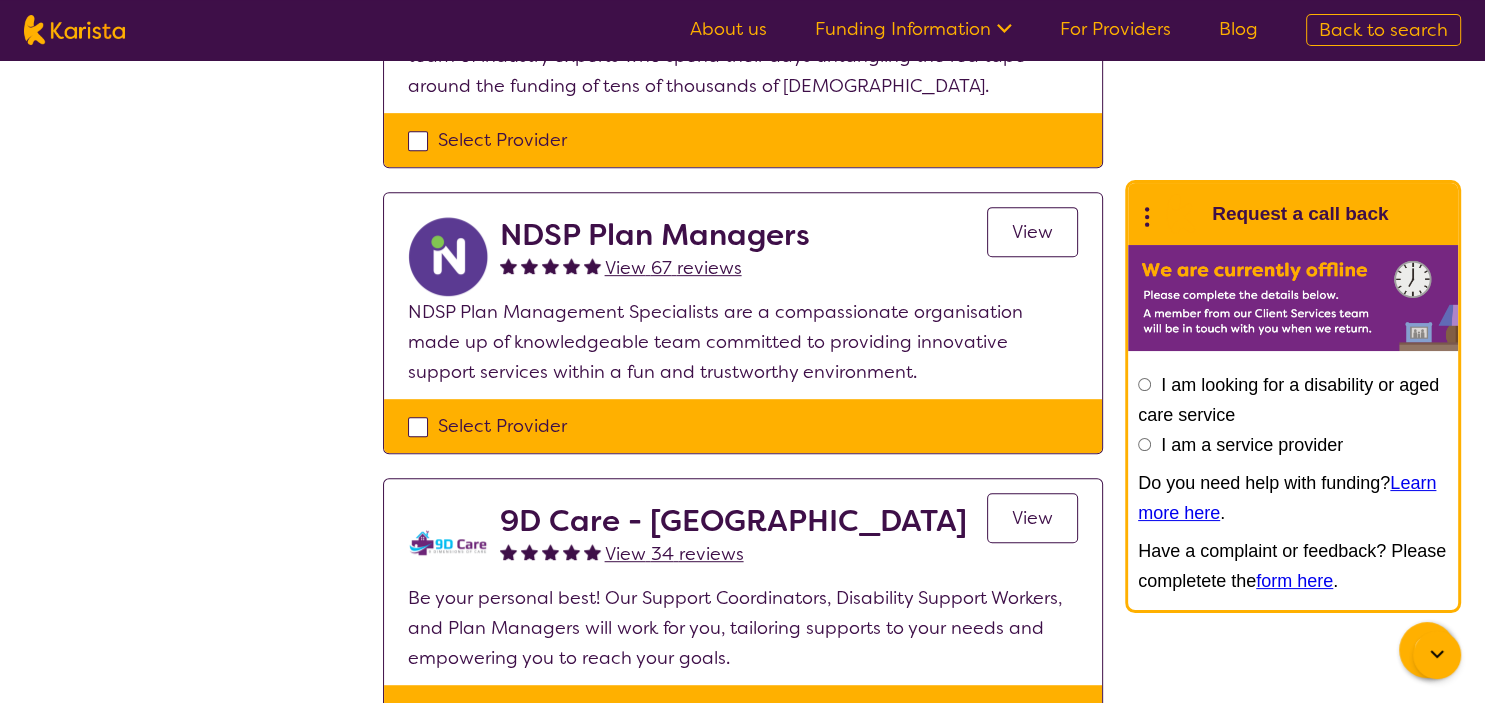 scroll, scrollTop: 950, scrollLeft: 0, axis: vertical 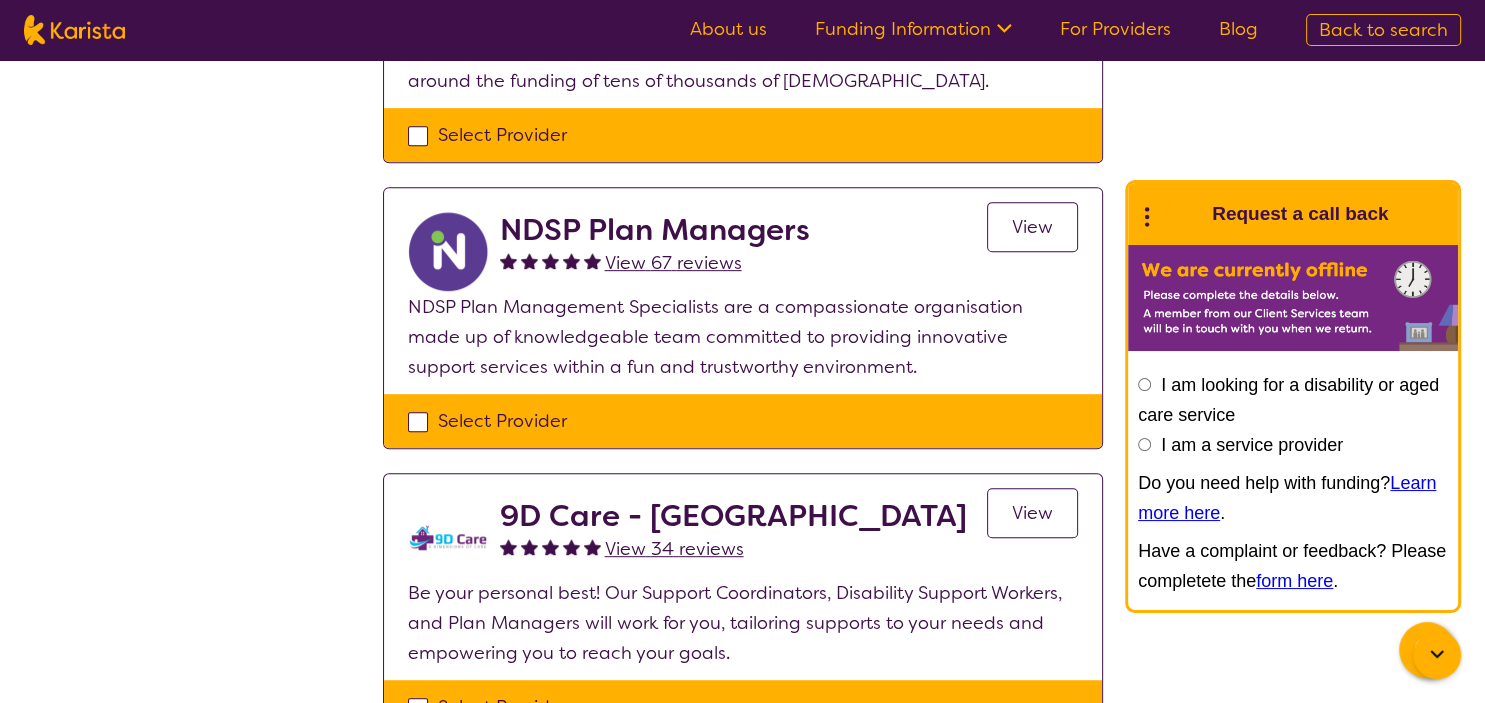 click on "View   67   reviews" at bounding box center [673, 263] 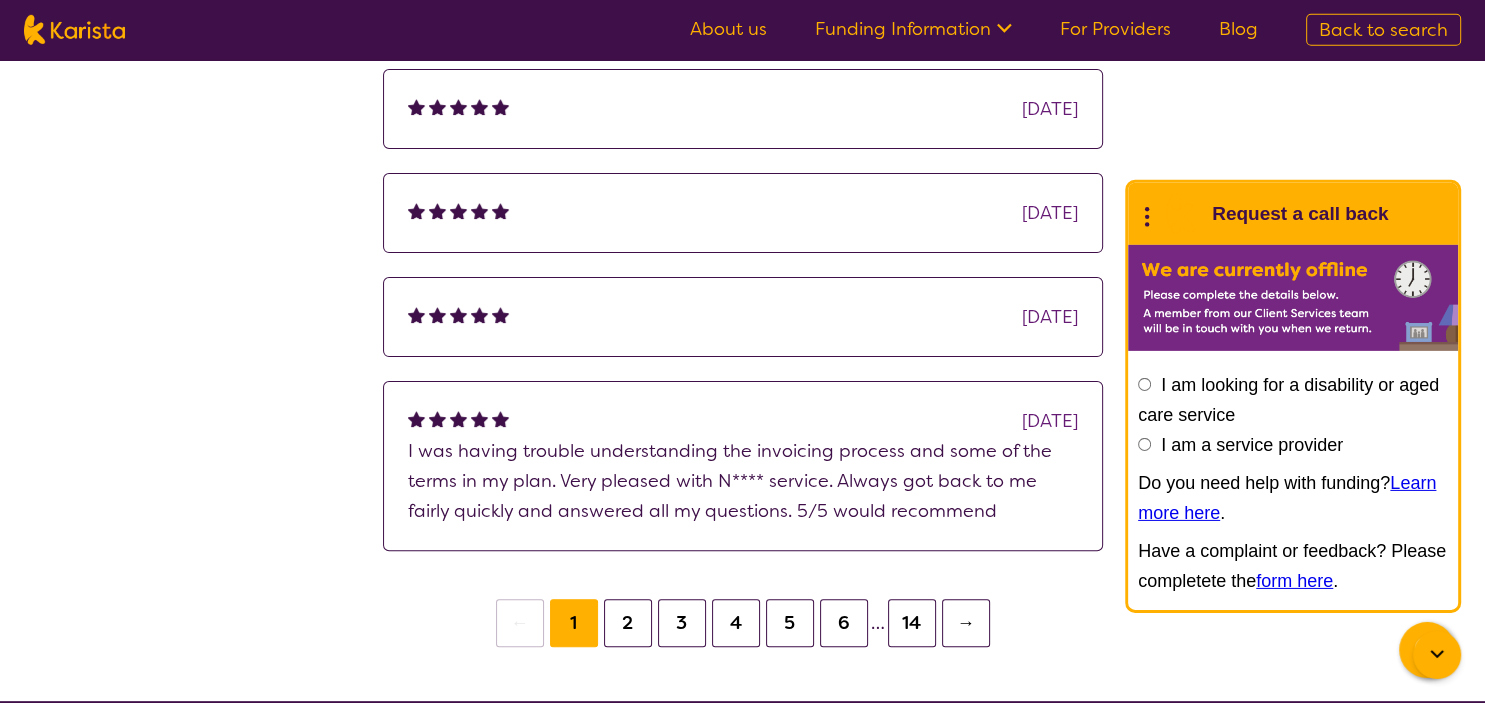 scroll, scrollTop: 580, scrollLeft: 0, axis: vertical 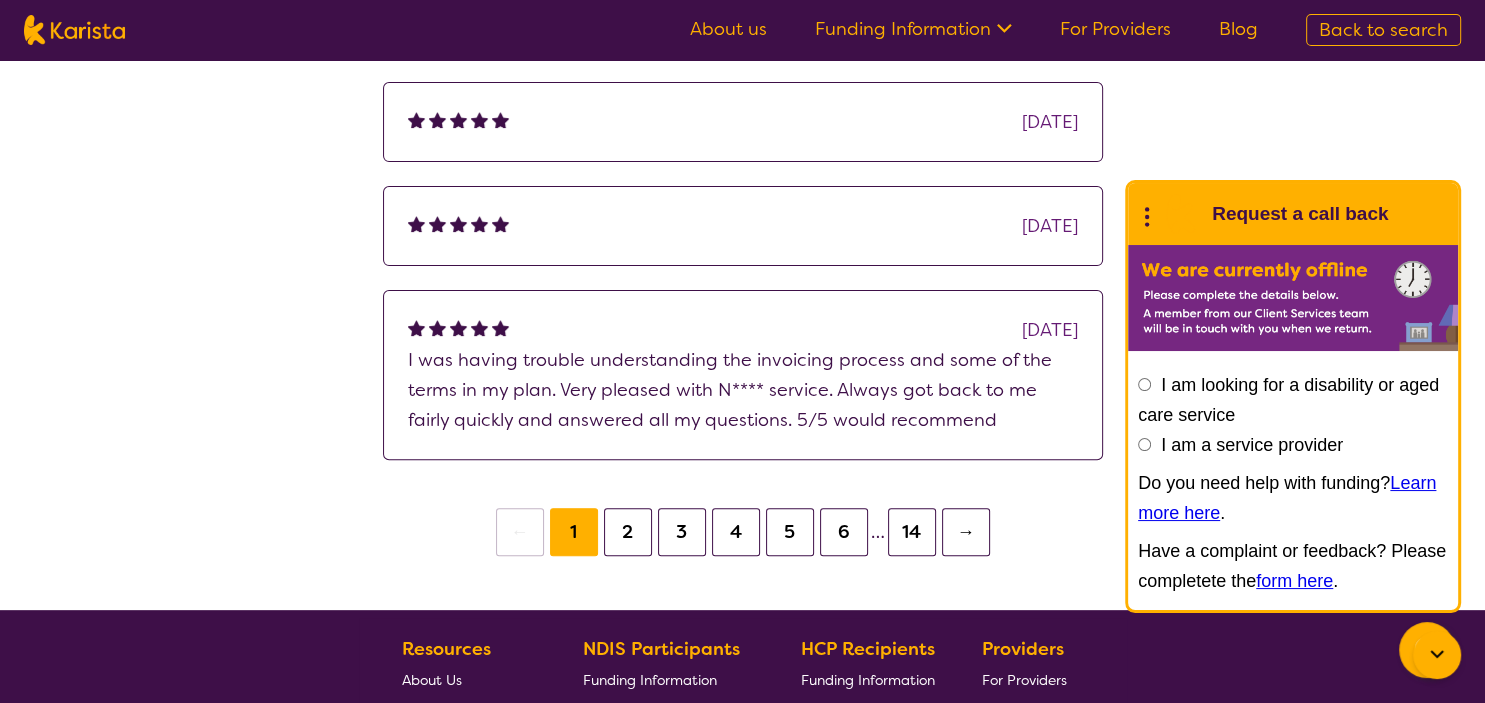 click on "2" at bounding box center (628, 532) 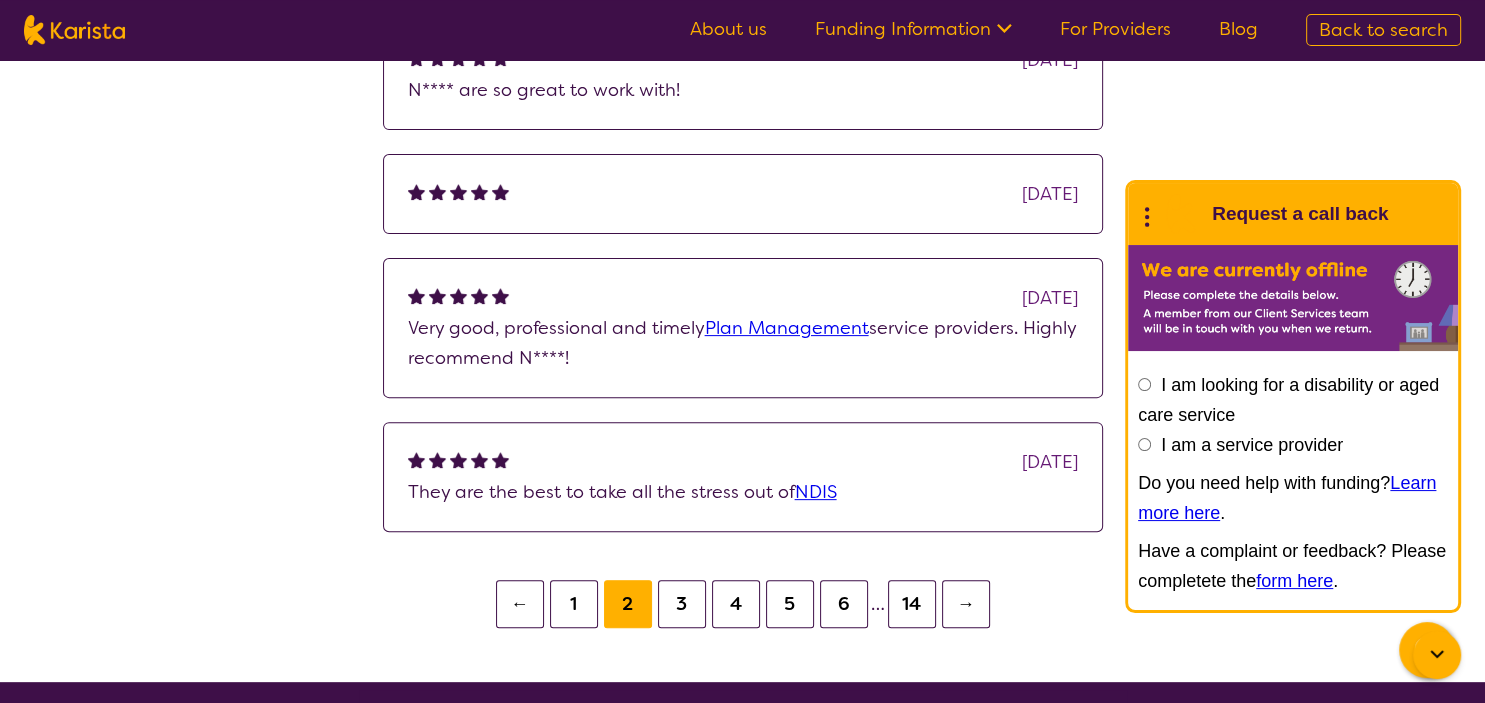 scroll, scrollTop: 599, scrollLeft: 0, axis: vertical 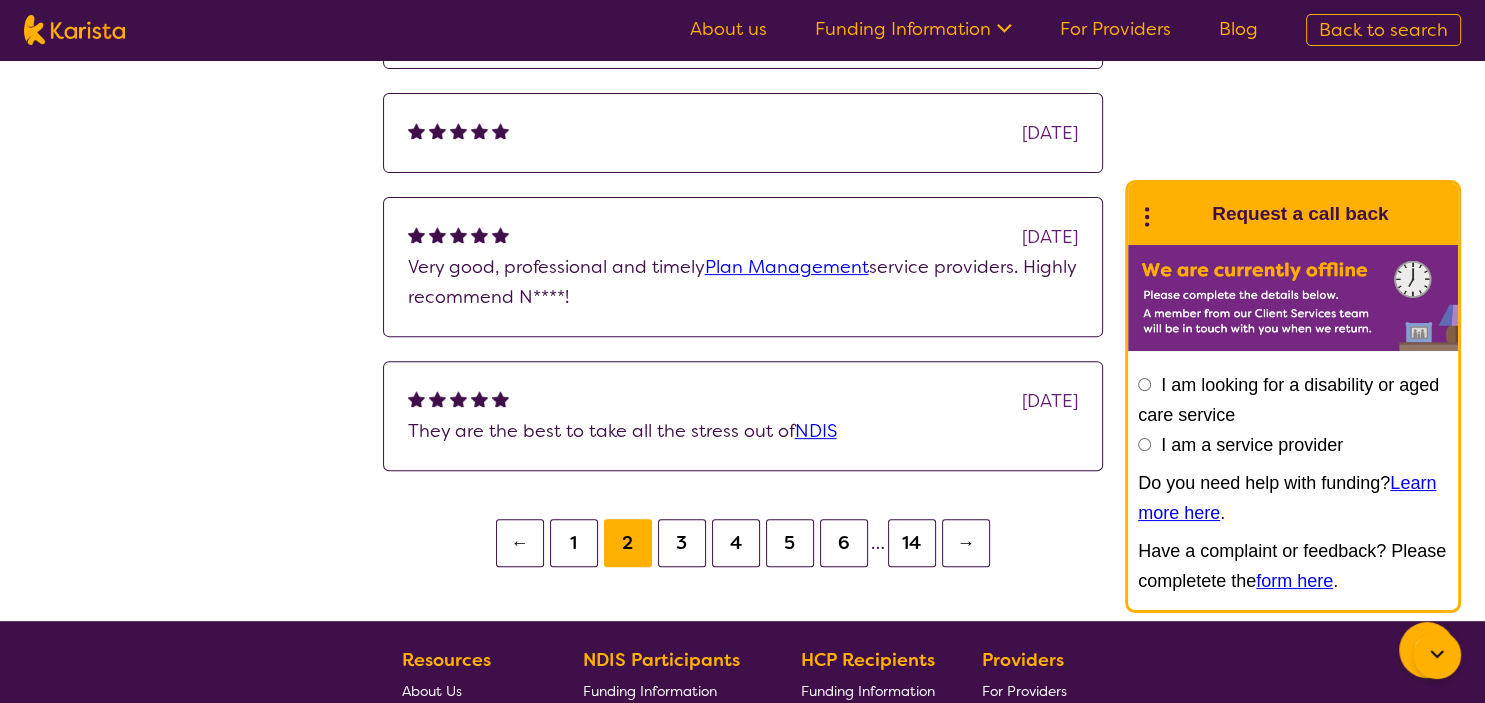 click on "3" at bounding box center [682, 543] 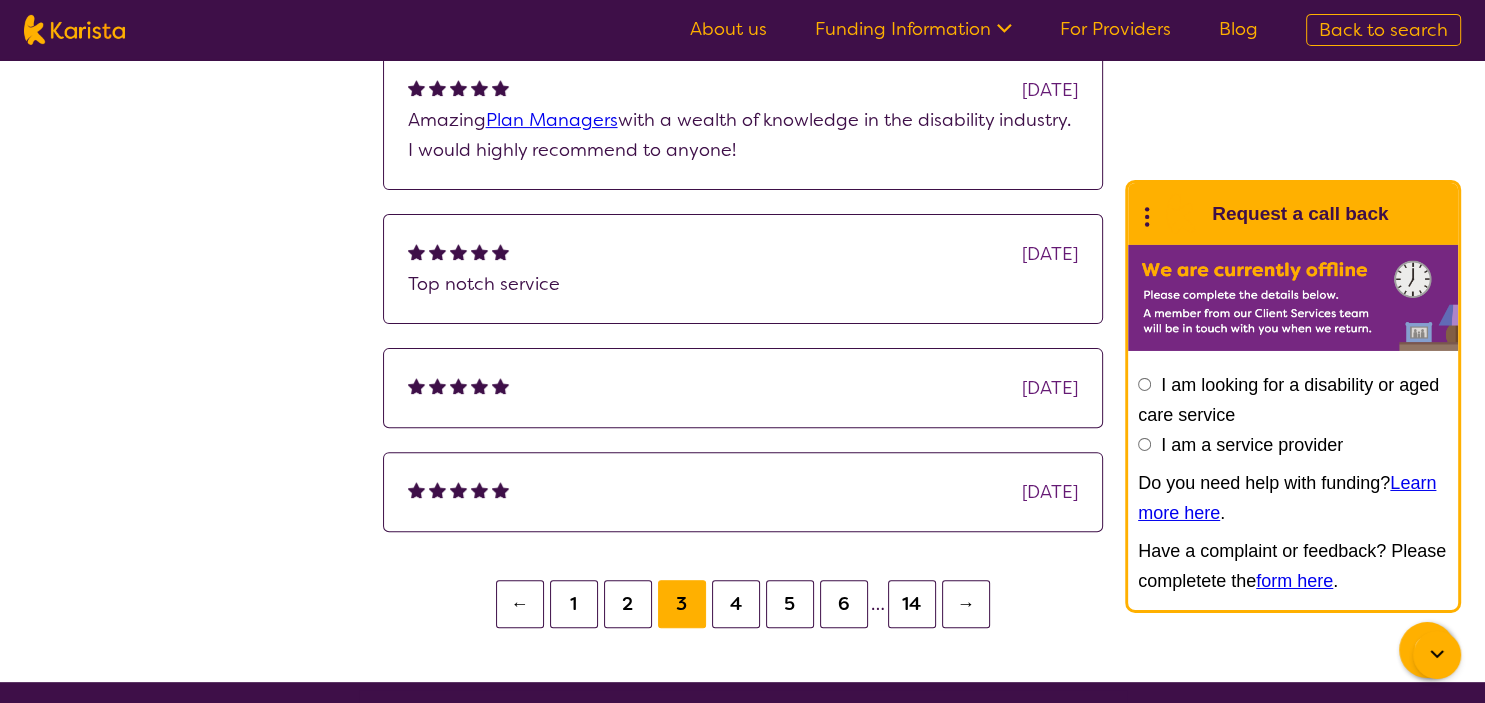 scroll, scrollTop: 810, scrollLeft: 0, axis: vertical 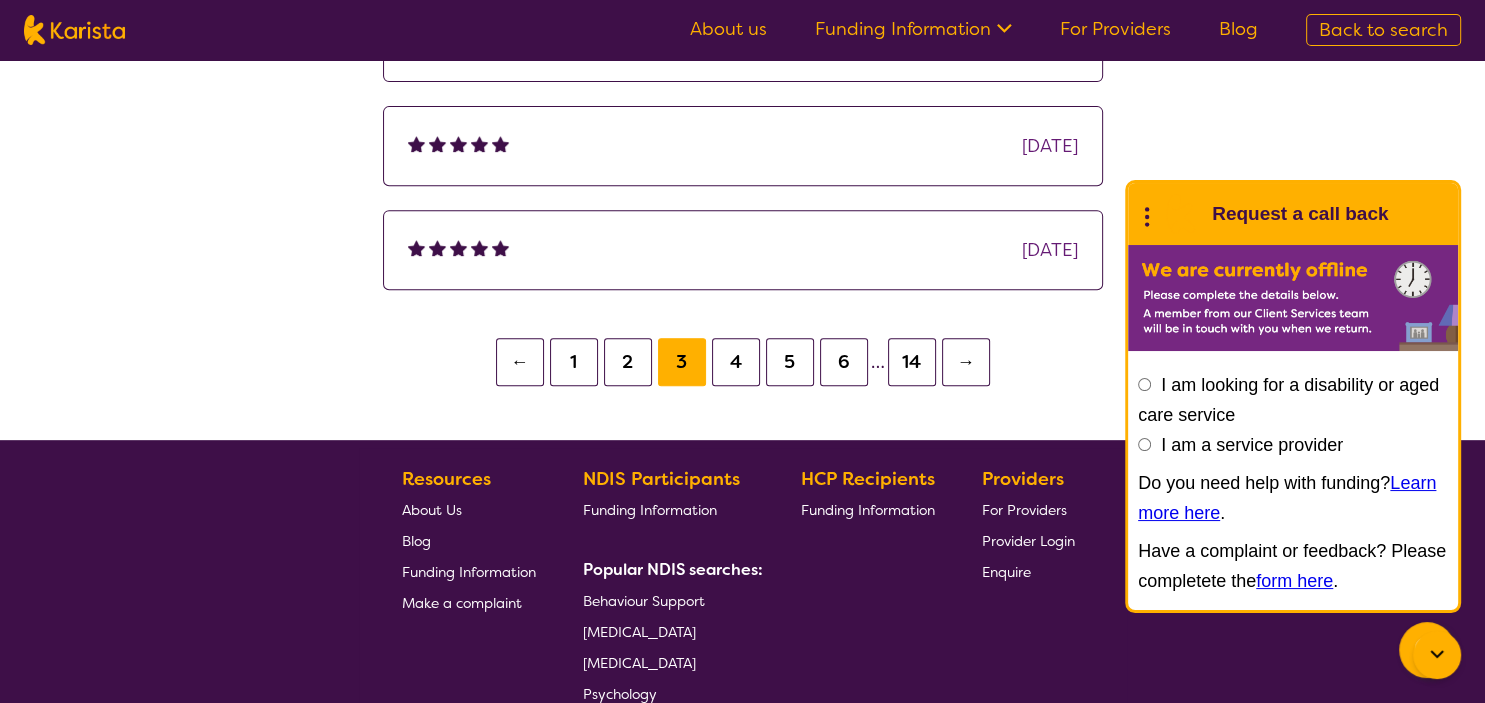 click on "4" at bounding box center (736, 362) 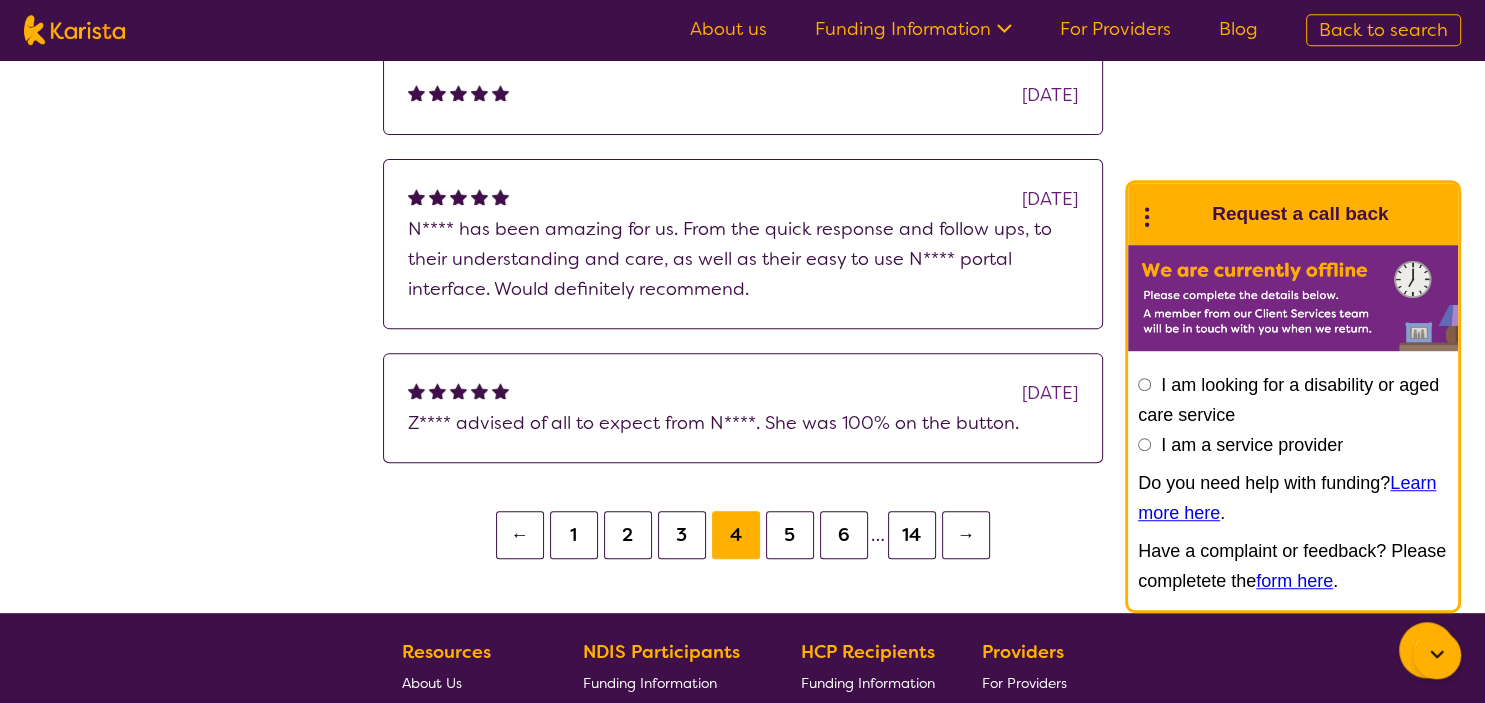 scroll, scrollTop: 652, scrollLeft: 0, axis: vertical 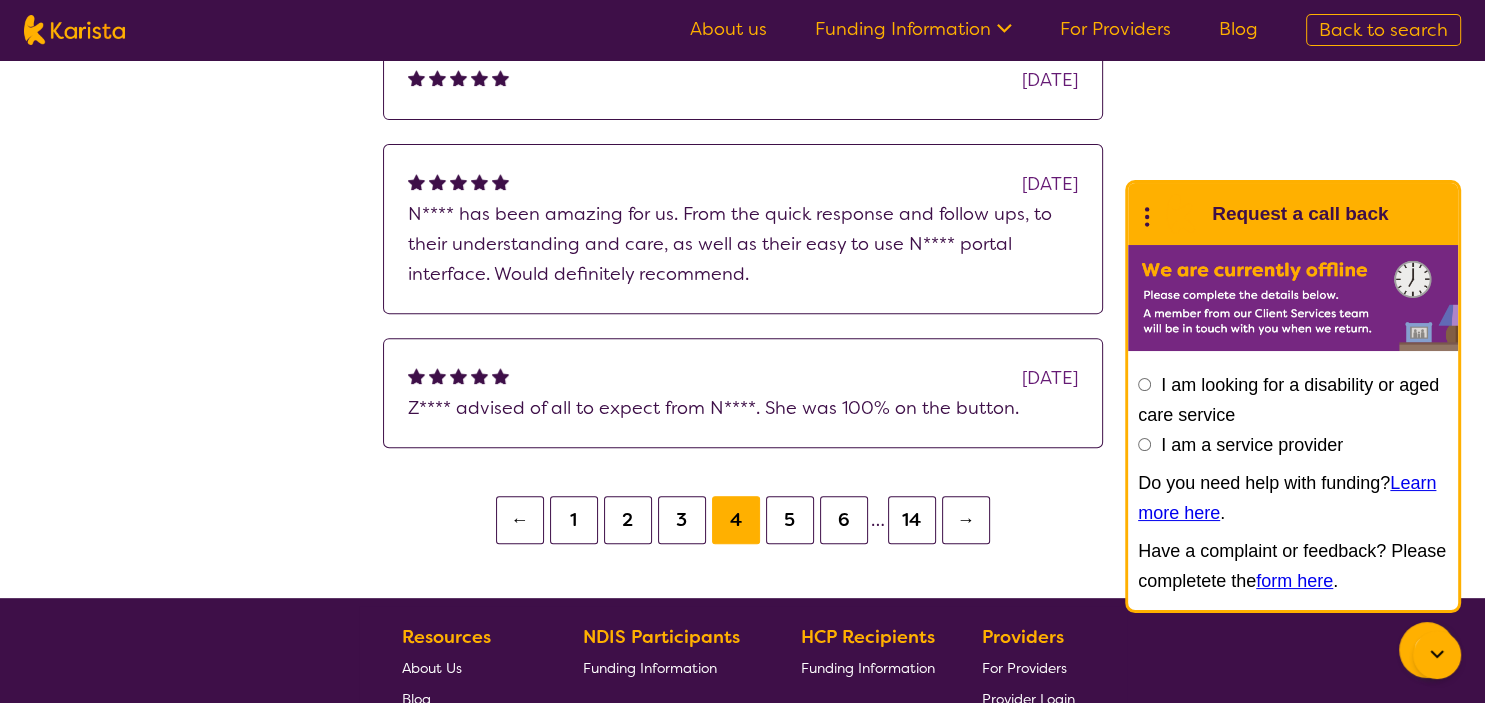 click on "5" at bounding box center [790, 520] 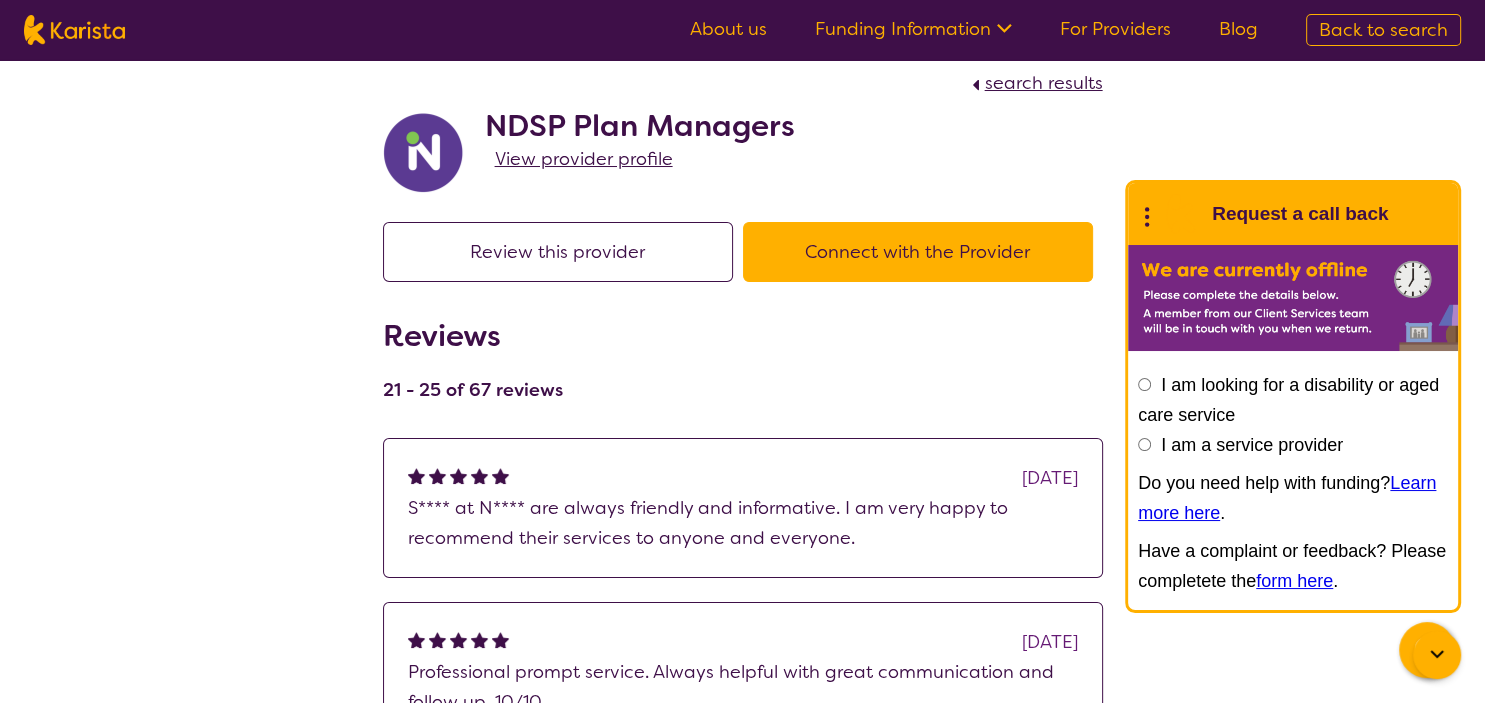 scroll, scrollTop: 0, scrollLeft: 0, axis: both 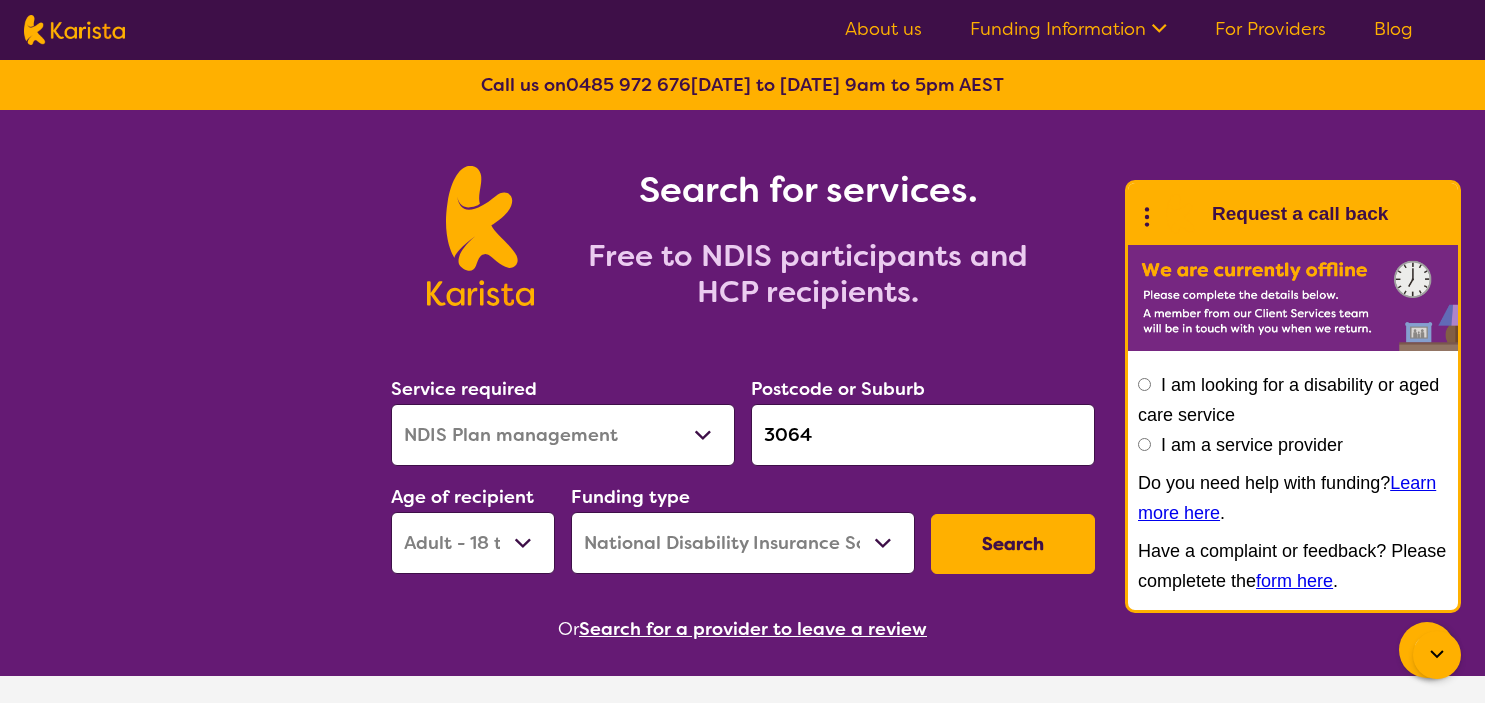 select on "NDIS Plan management" 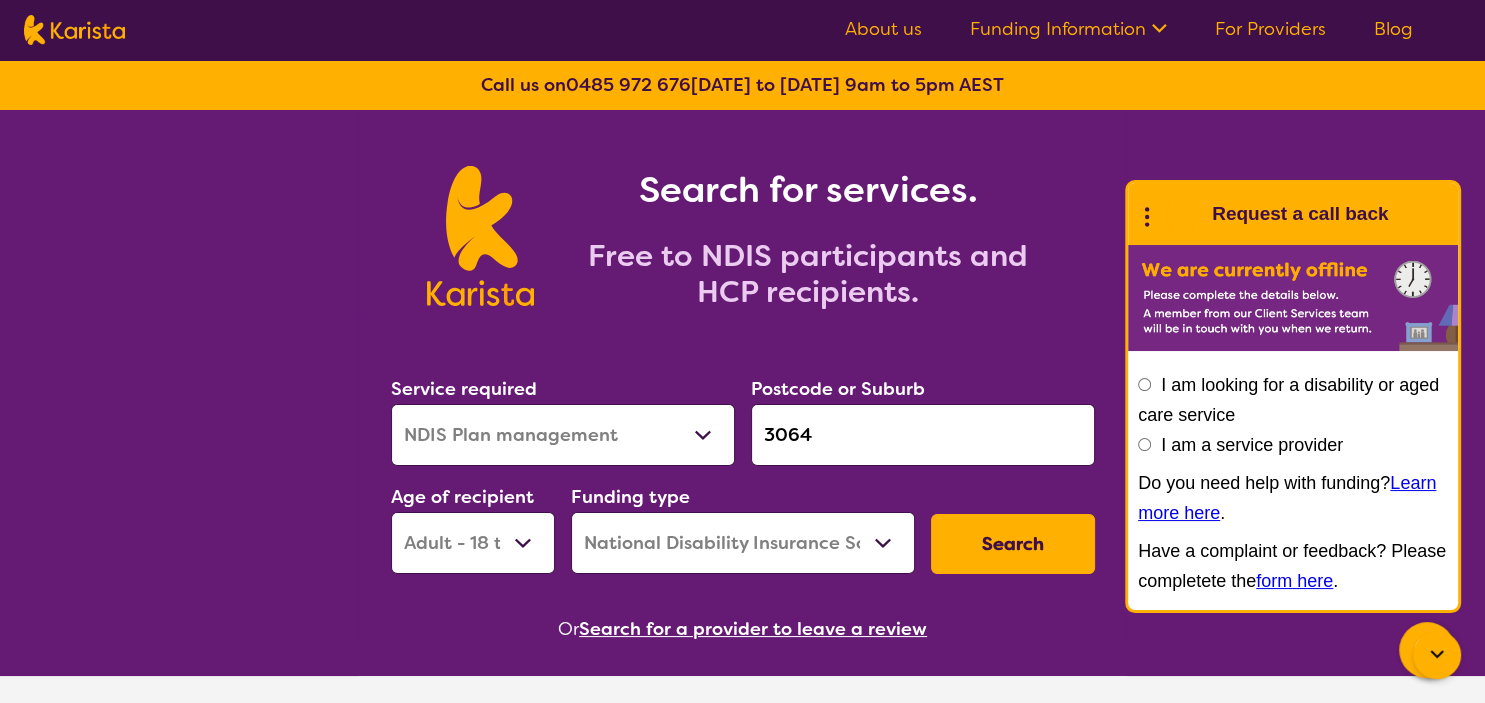 click on "Search" at bounding box center [1013, 544] 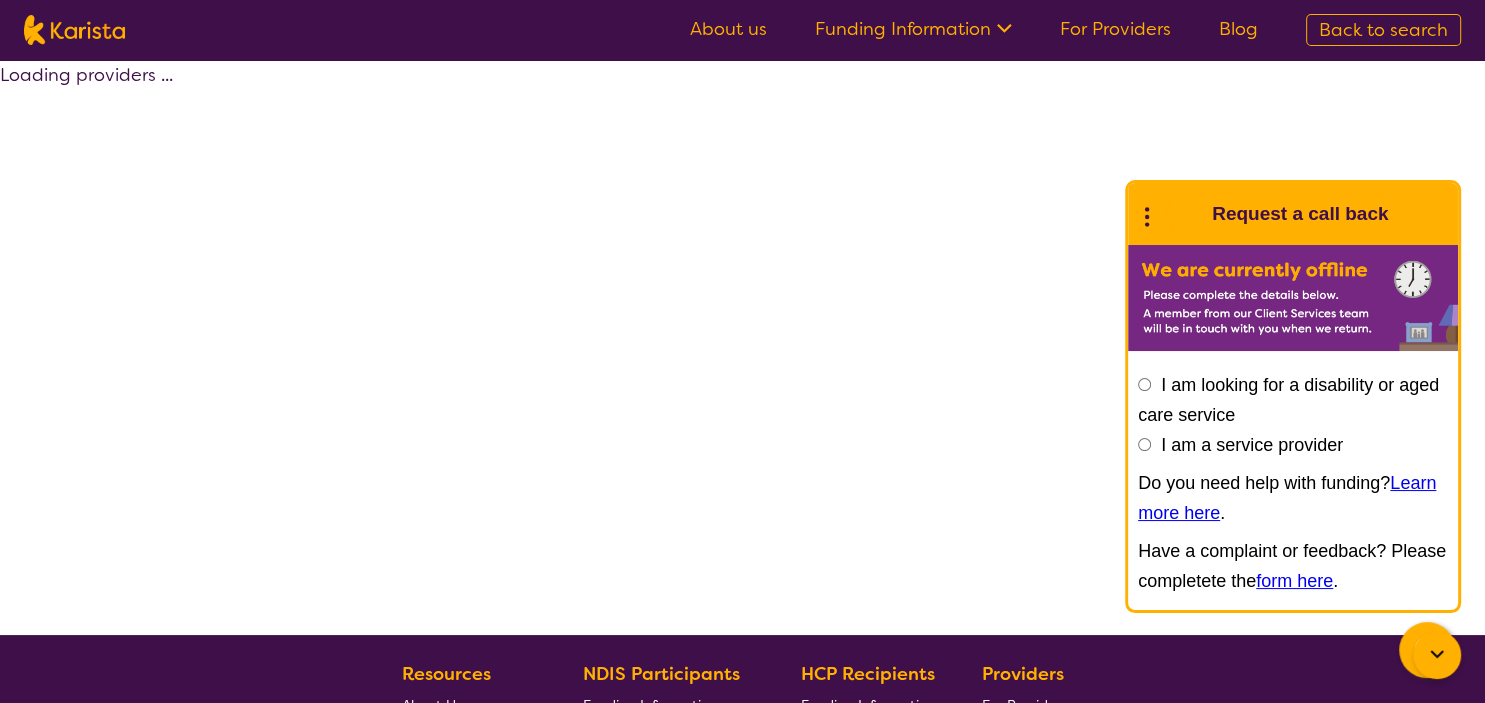 select on "by_score" 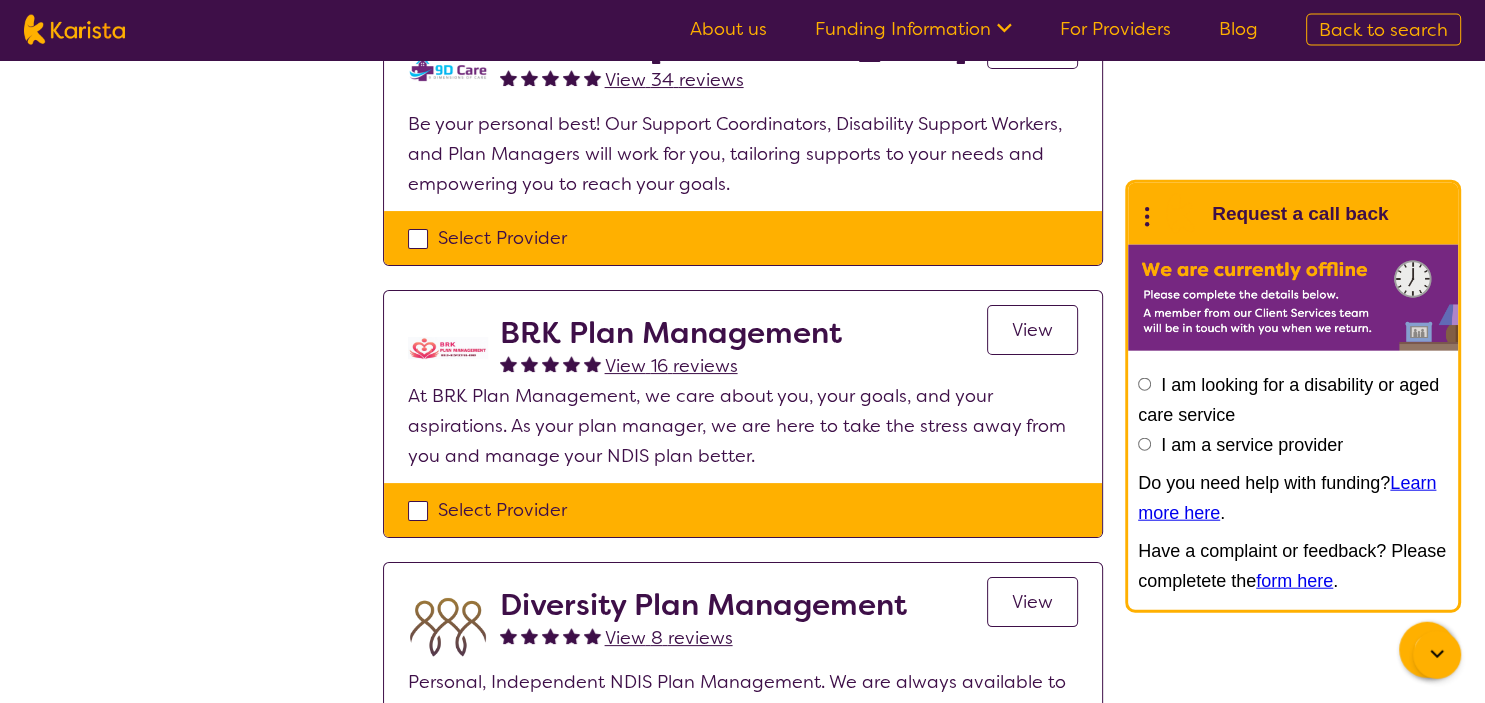 scroll, scrollTop: 300, scrollLeft: 0, axis: vertical 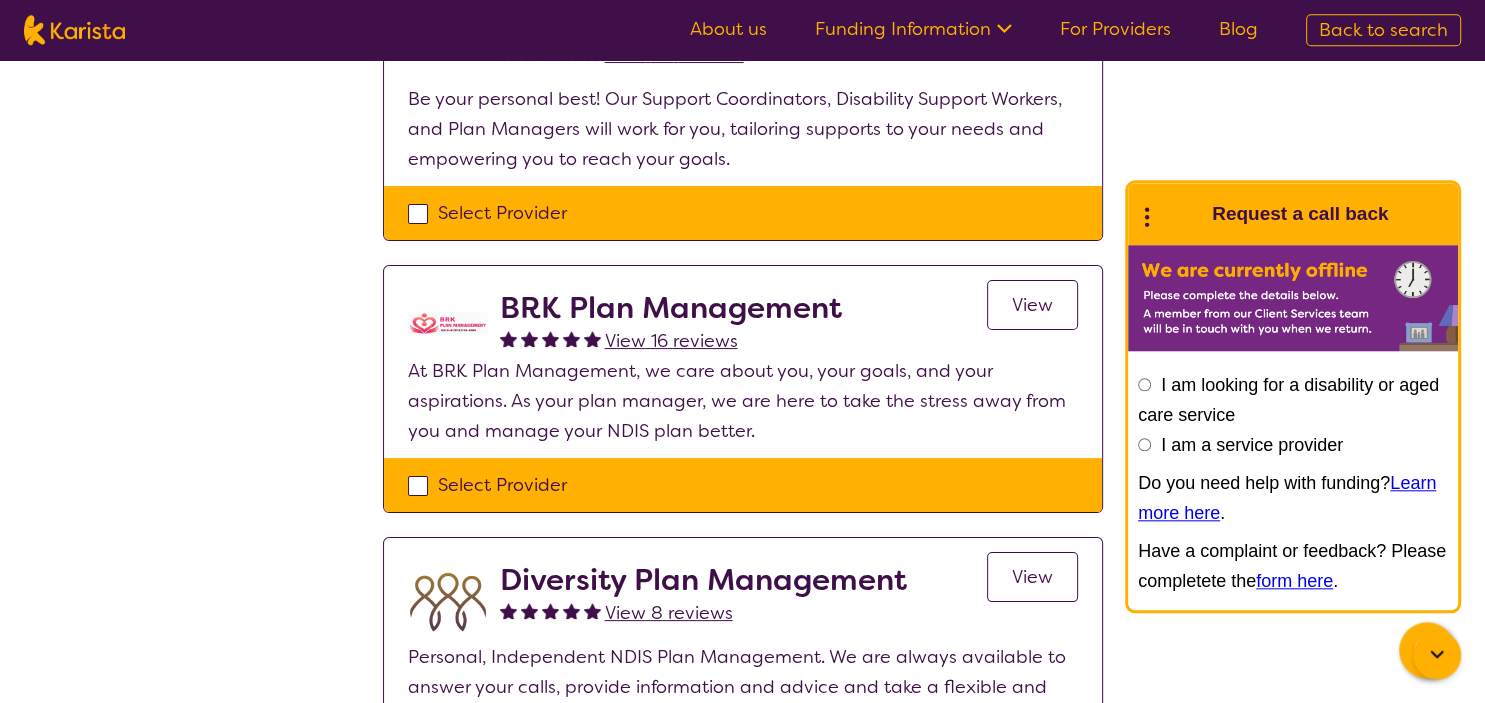 click on "View   16   reviews" at bounding box center (671, 341) 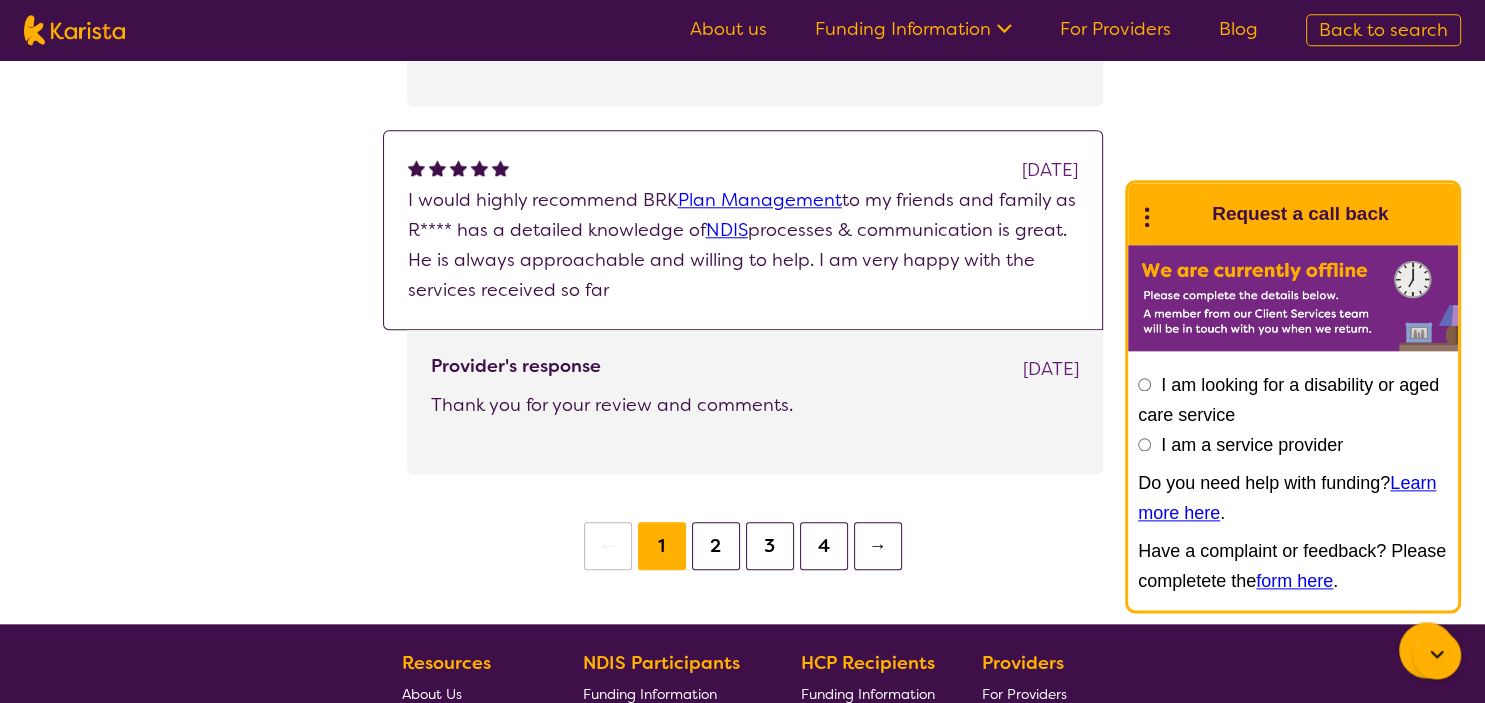 scroll, scrollTop: 1956, scrollLeft: 0, axis: vertical 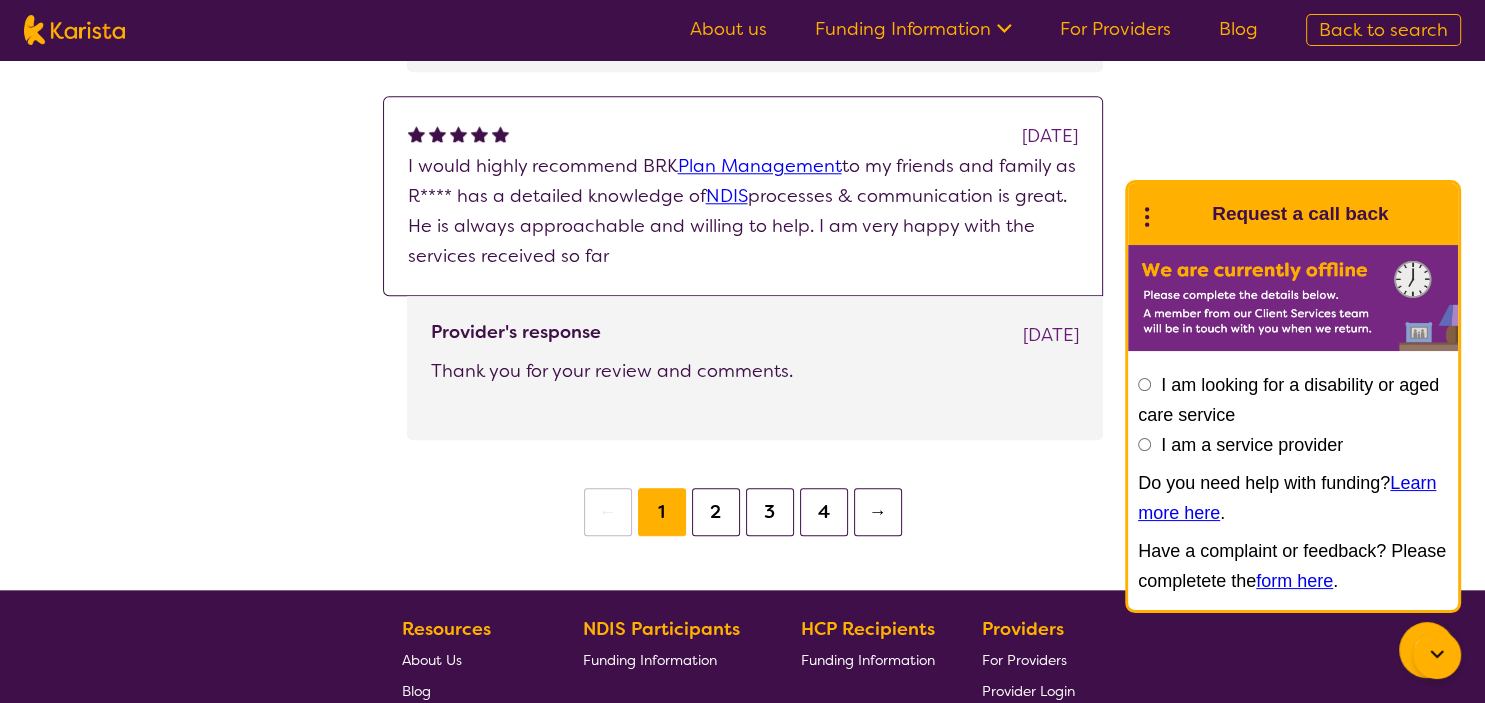 click on "2" at bounding box center [716, 512] 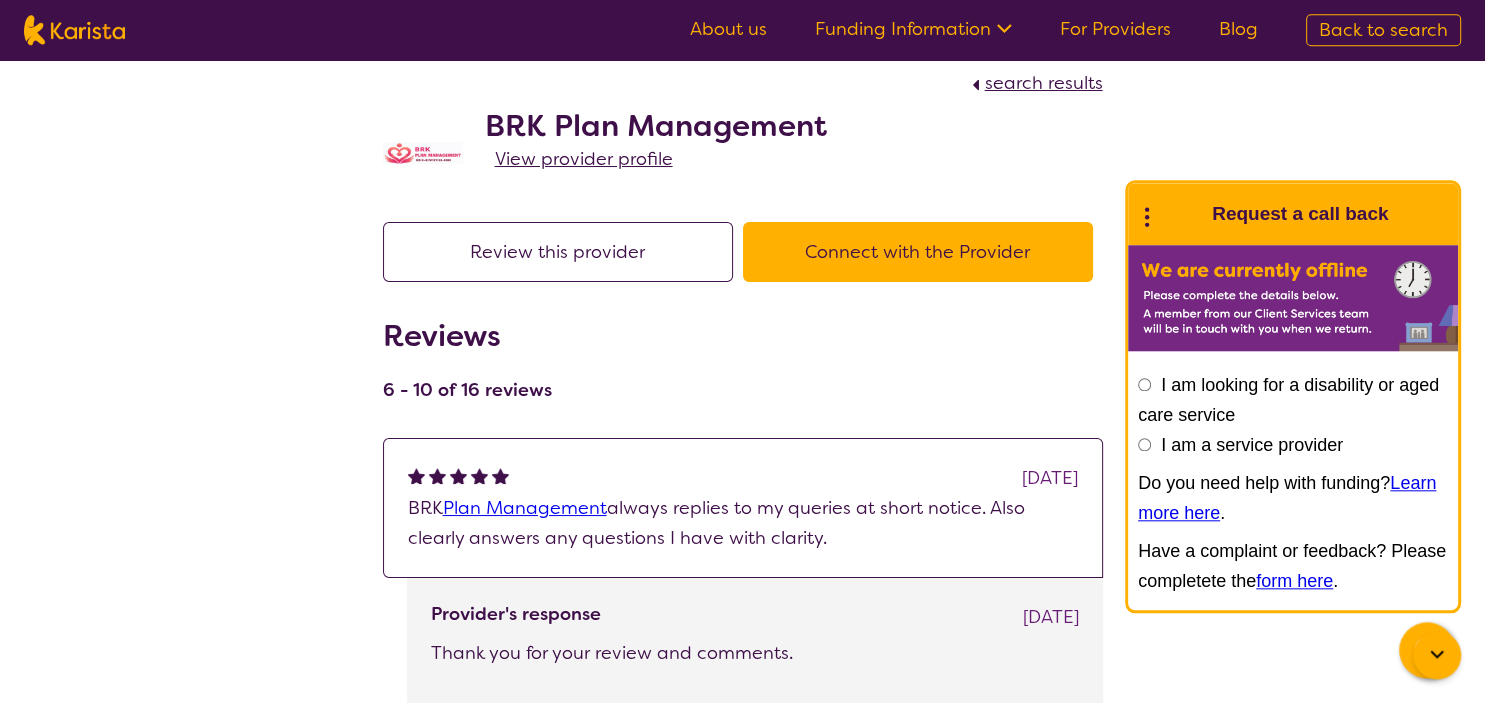 scroll, scrollTop: 0, scrollLeft: 0, axis: both 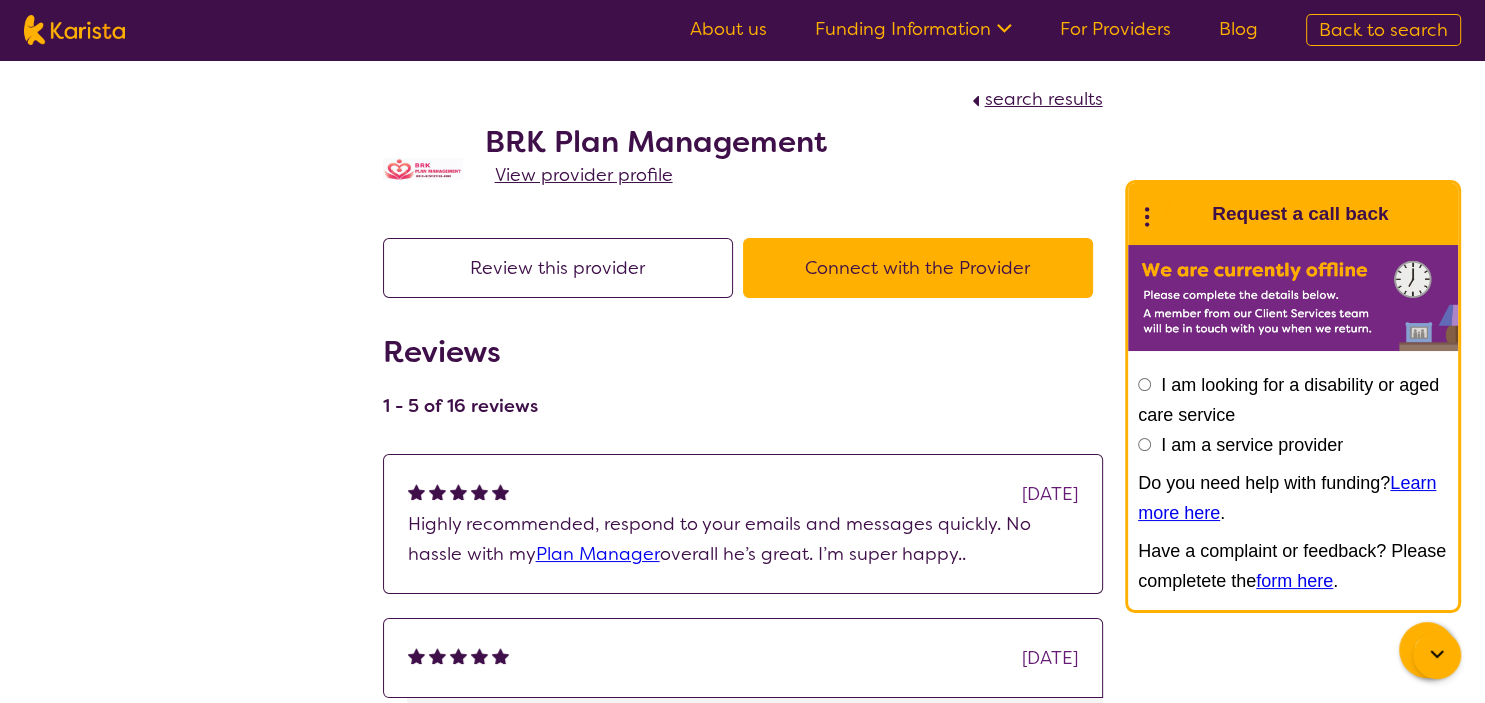 click on "search results" at bounding box center [1044, 99] 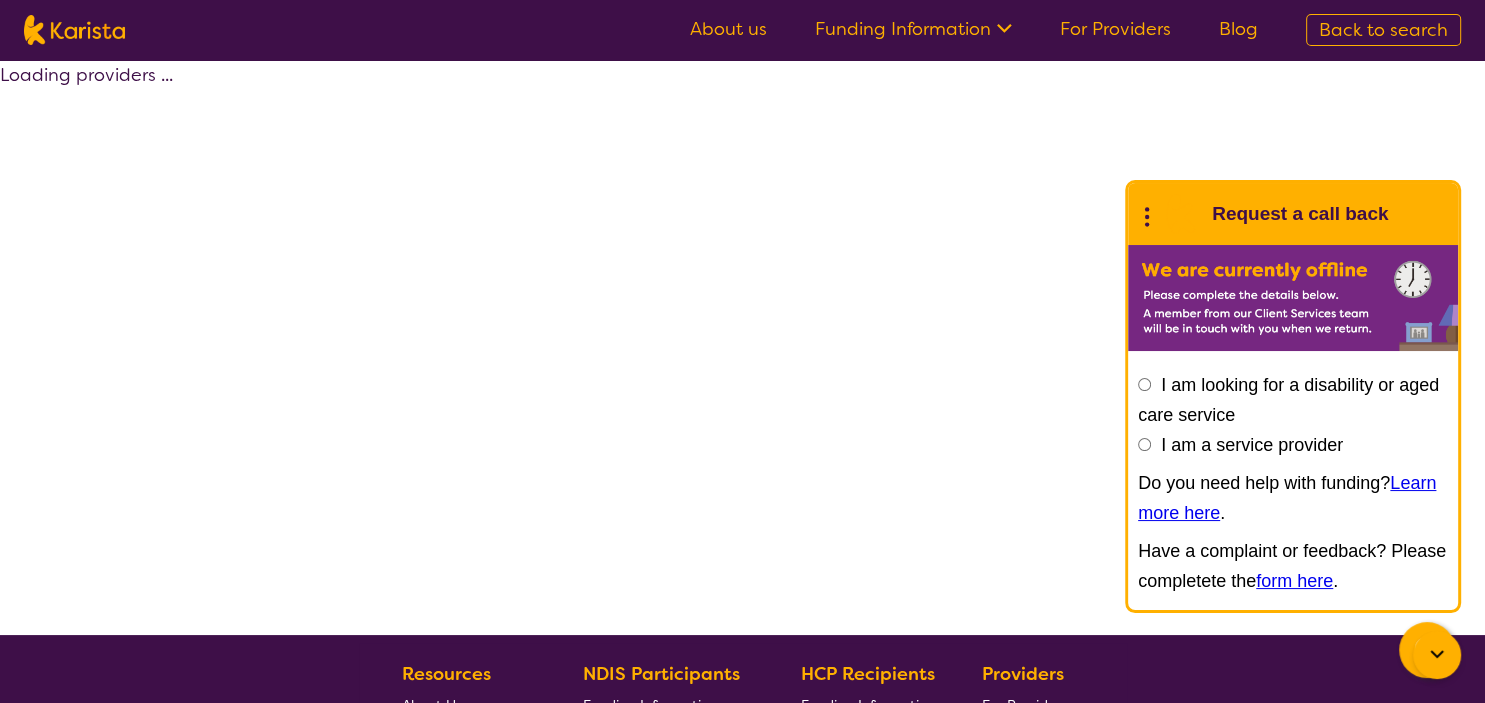 select on "by_score" 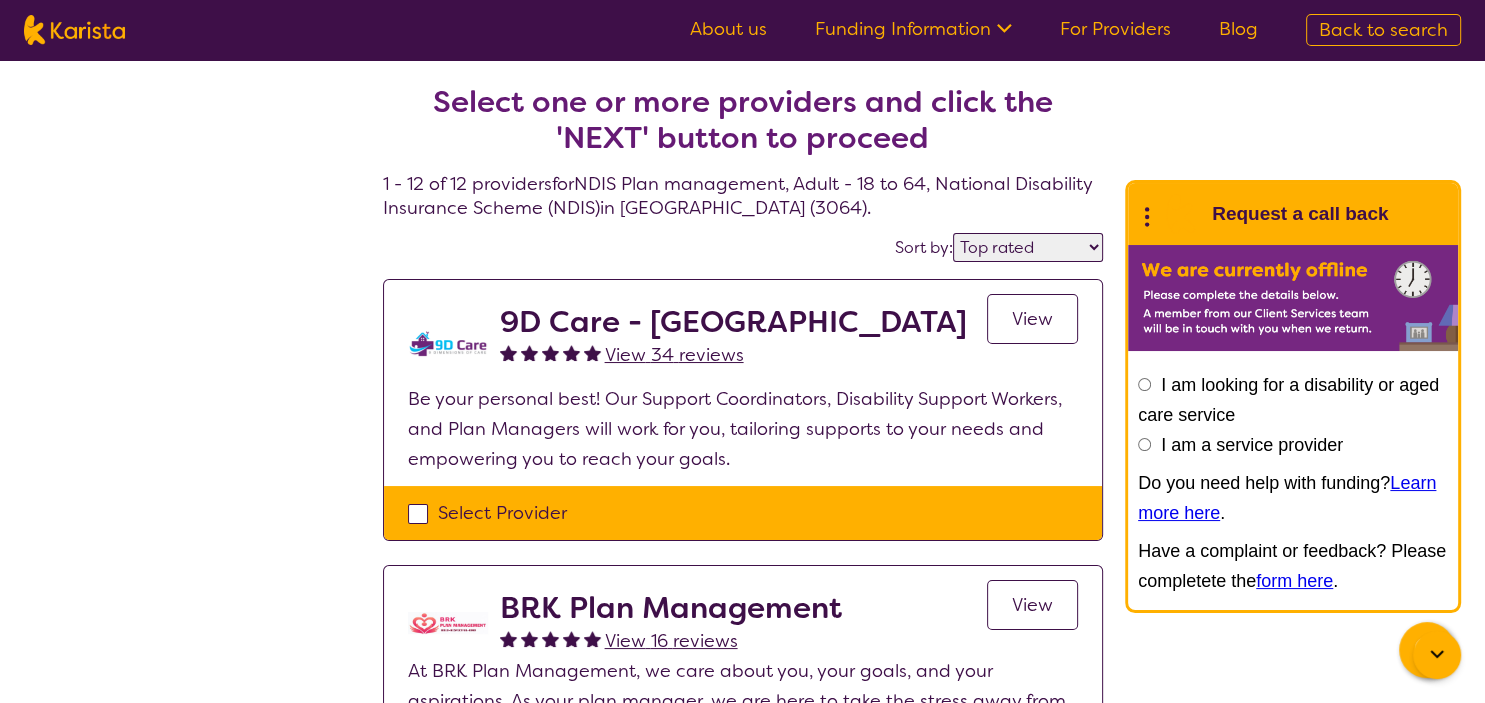 click on "View" at bounding box center (1032, 319) 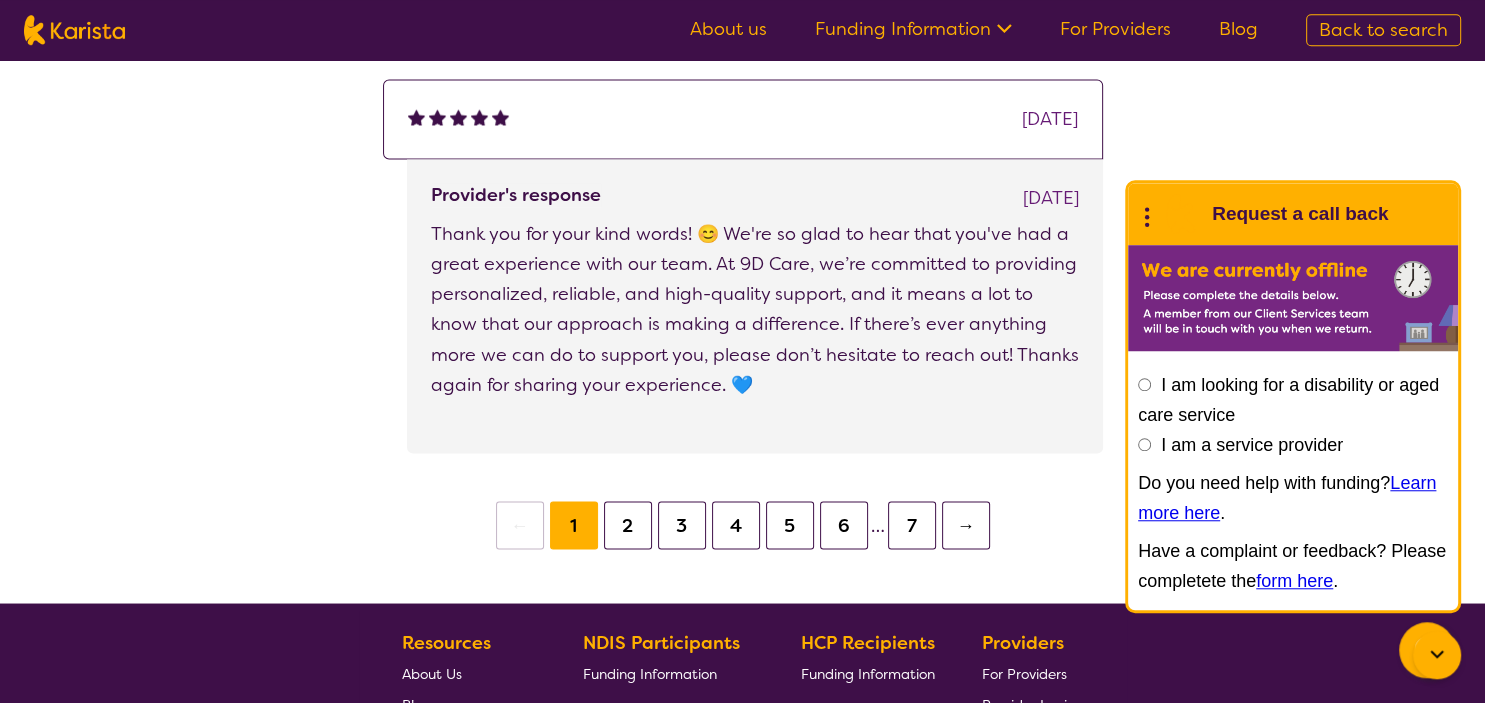 scroll, scrollTop: 3379, scrollLeft: 0, axis: vertical 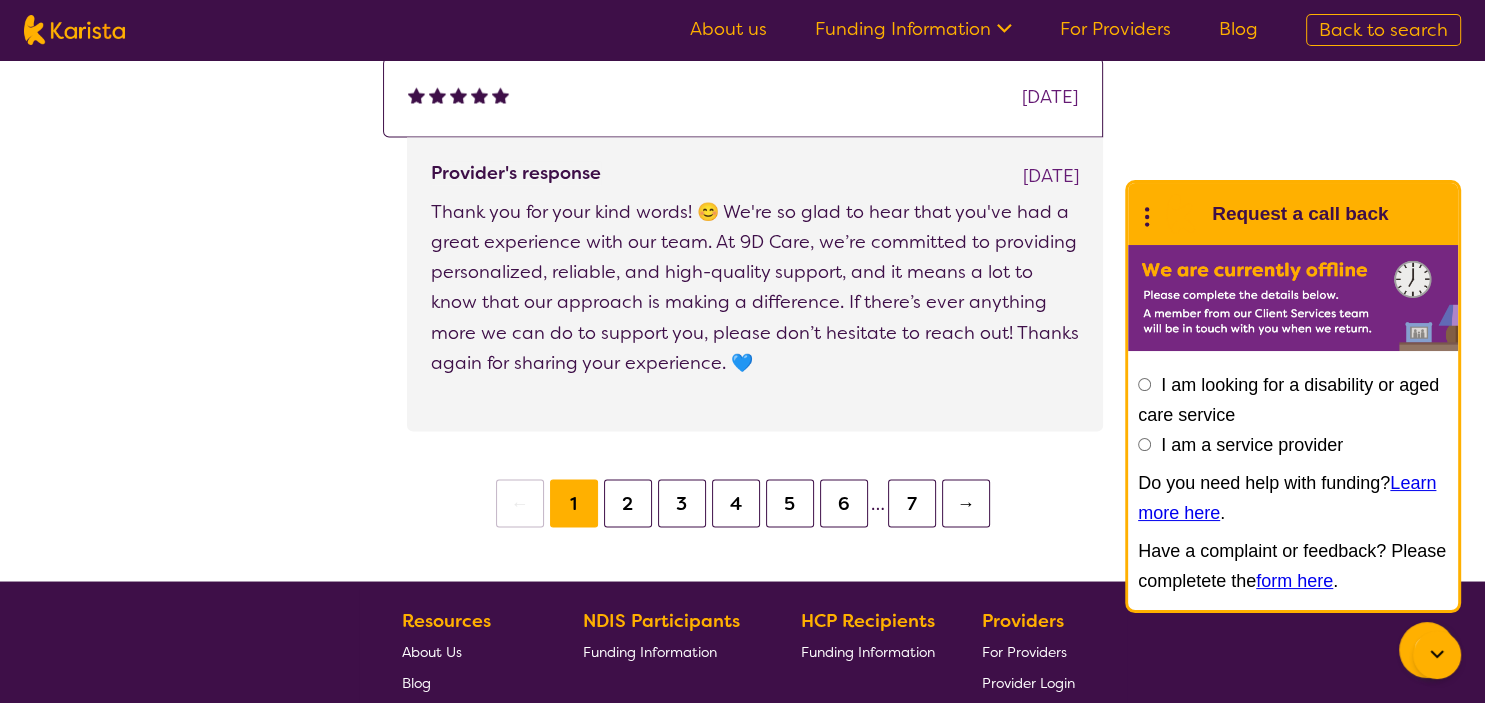 click on "2" at bounding box center [628, 503] 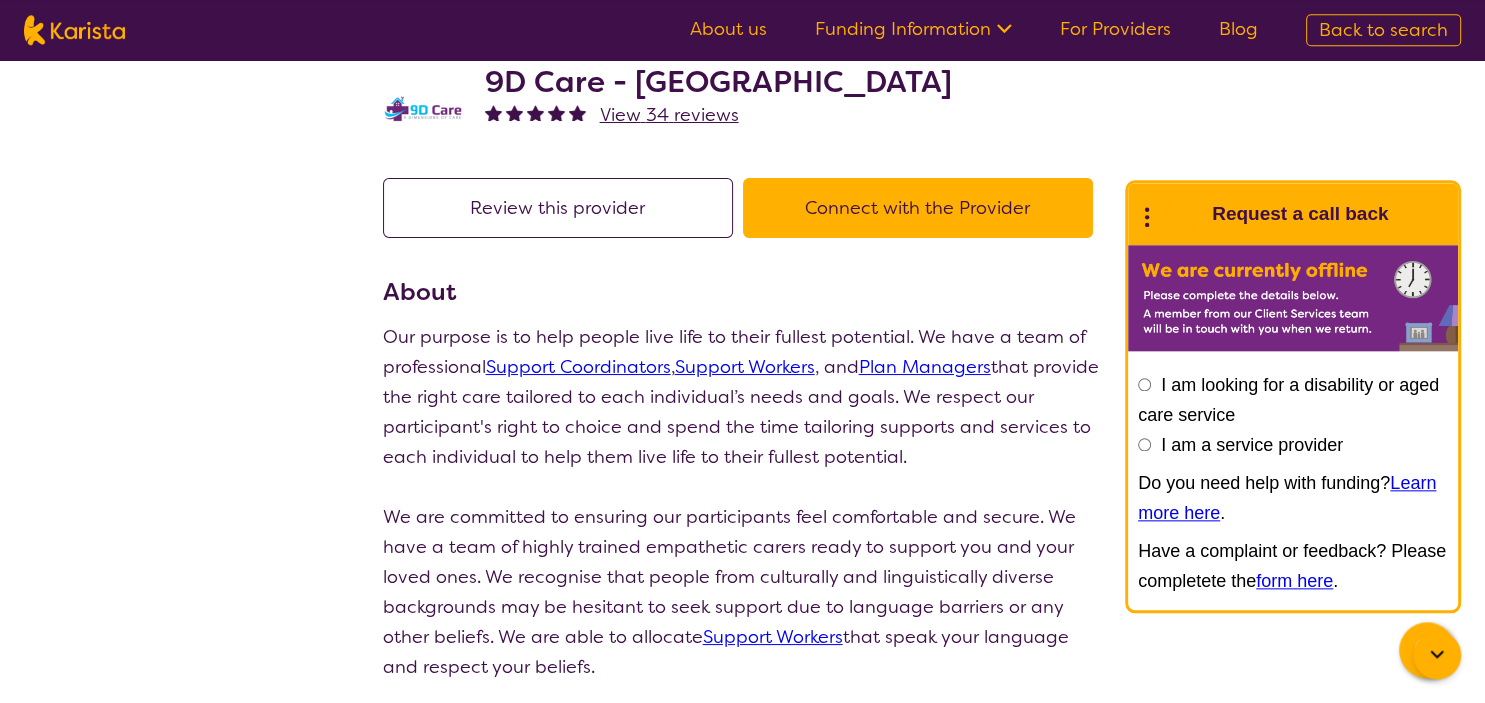 scroll, scrollTop: 0, scrollLeft: 0, axis: both 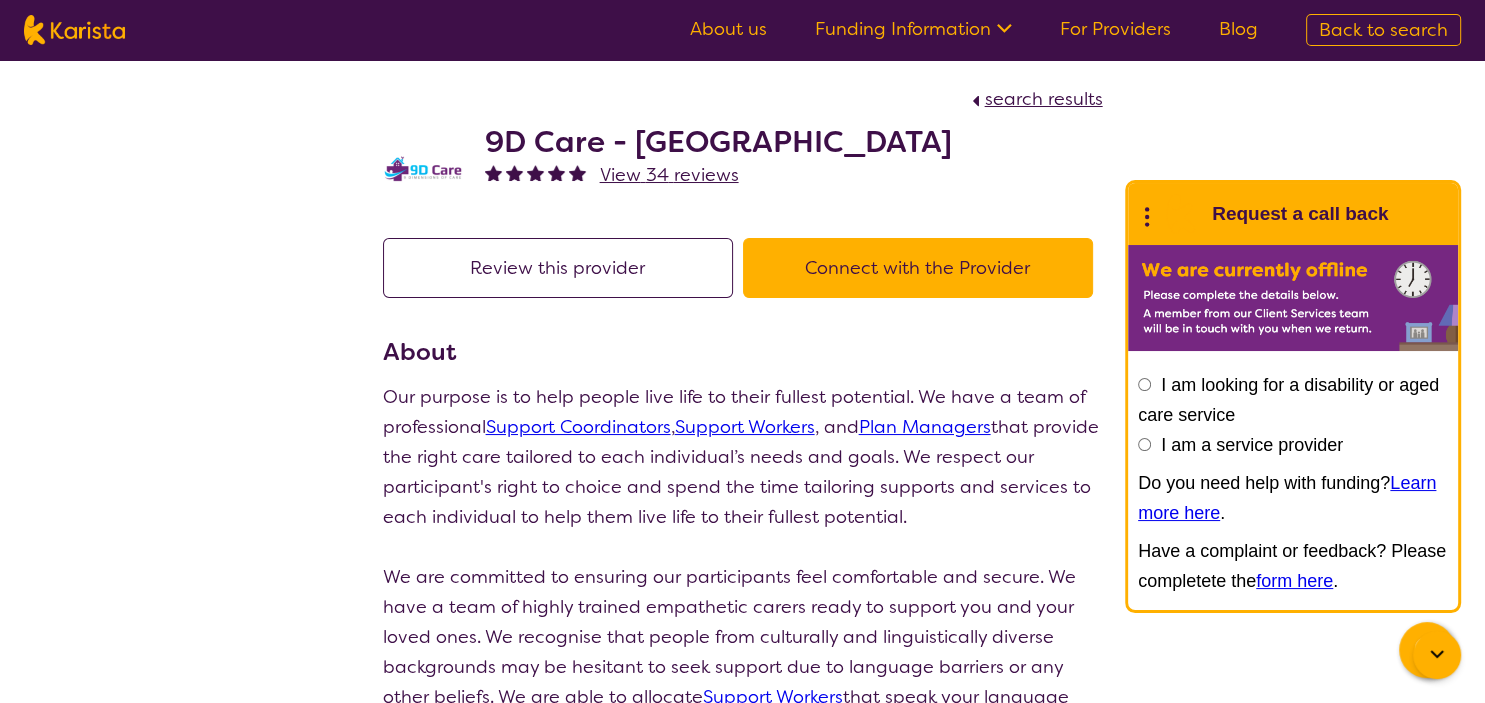 click on "search results" at bounding box center (743, 99) 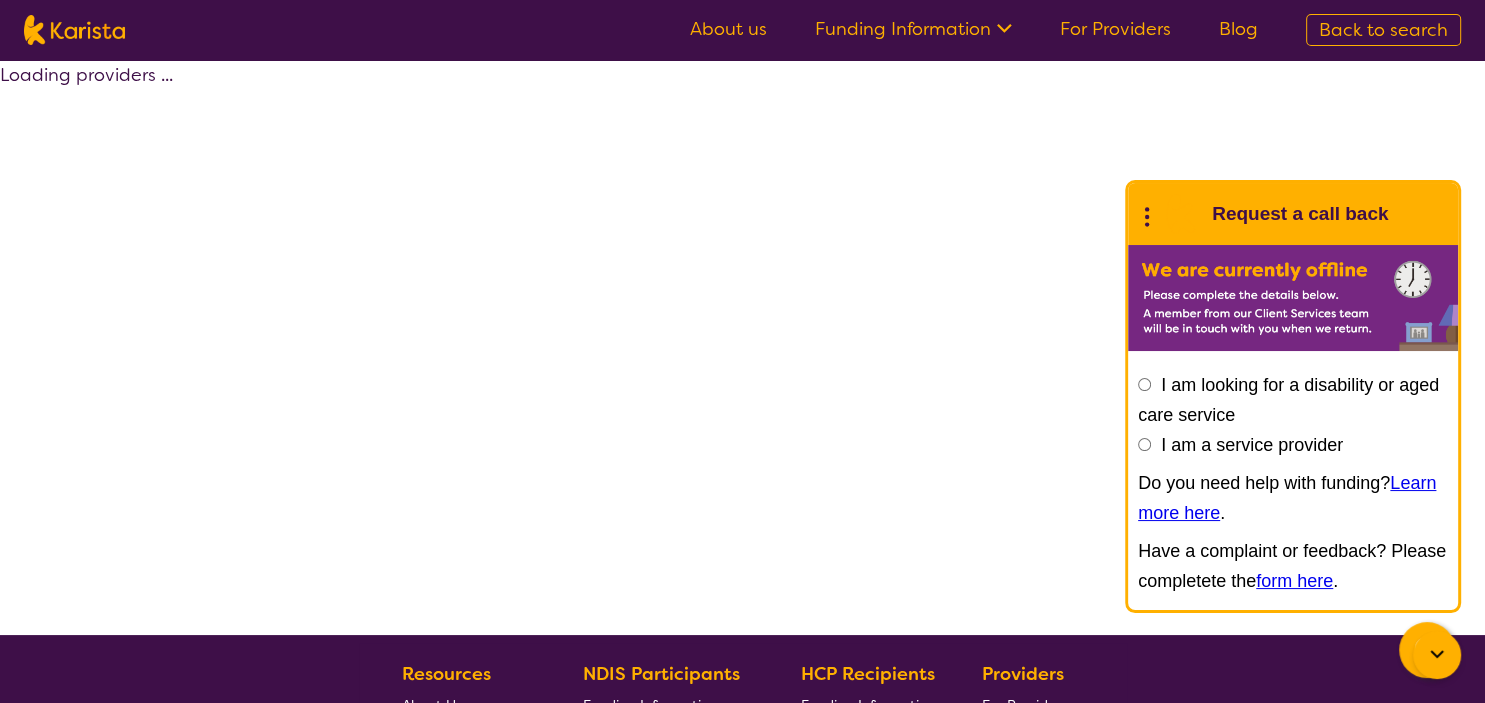 select on "by_score" 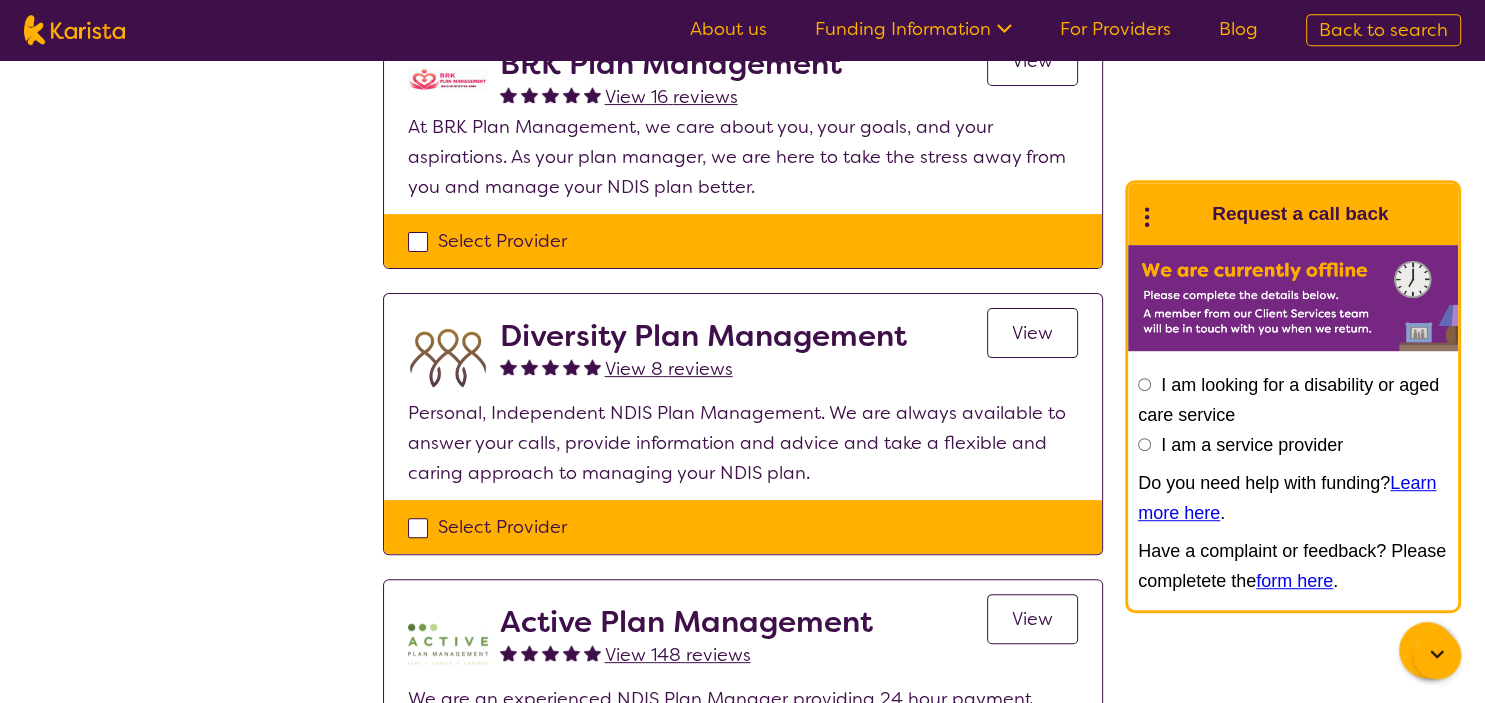 scroll, scrollTop: 580, scrollLeft: 0, axis: vertical 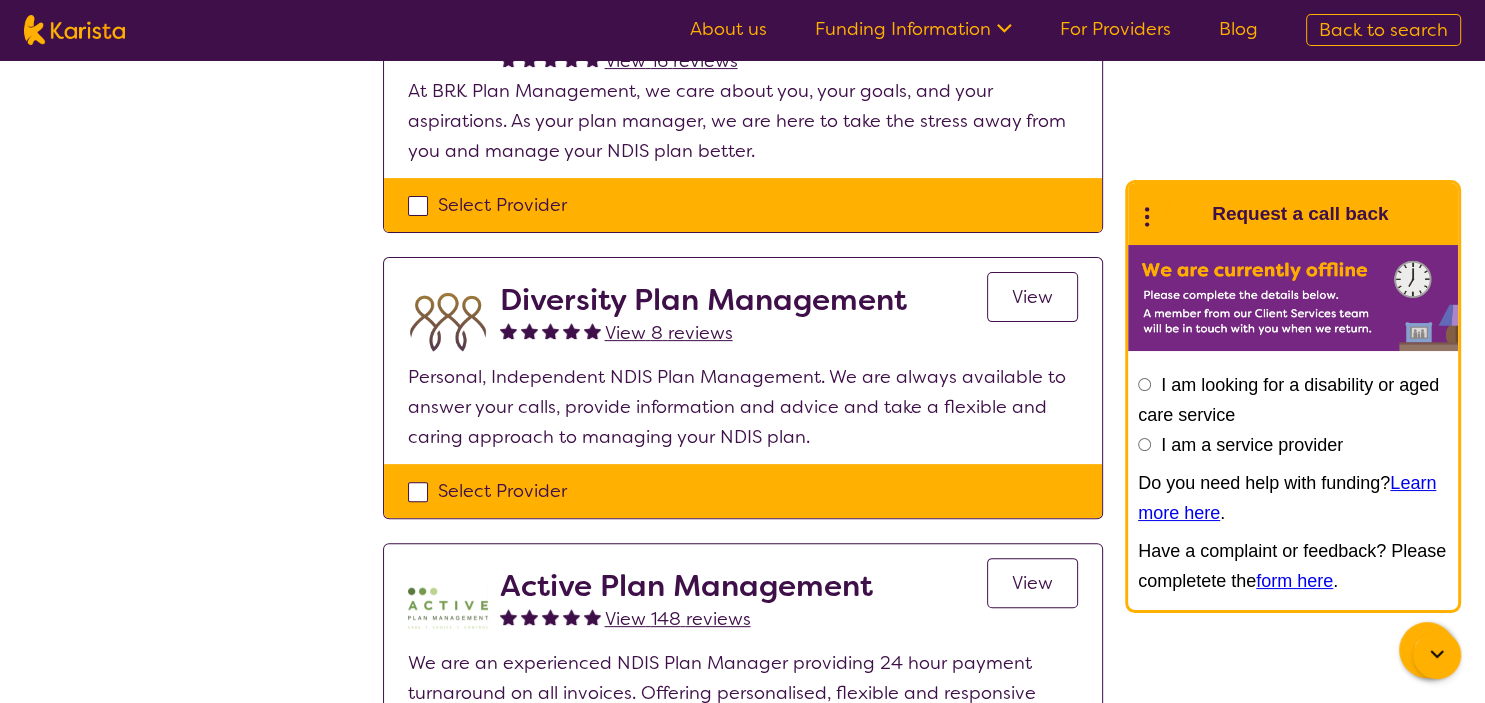 click on "View   8   reviews" at bounding box center [669, 333] 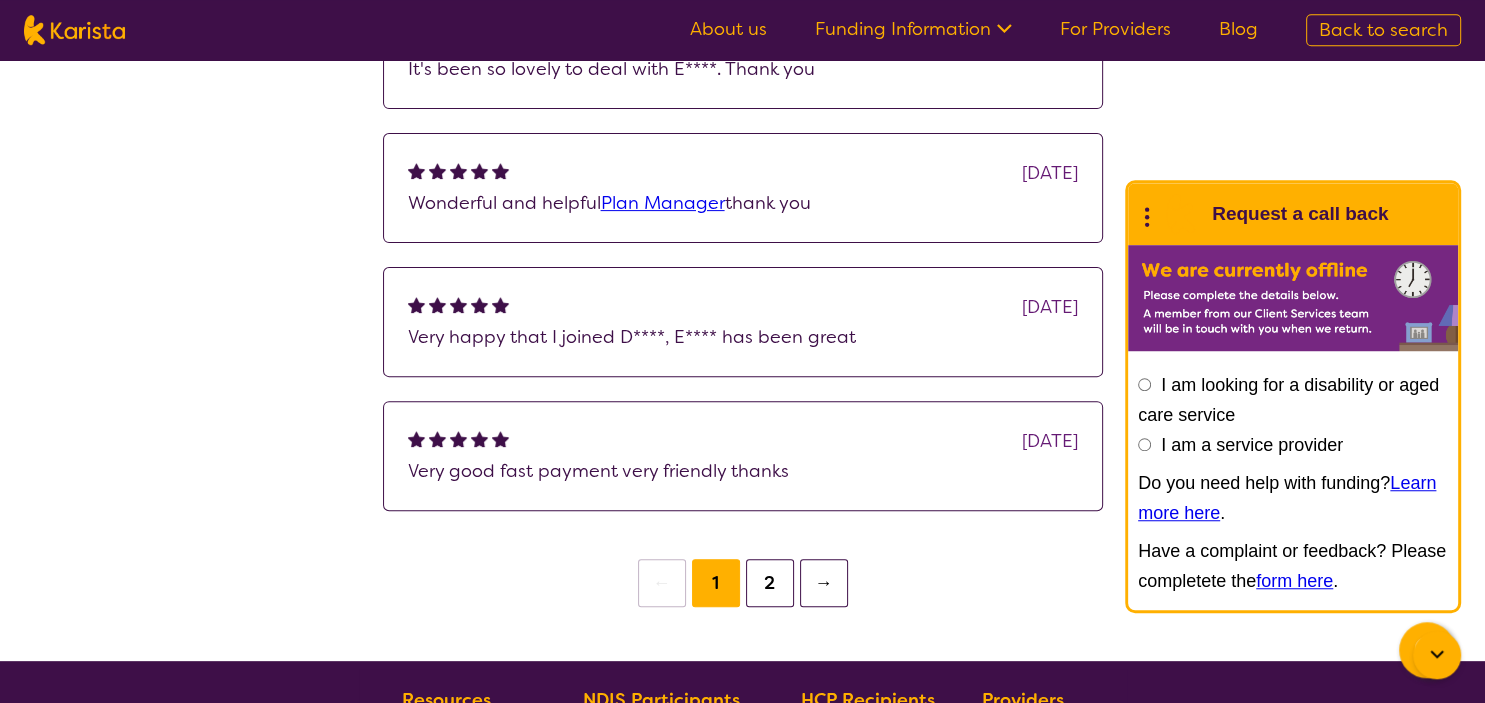 scroll, scrollTop: 580, scrollLeft: 0, axis: vertical 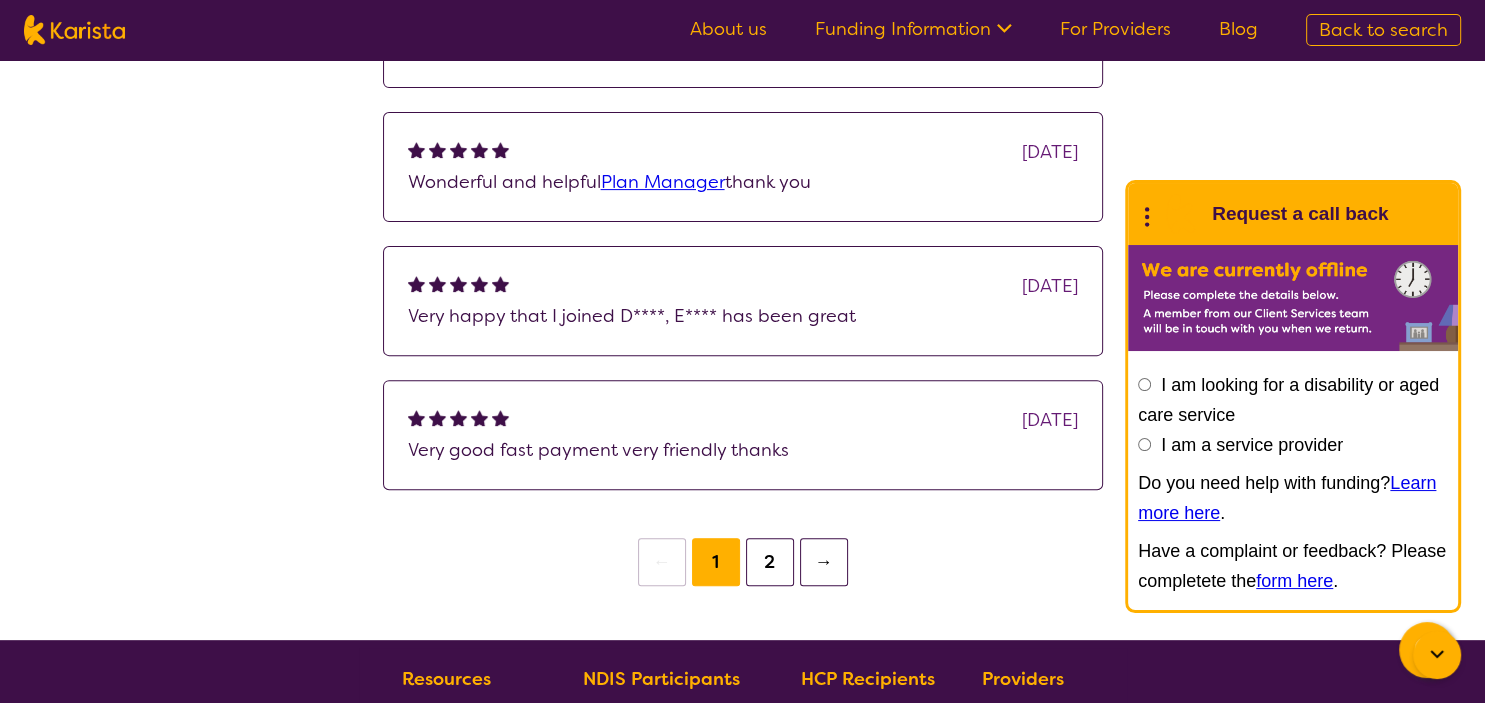 click on "2" at bounding box center [770, 562] 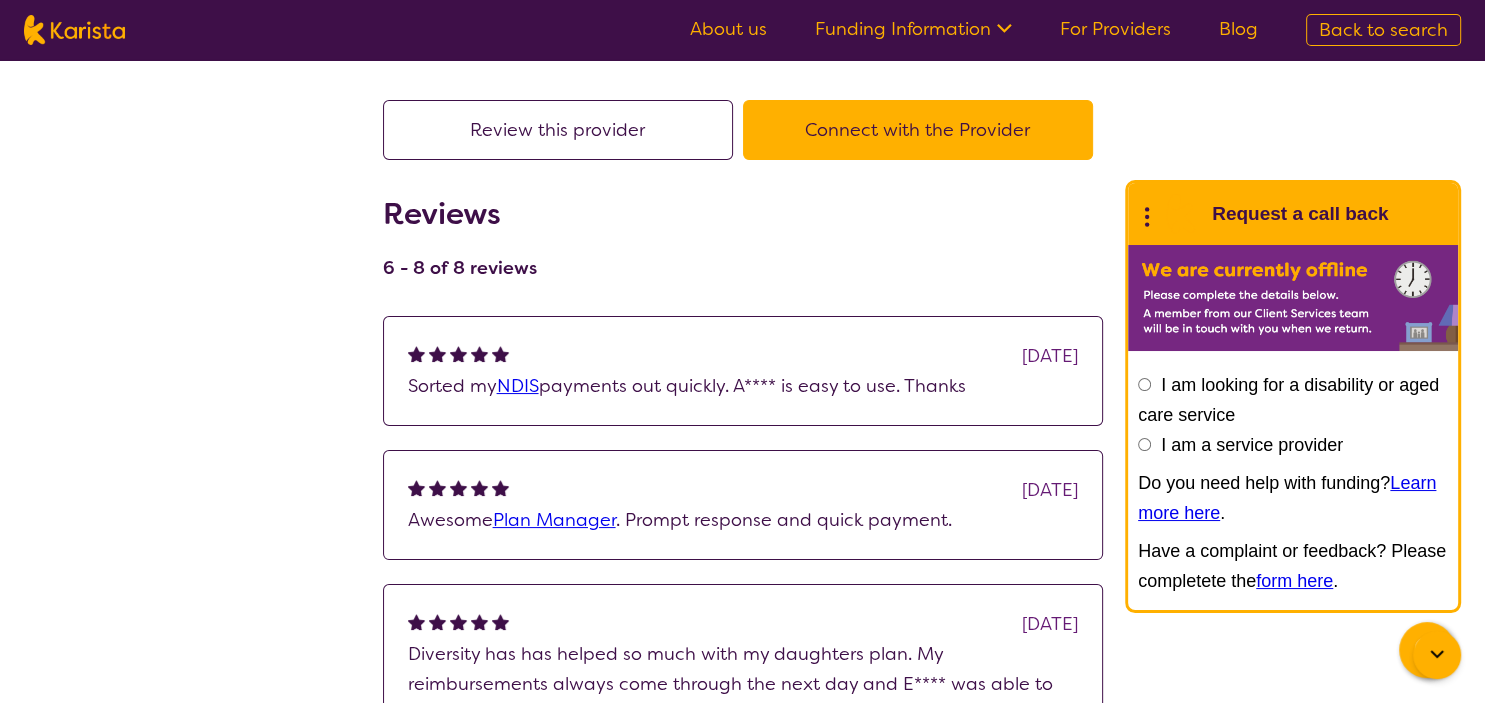 scroll, scrollTop: 0, scrollLeft: 0, axis: both 